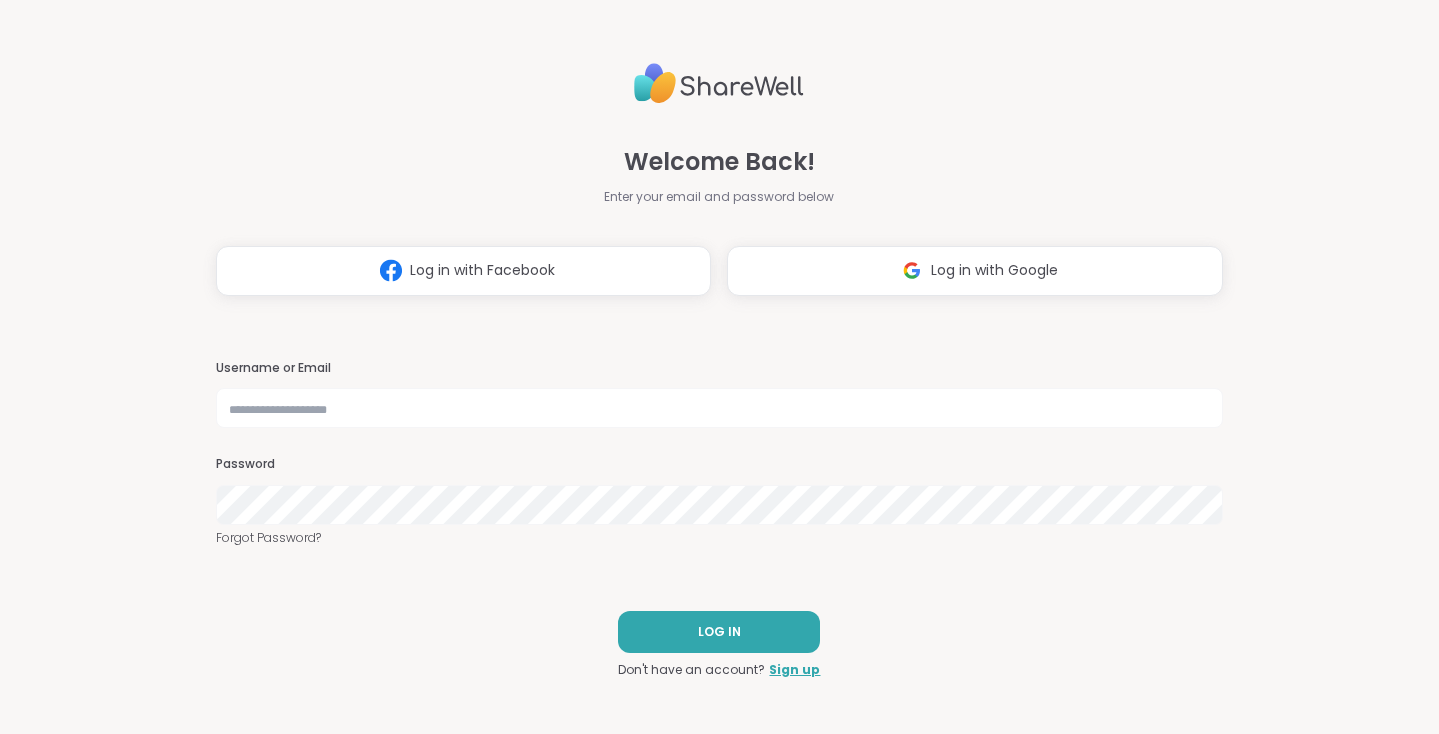 scroll, scrollTop: 0, scrollLeft: 0, axis: both 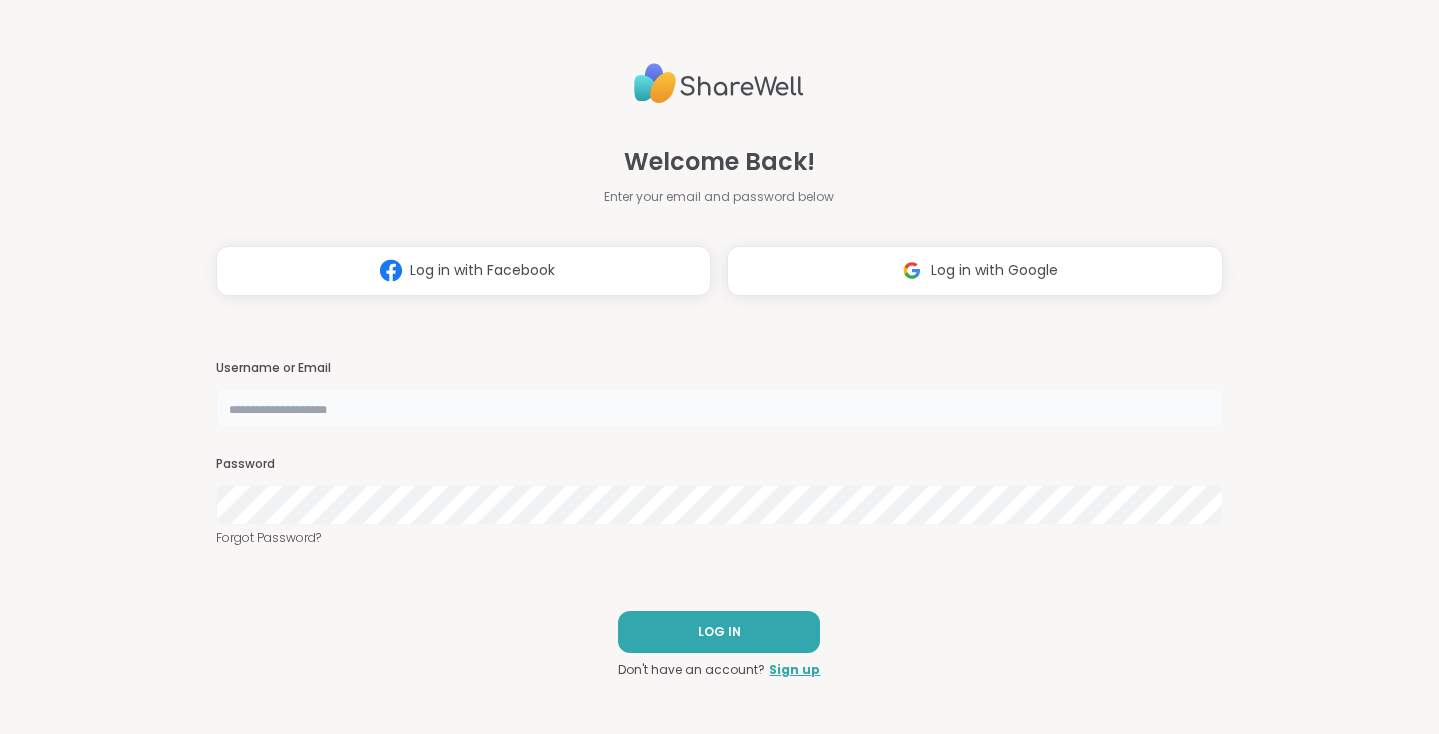 type on "**********" 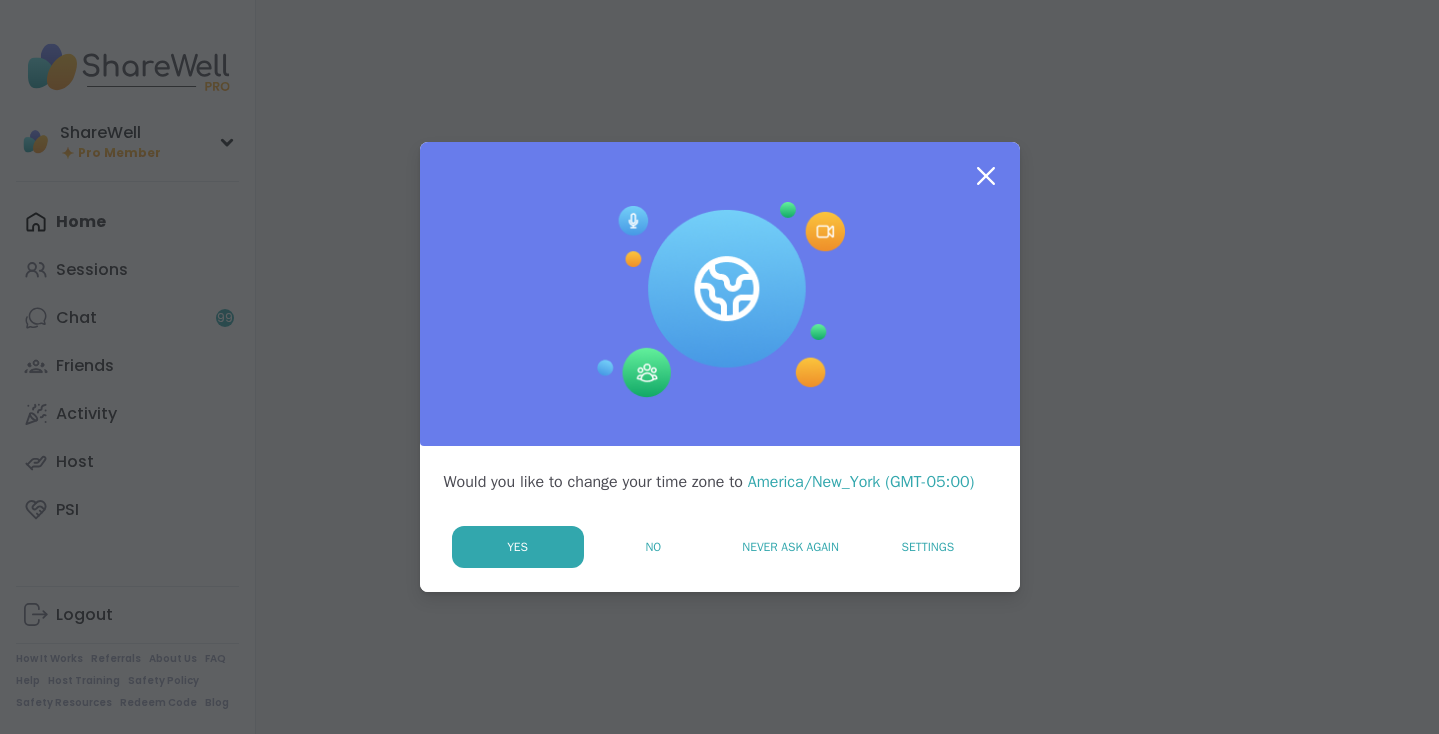 click 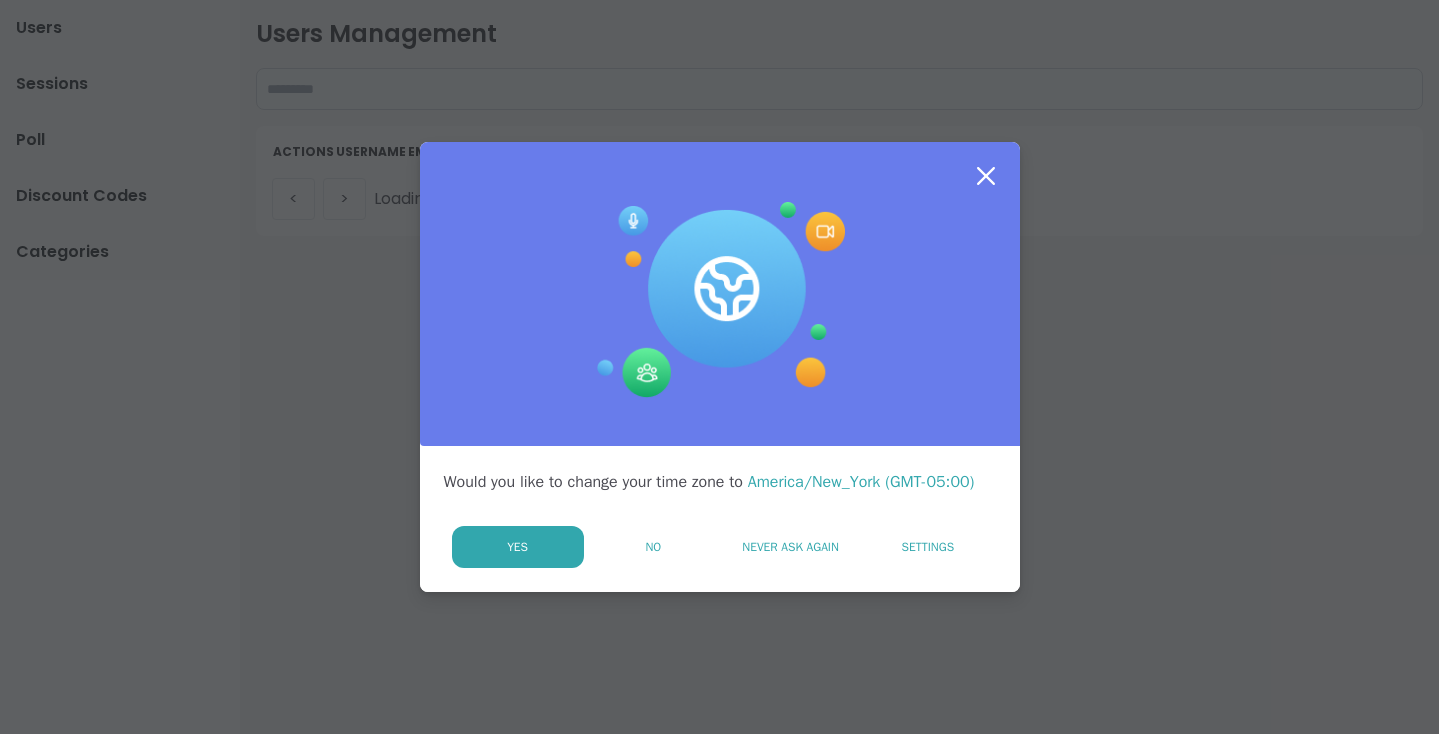 scroll, scrollTop: 0, scrollLeft: 0, axis: both 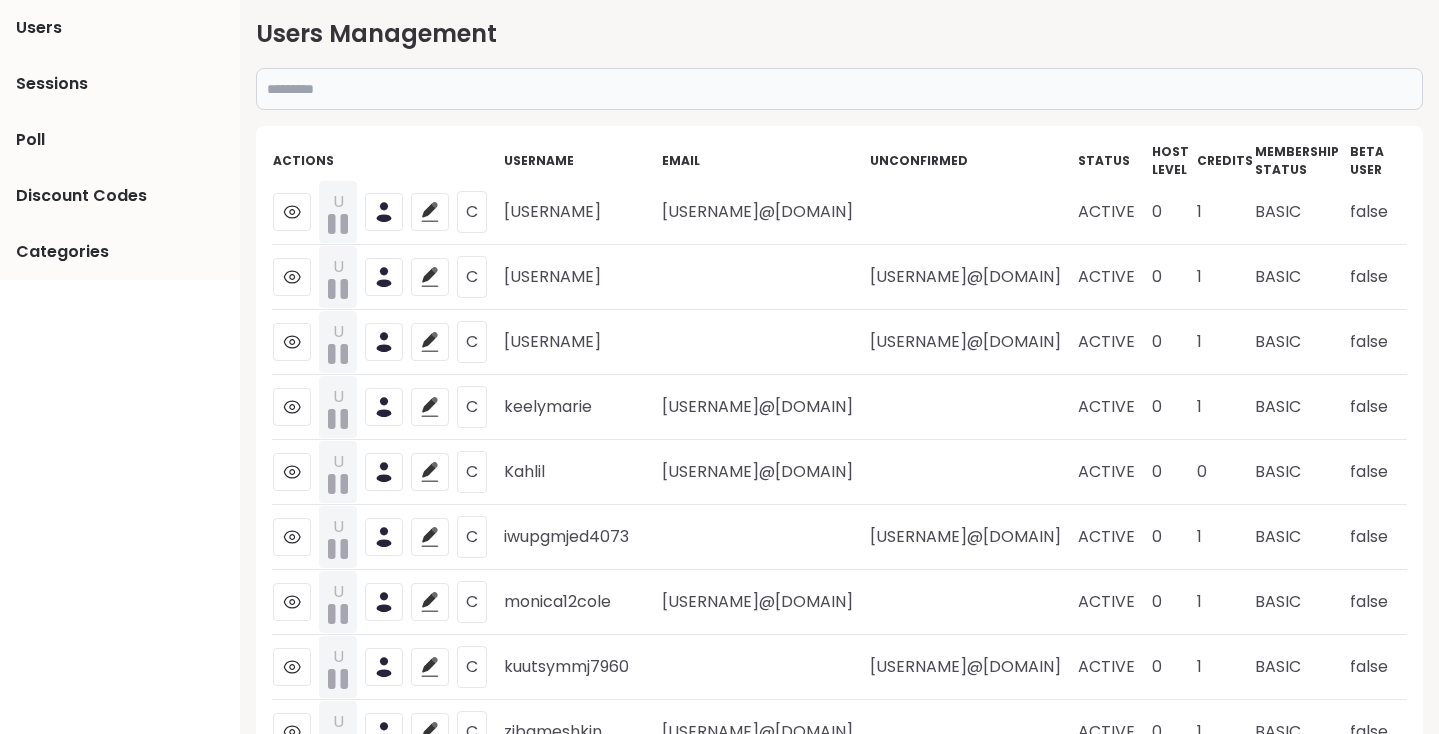 click at bounding box center (839, 89) 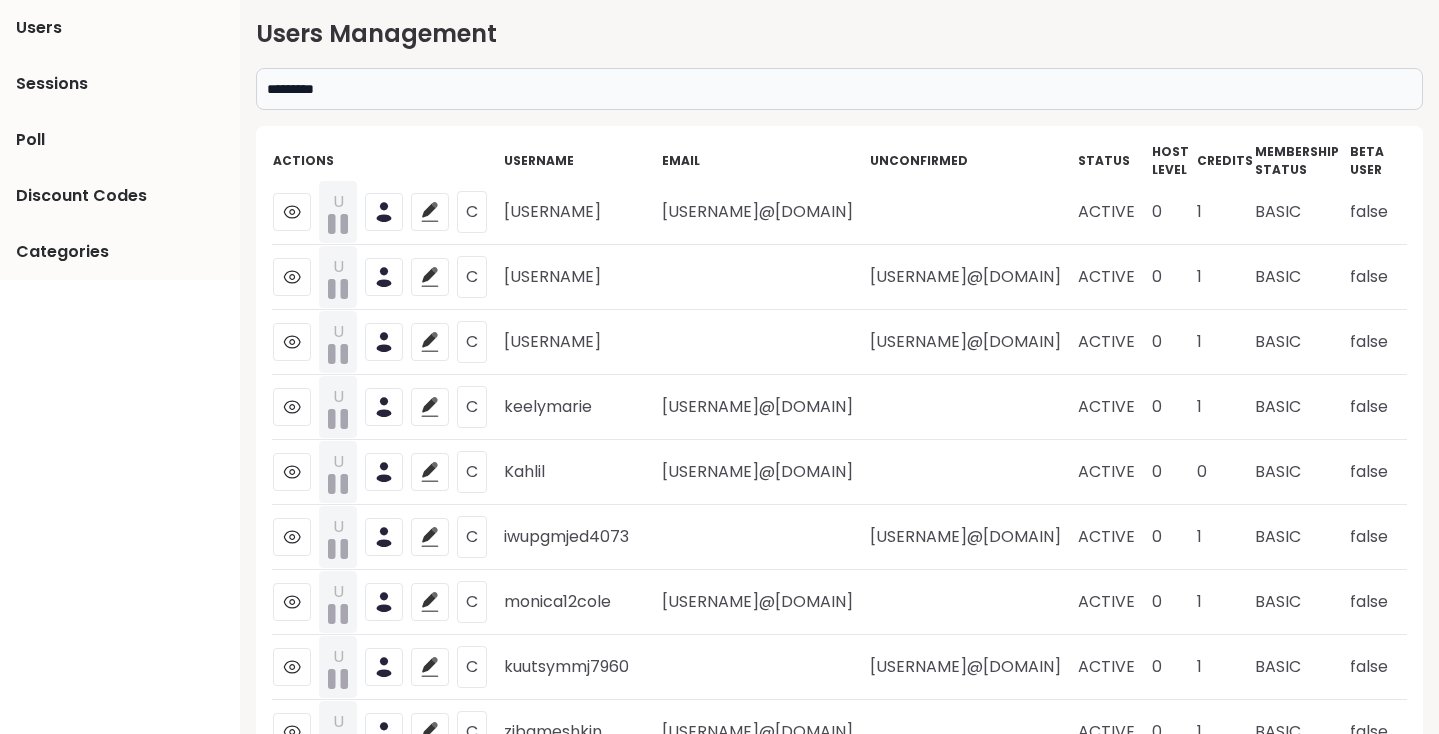 type on "*********" 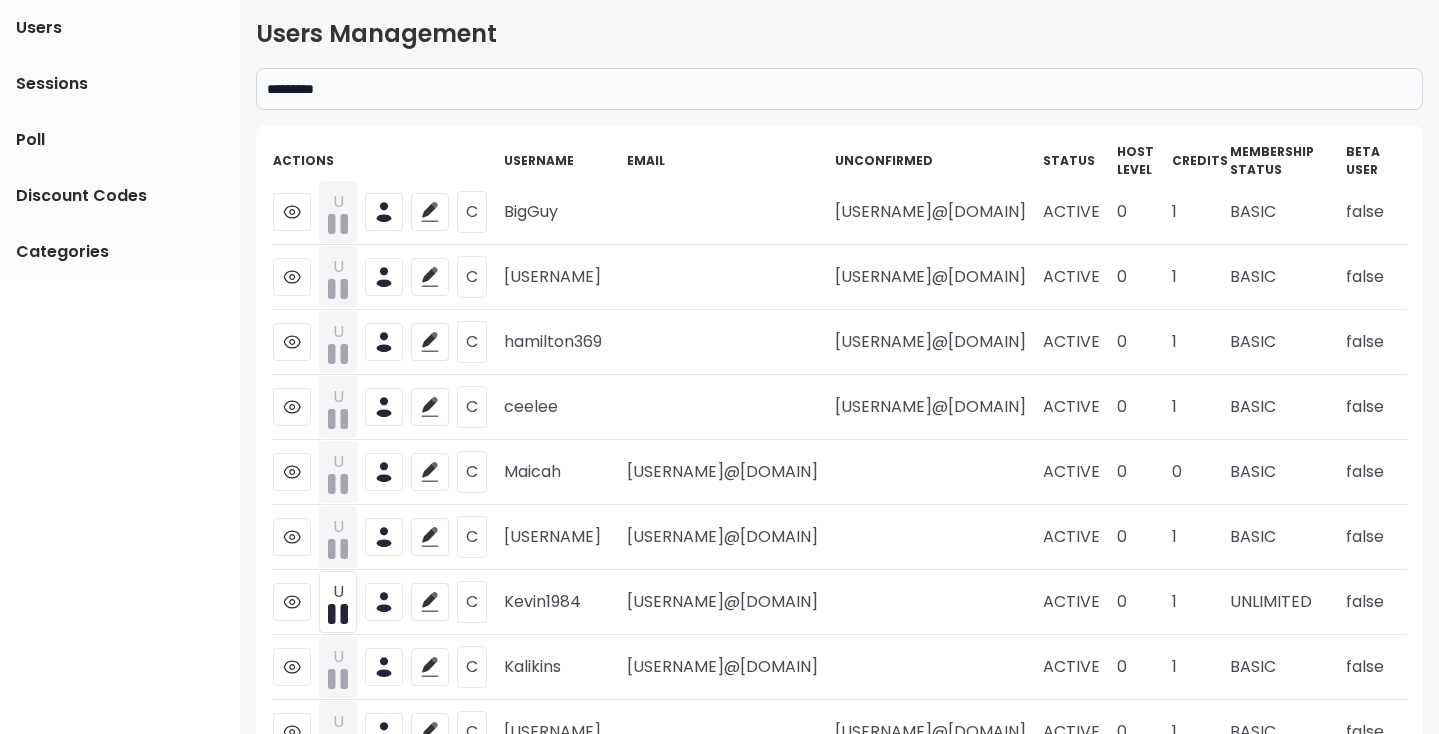 scroll, scrollTop: 0, scrollLeft: 8, axis: horizontal 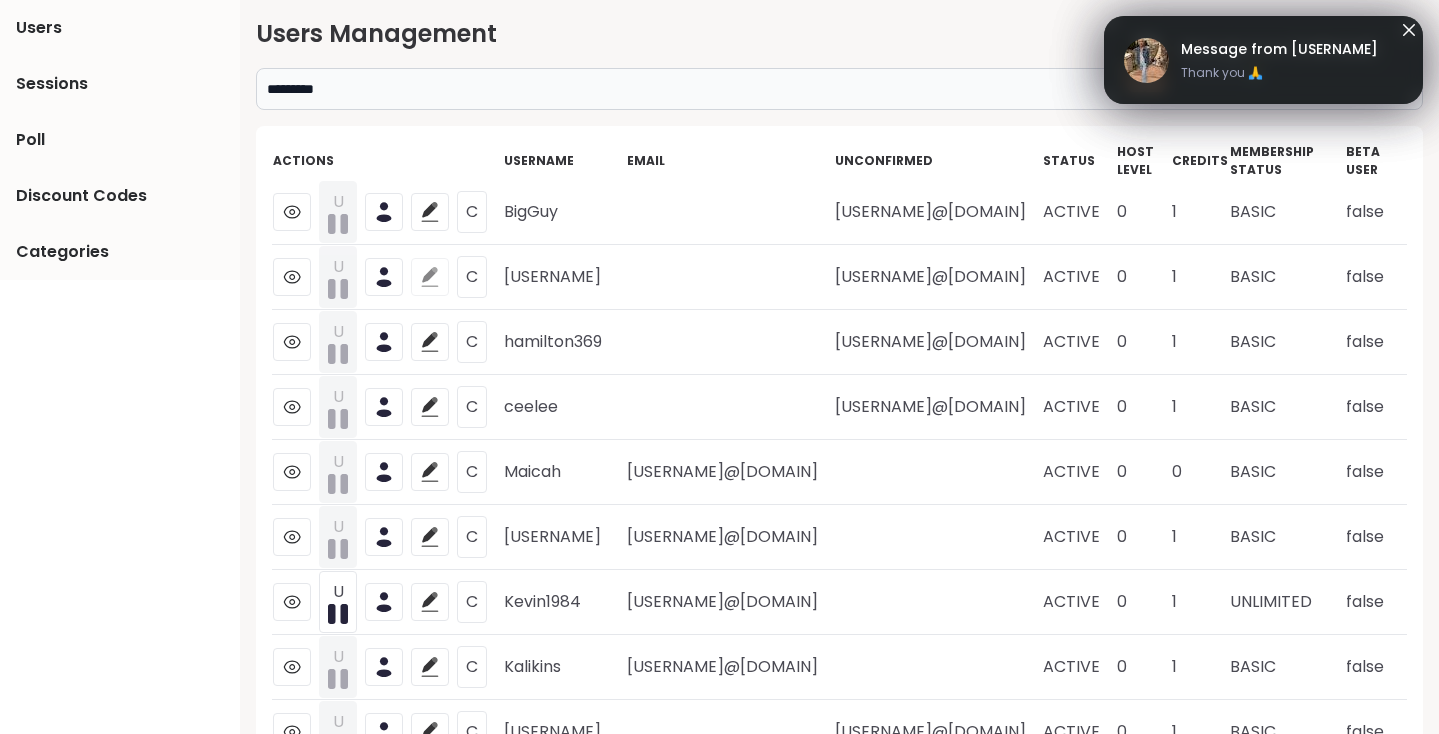 click 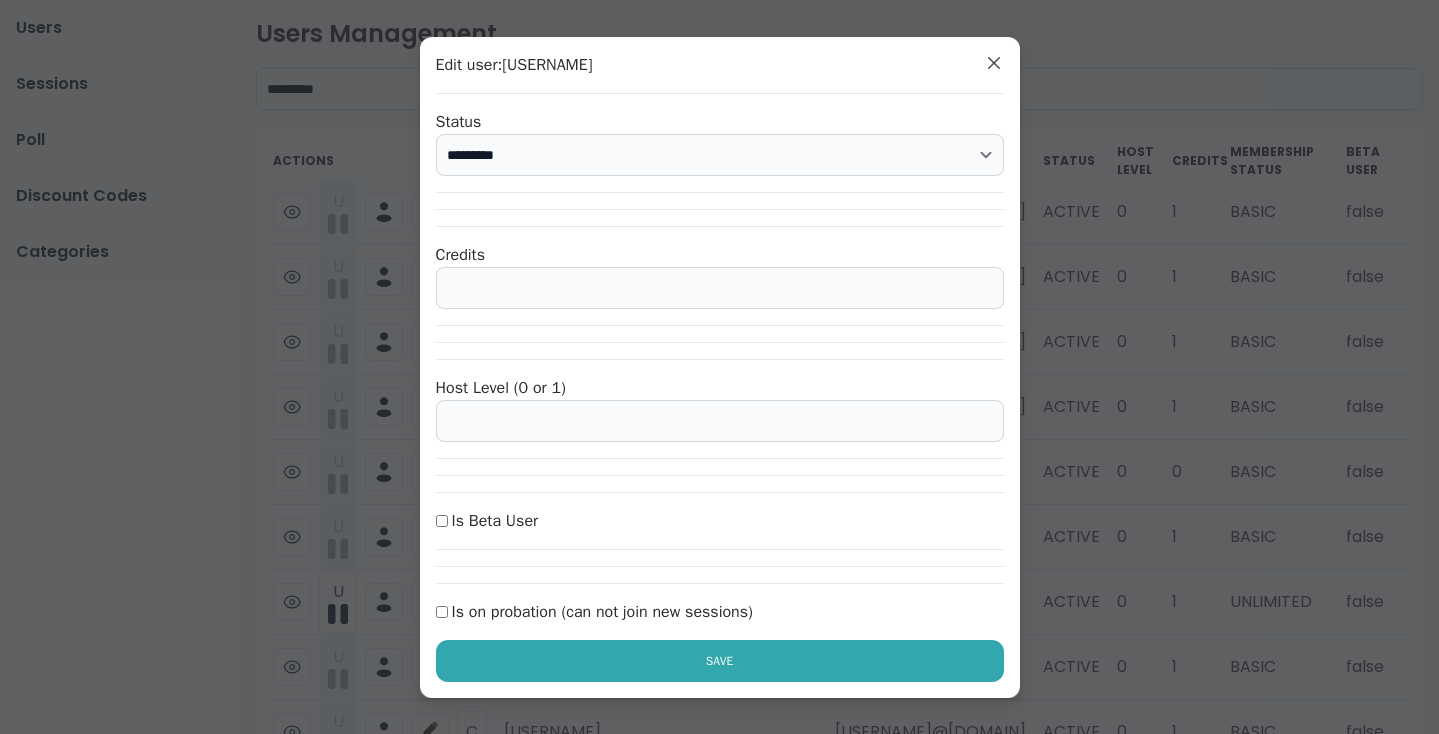 select on "******" 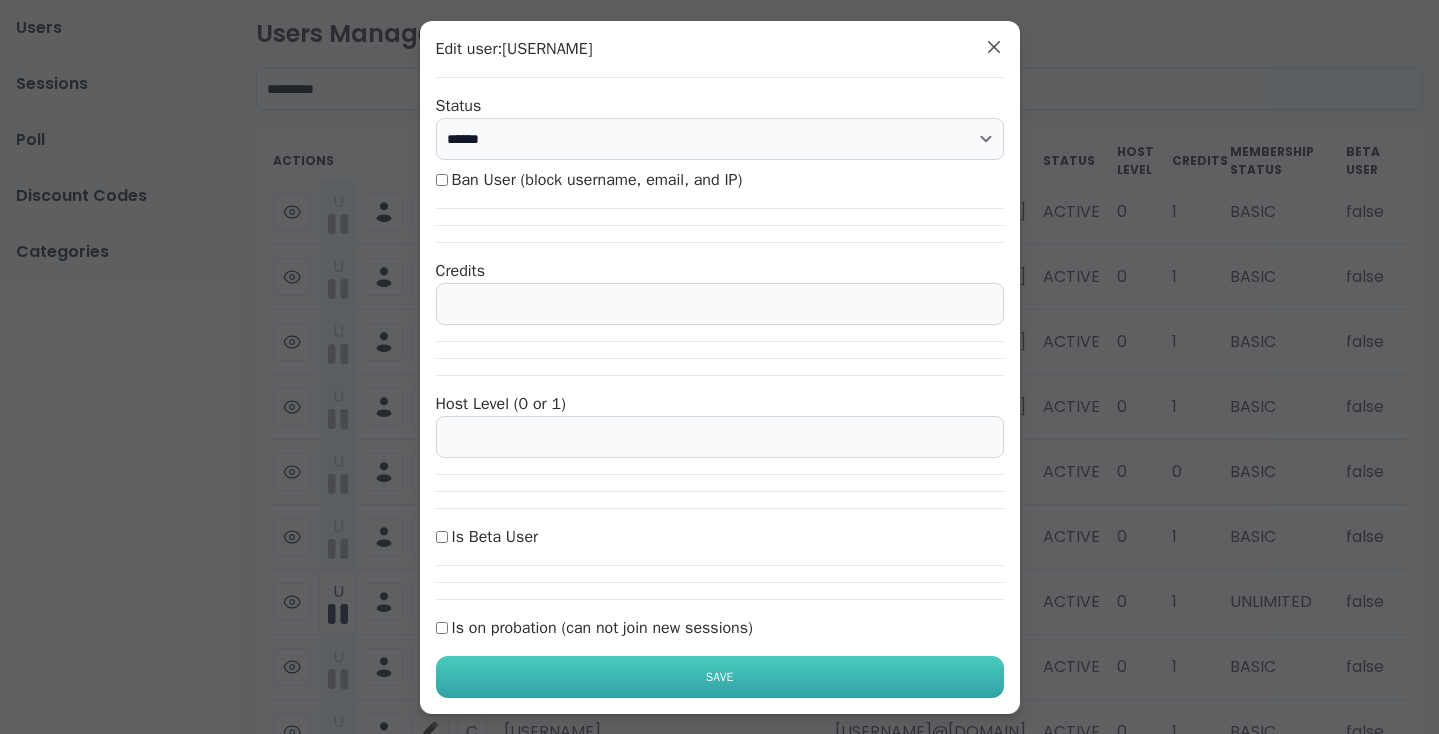 click on "Save" at bounding box center [720, 677] 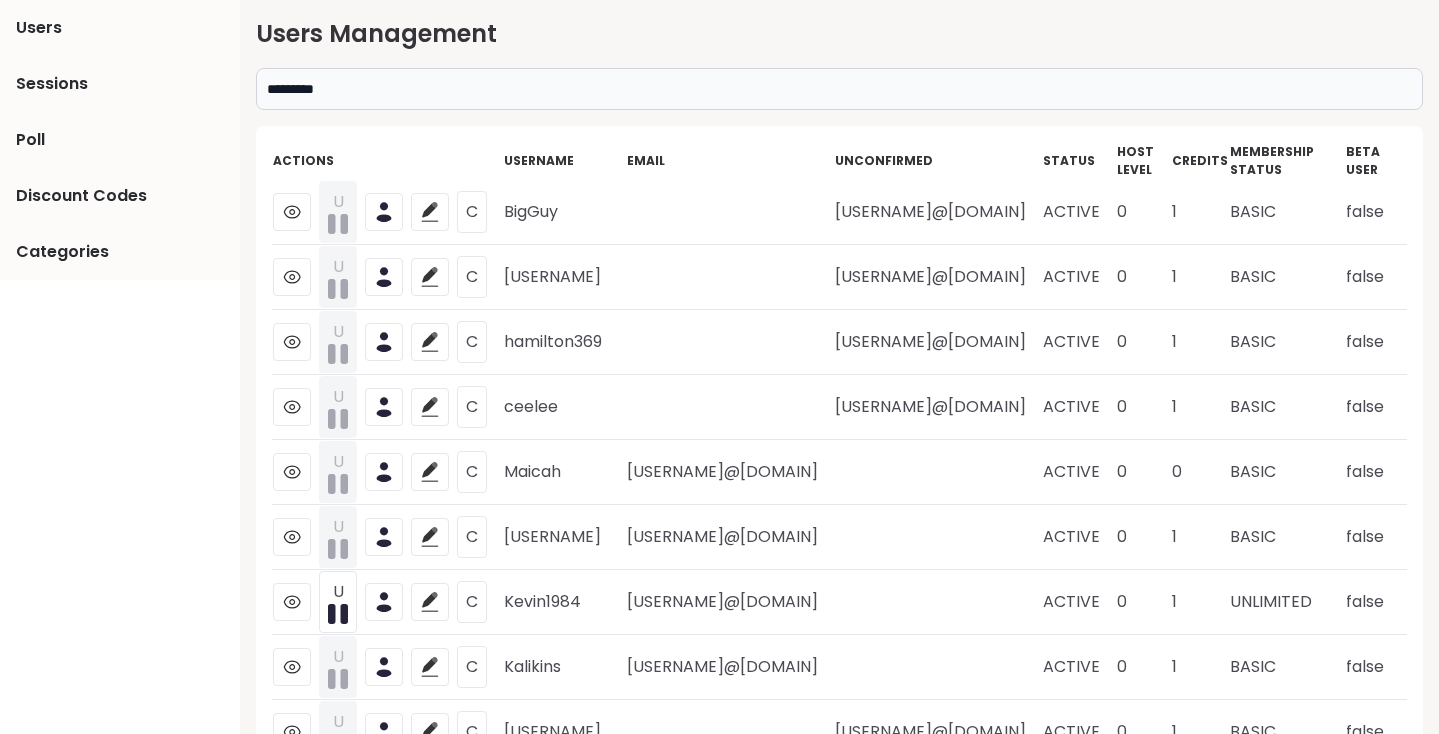 click on "*********" at bounding box center (839, 89) 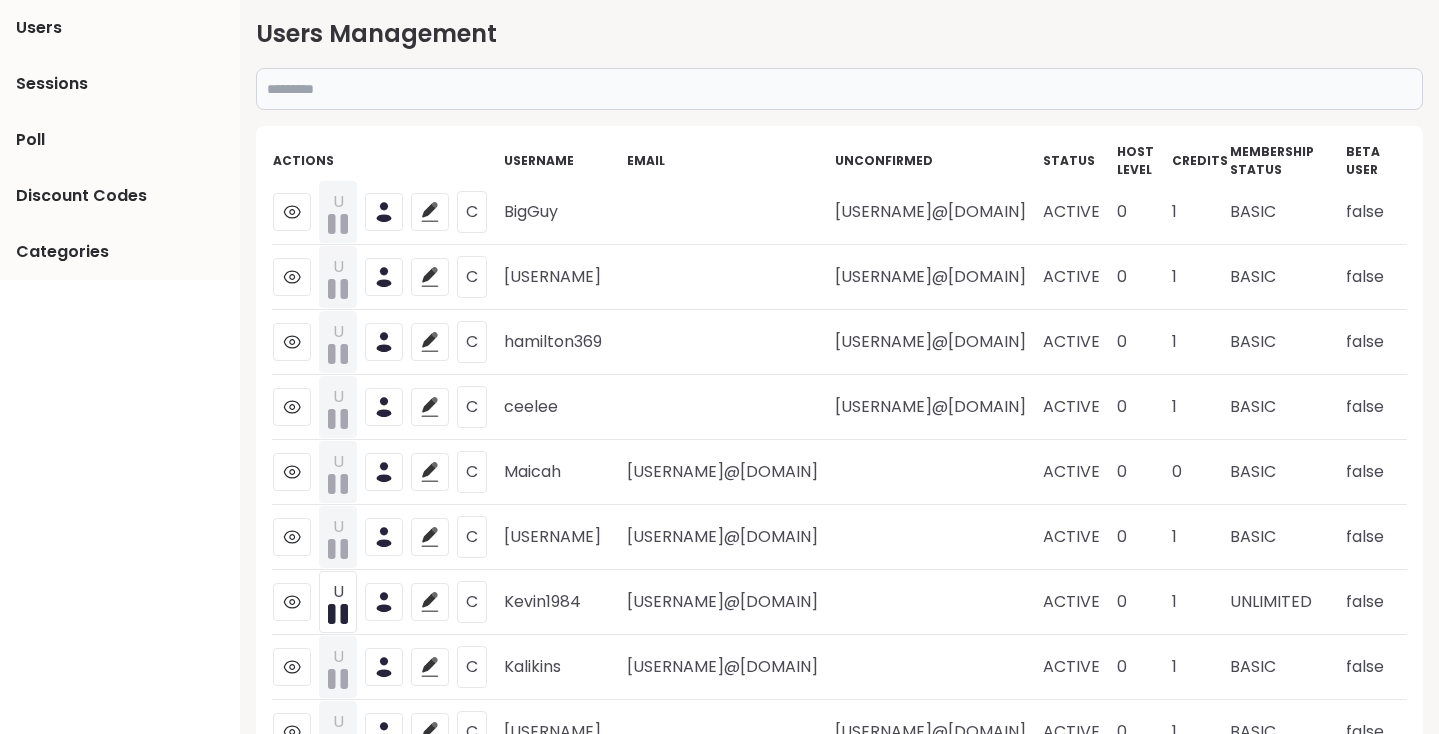 paste on "********" 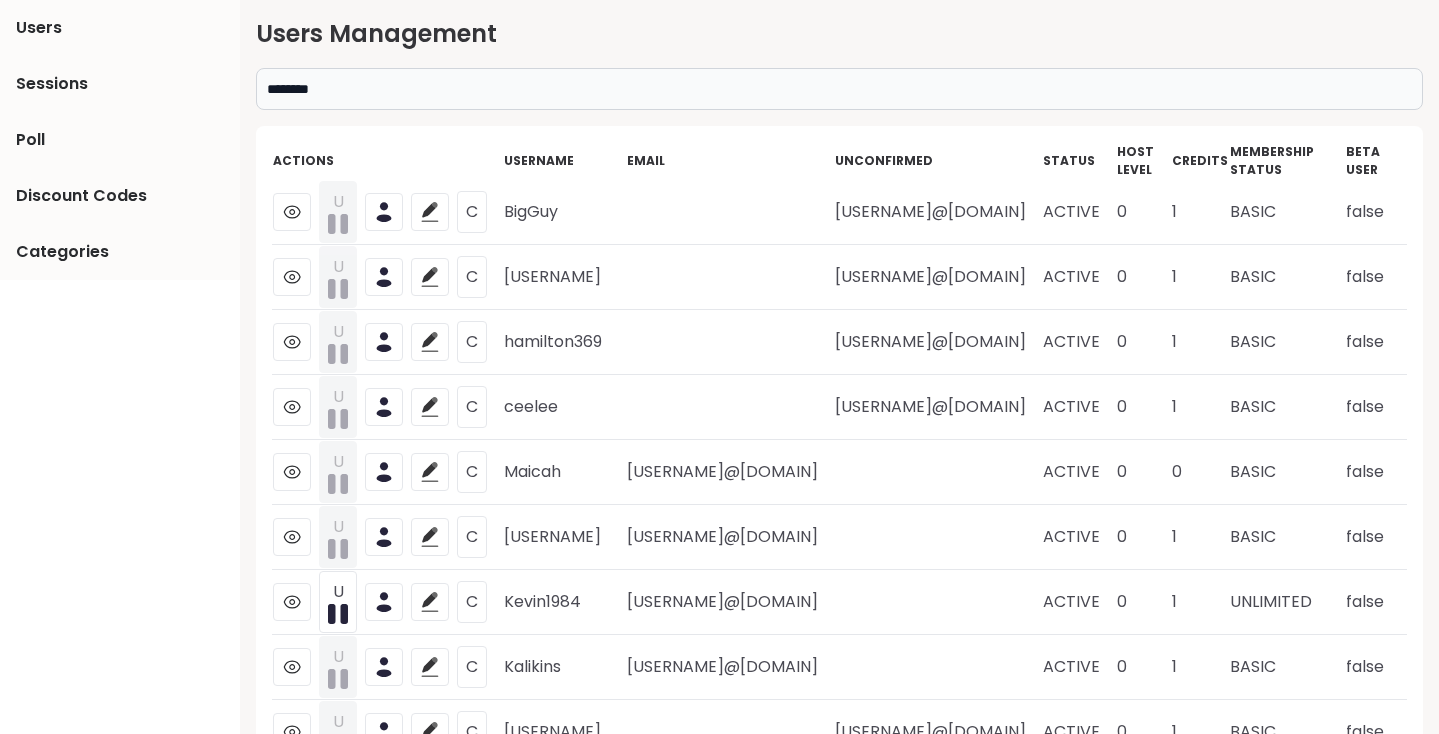type on "********" 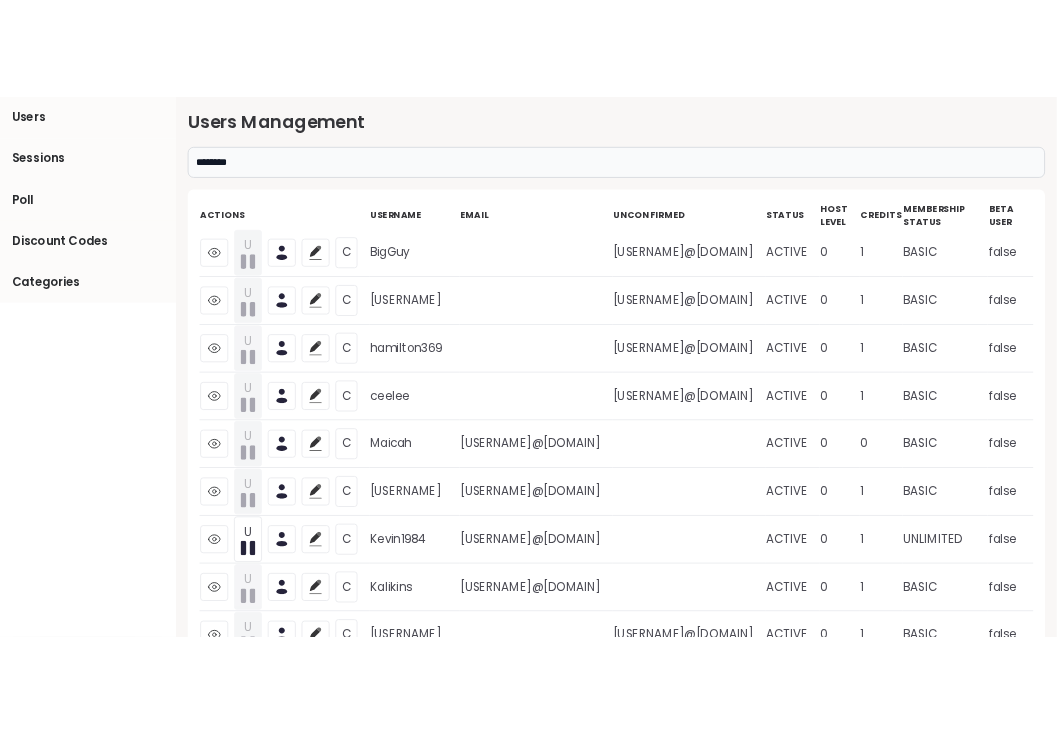 scroll, scrollTop: 0, scrollLeft: 0, axis: both 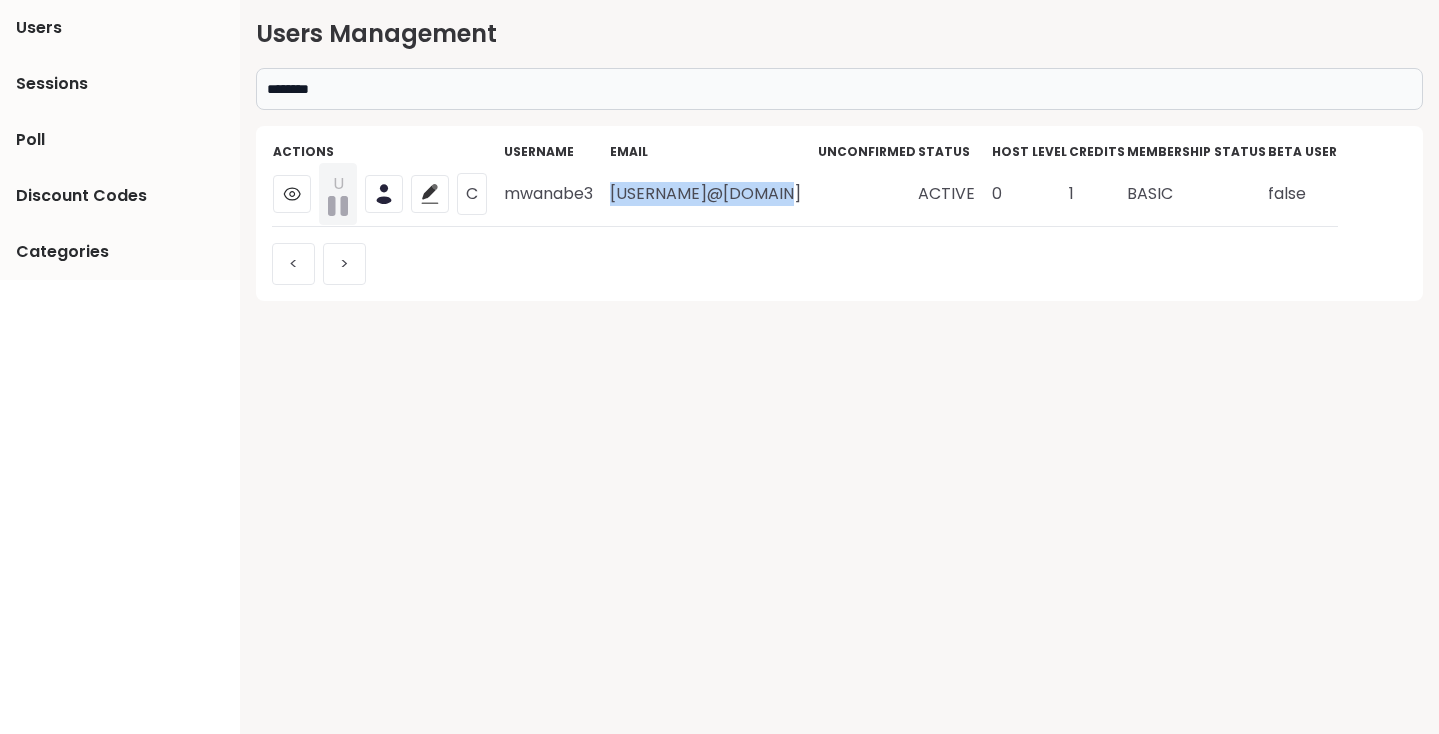 drag, startPoint x: 644, startPoint y: 194, endPoint x: 811, endPoint y: 194, distance: 167 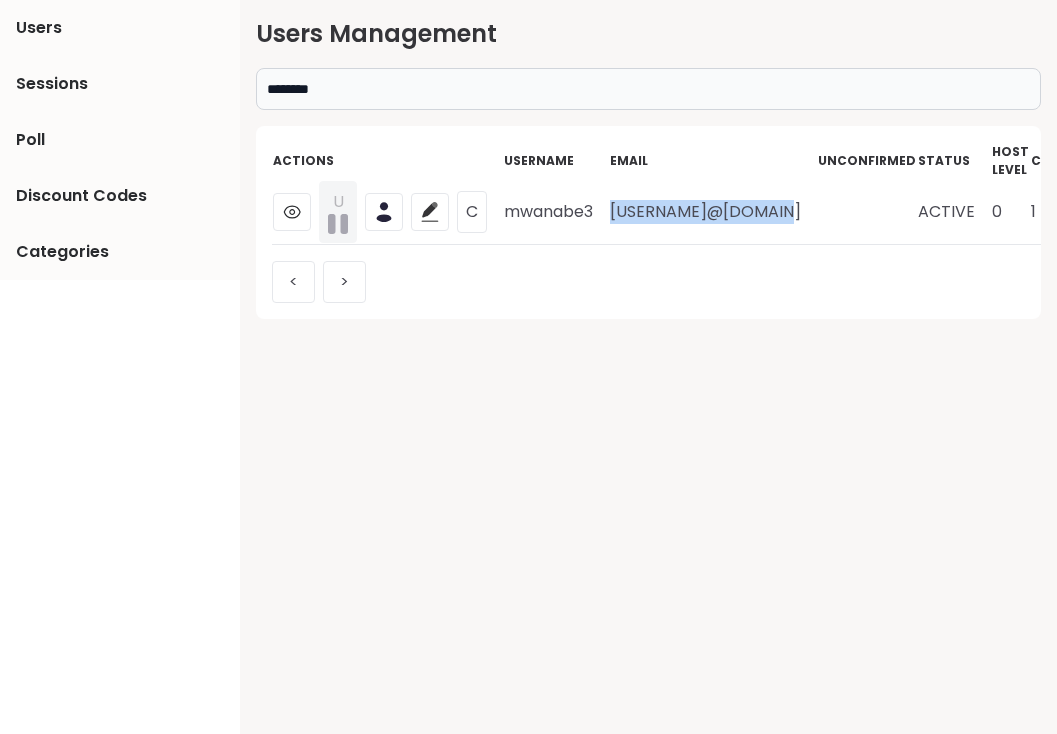 copy on "[USERNAME]@[DOMAIN]" 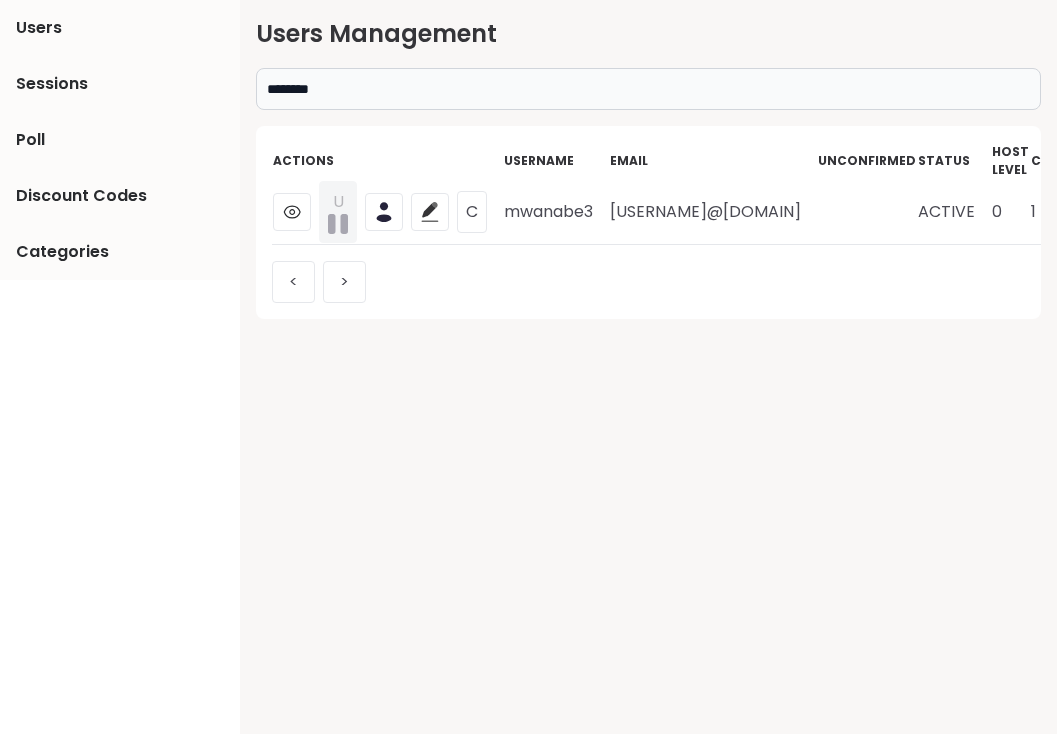 click on "********" at bounding box center [648, 89] 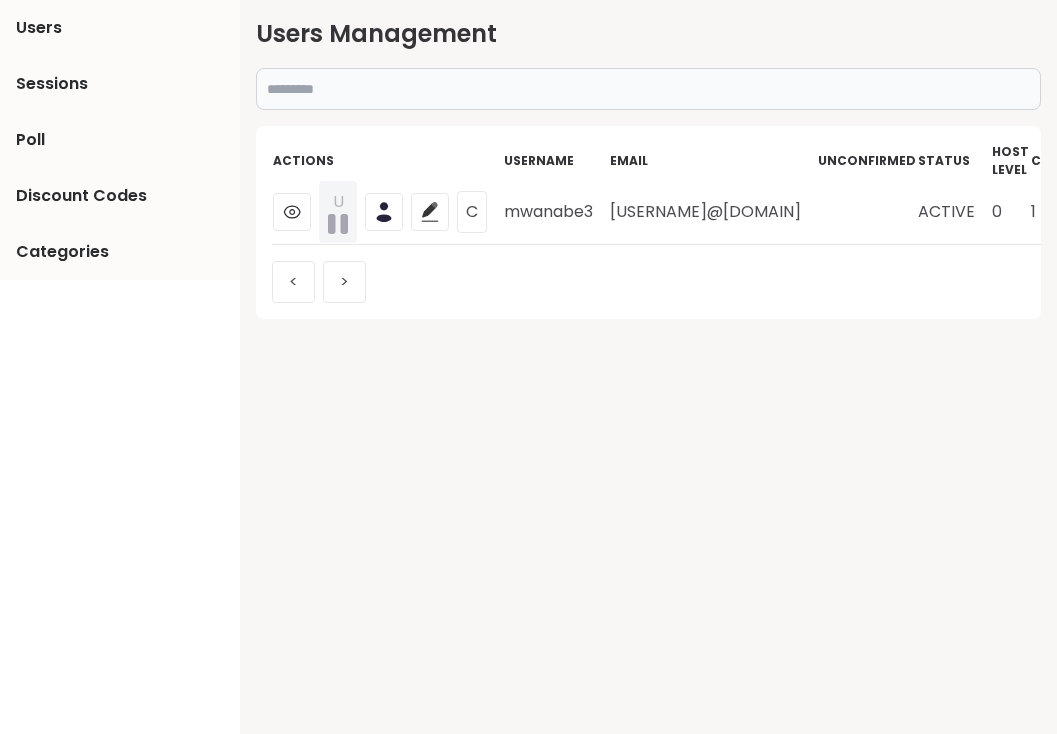type on "**********" 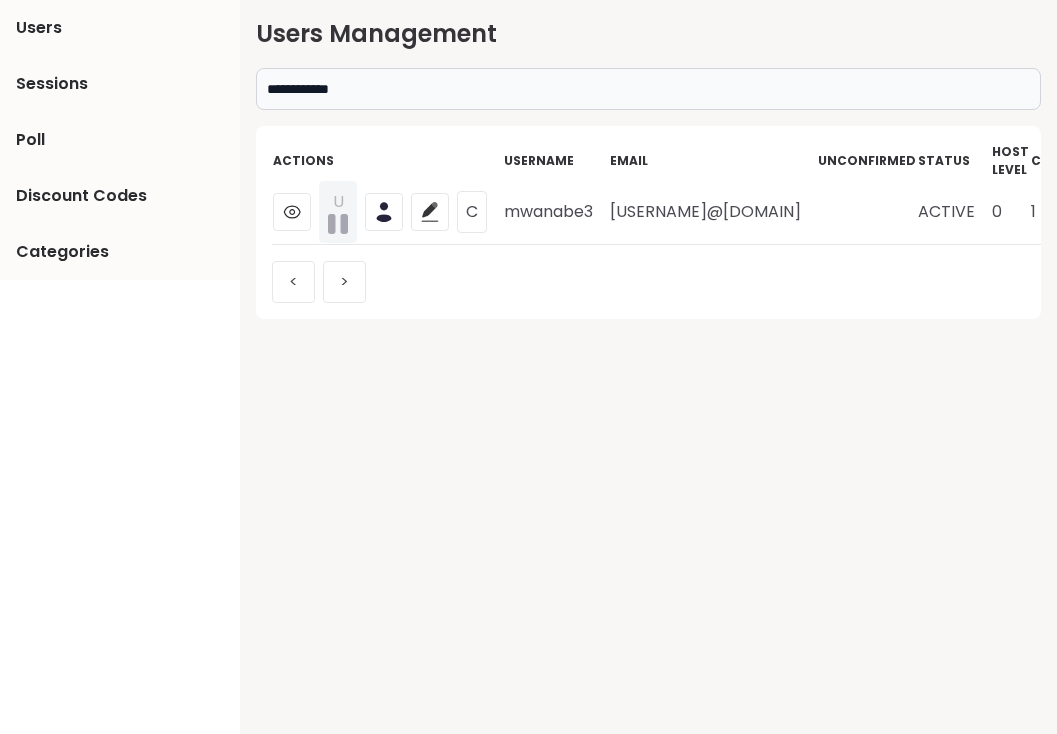 click on "**********" at bounding box center [648, 89] 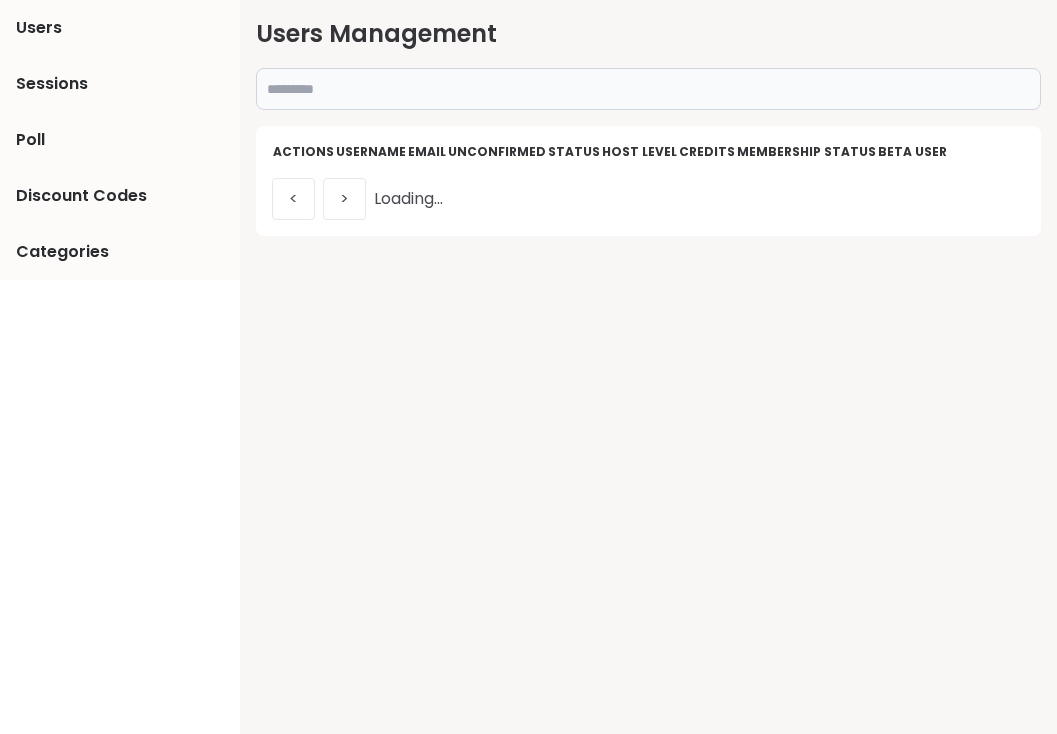 click at bounding box center [648, 89] 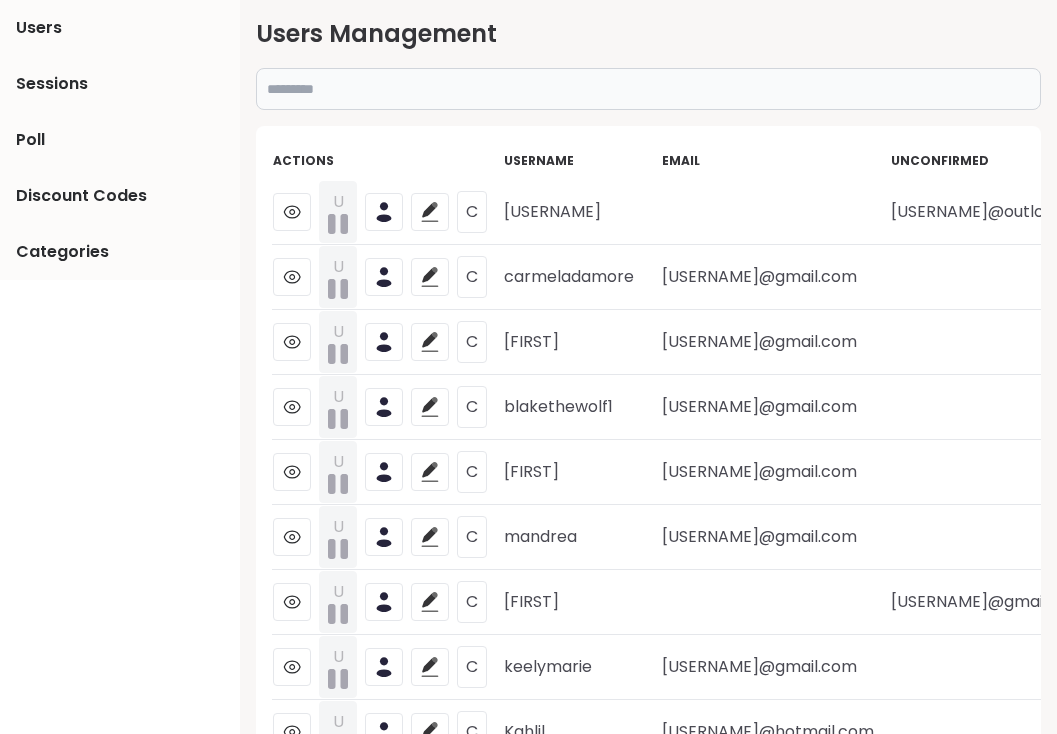 scroll, scrollTop: 0, scrollLeft: 0, axis: both 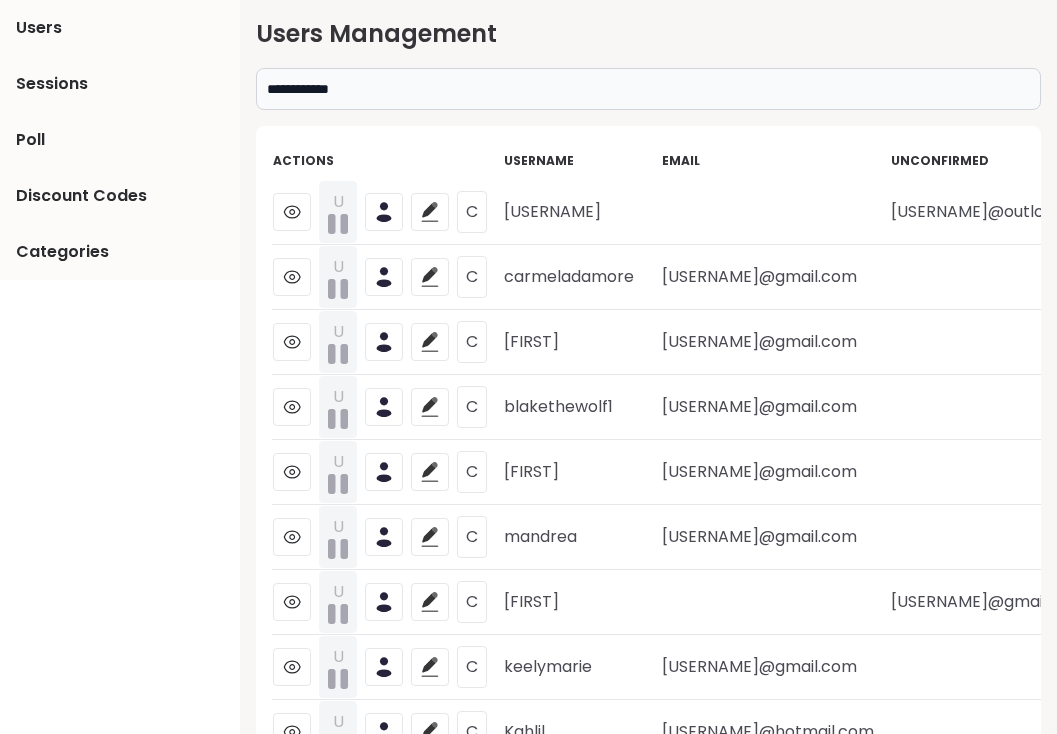 type on "**********" 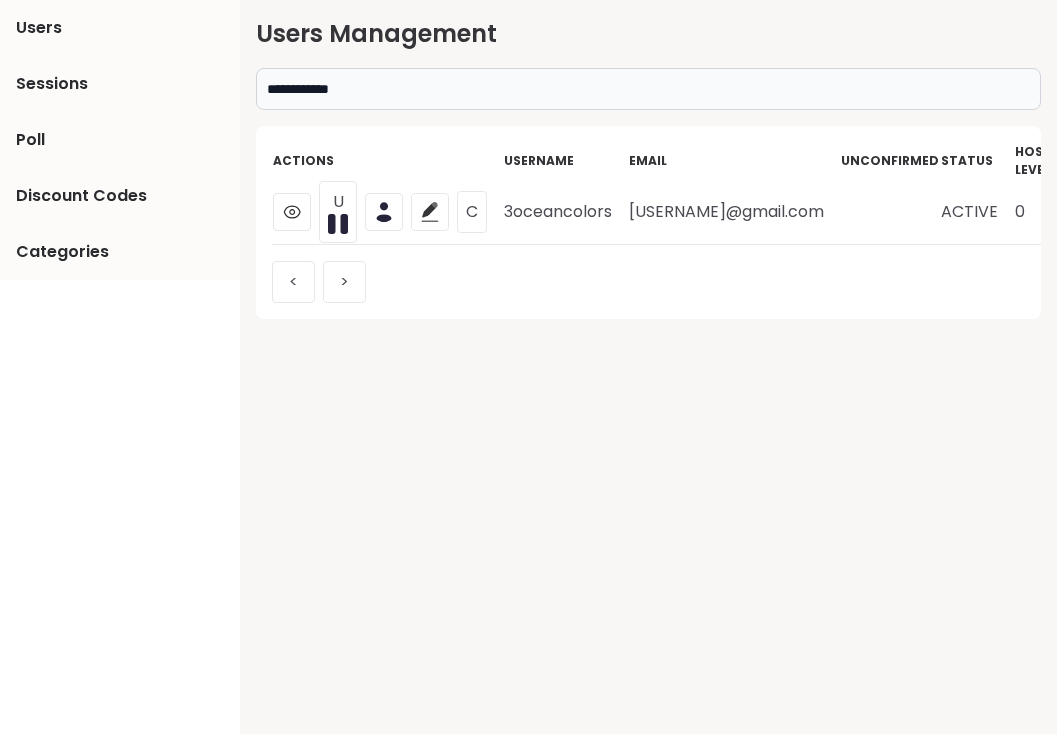 click on "3oceancolors@gmail.com" at bounding box center [734, 212] 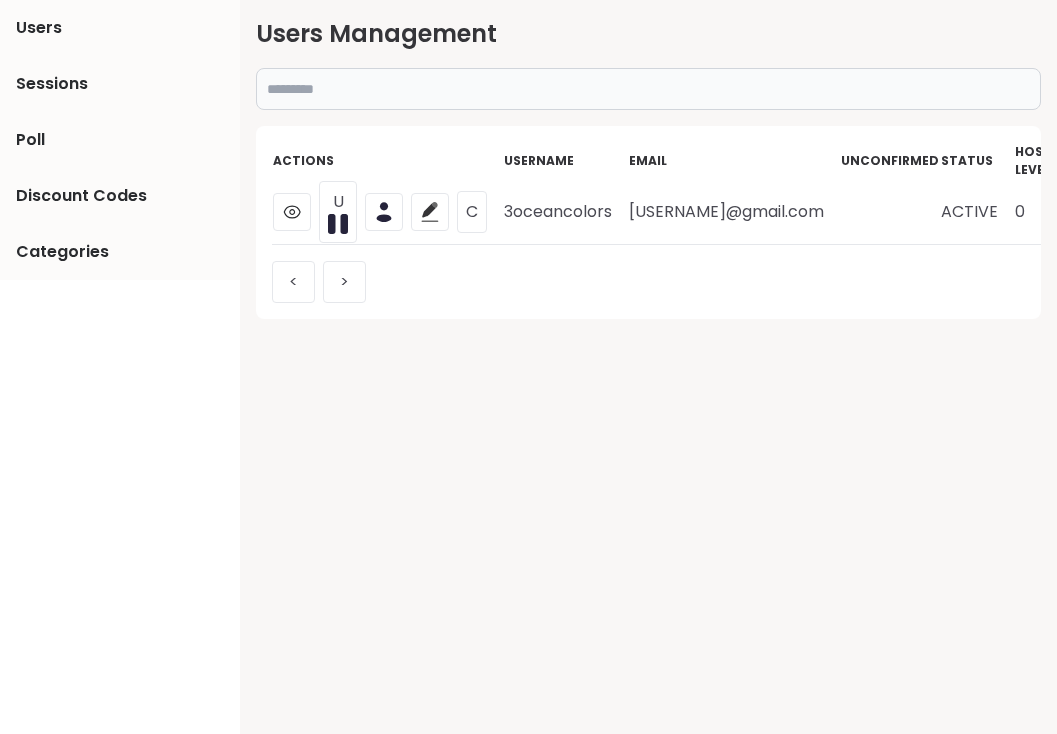 paste on "*********" 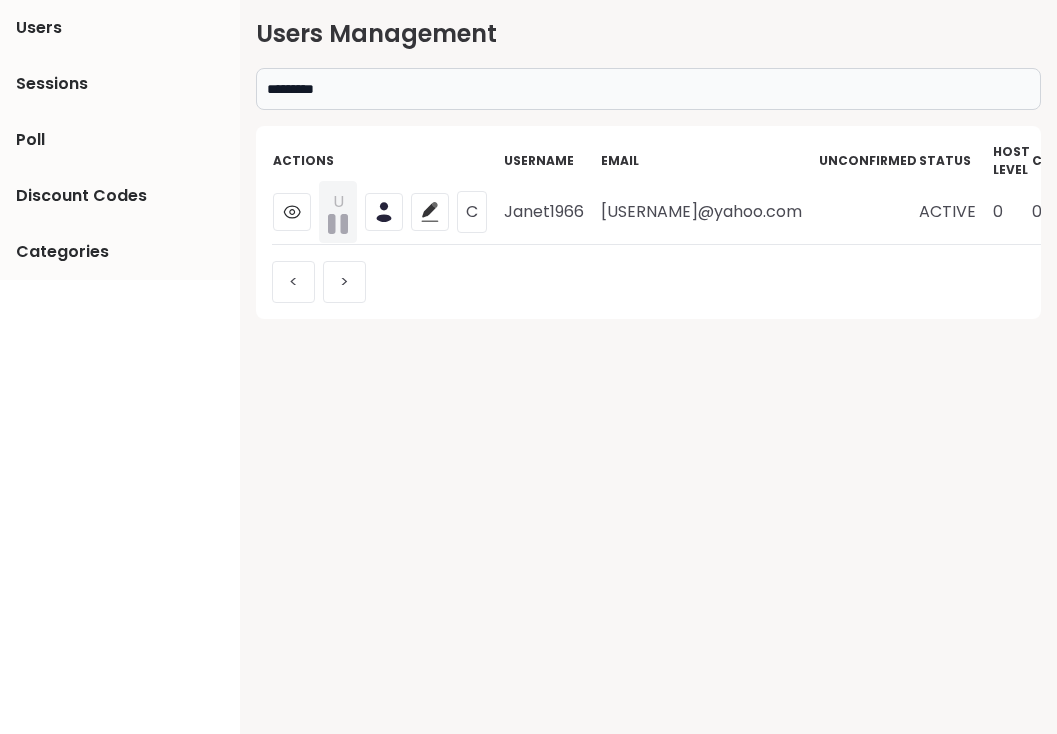type on "*********" 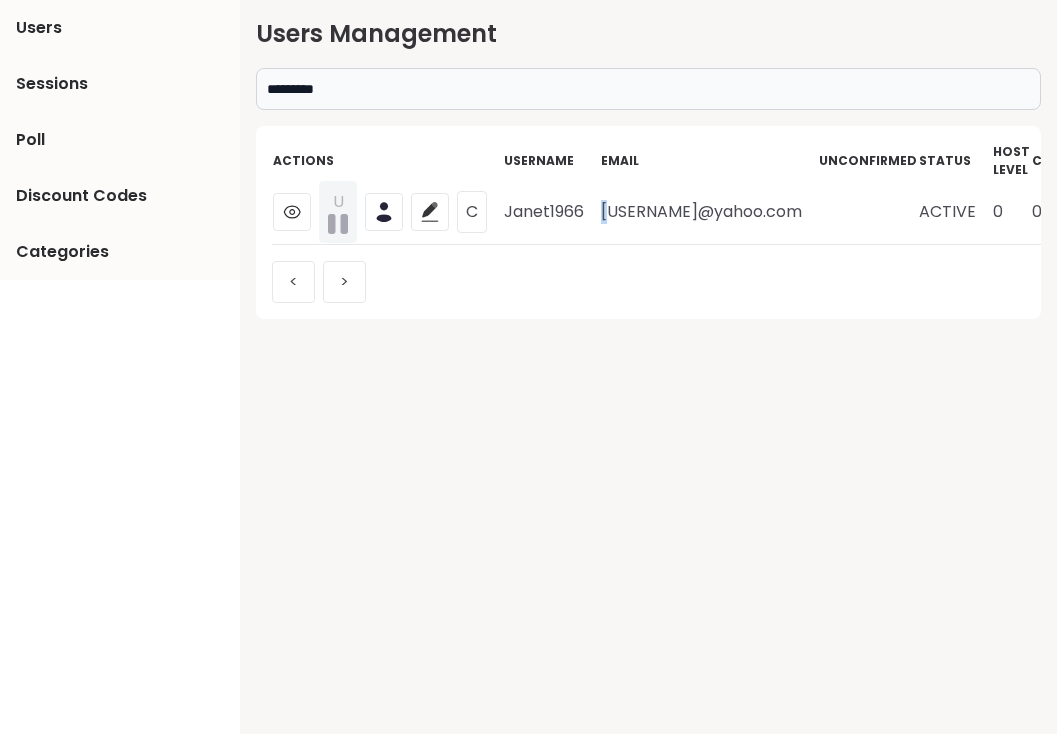 drag, startPoint x: 605, startPoint y: 211, endPoint x: 701, endPoint y: 196, distance: 97.16481 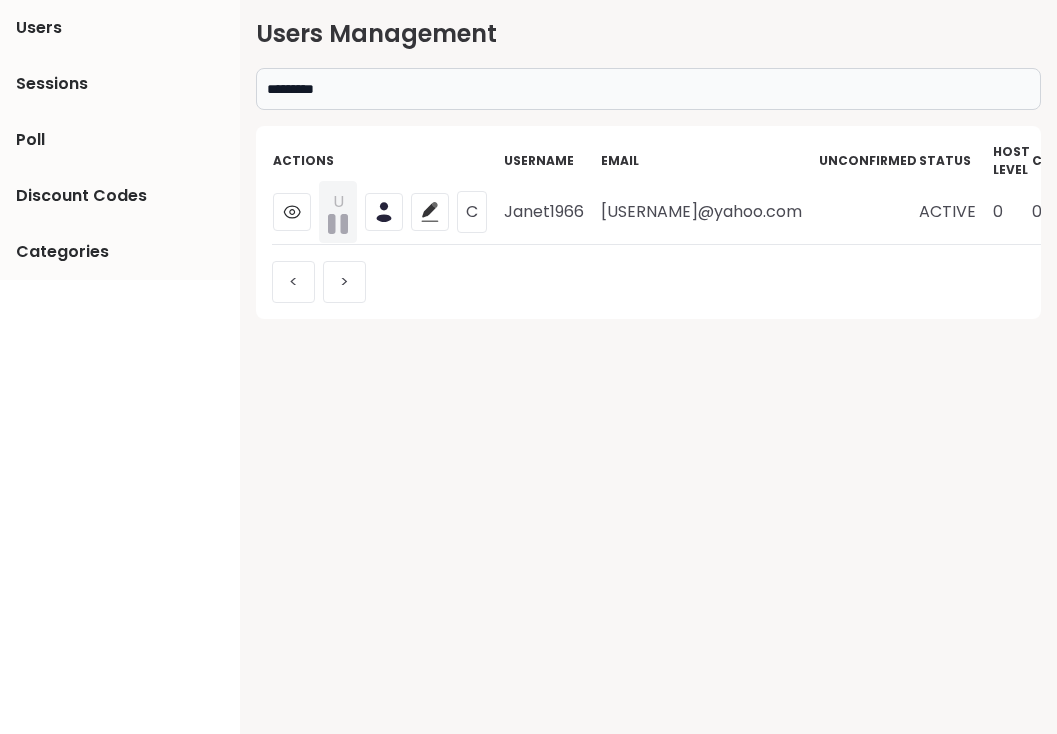 click on "janet.cardinale@yahoo.com" at bounding box center [709, 212] 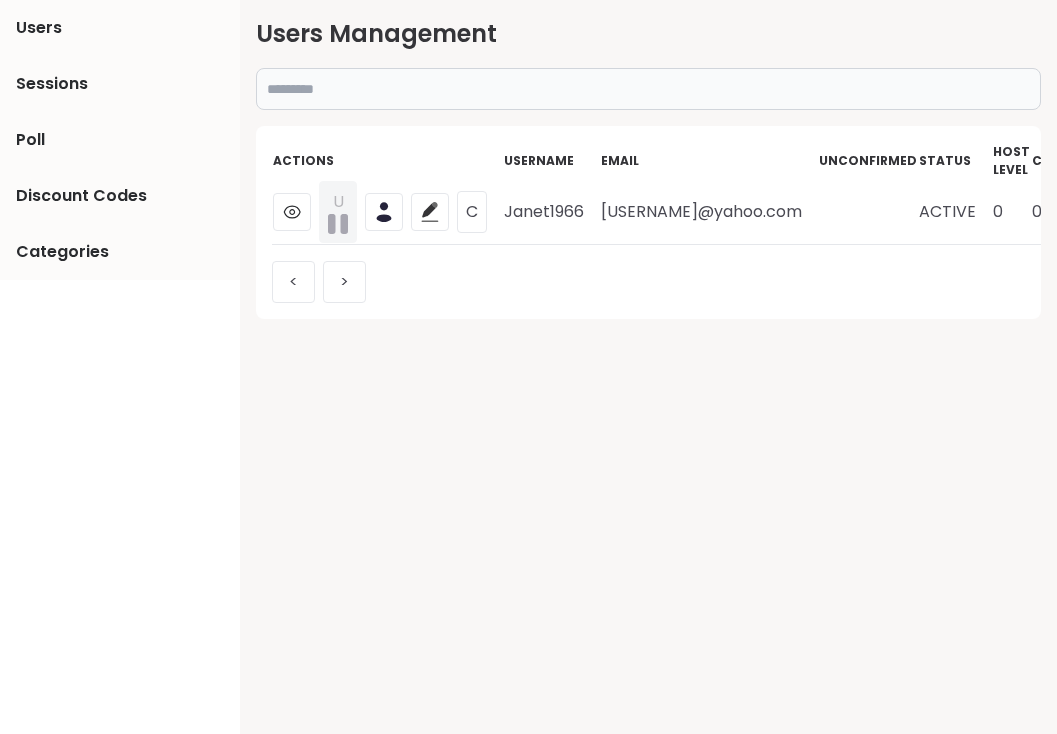paste on "*******" 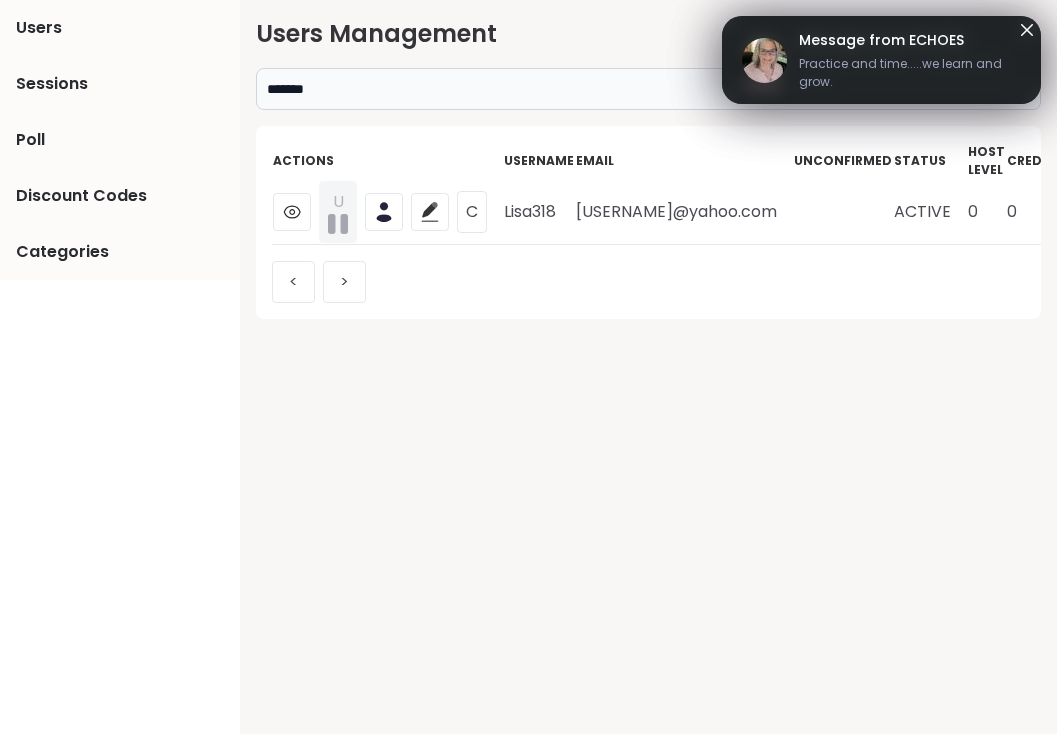 type on "*******" 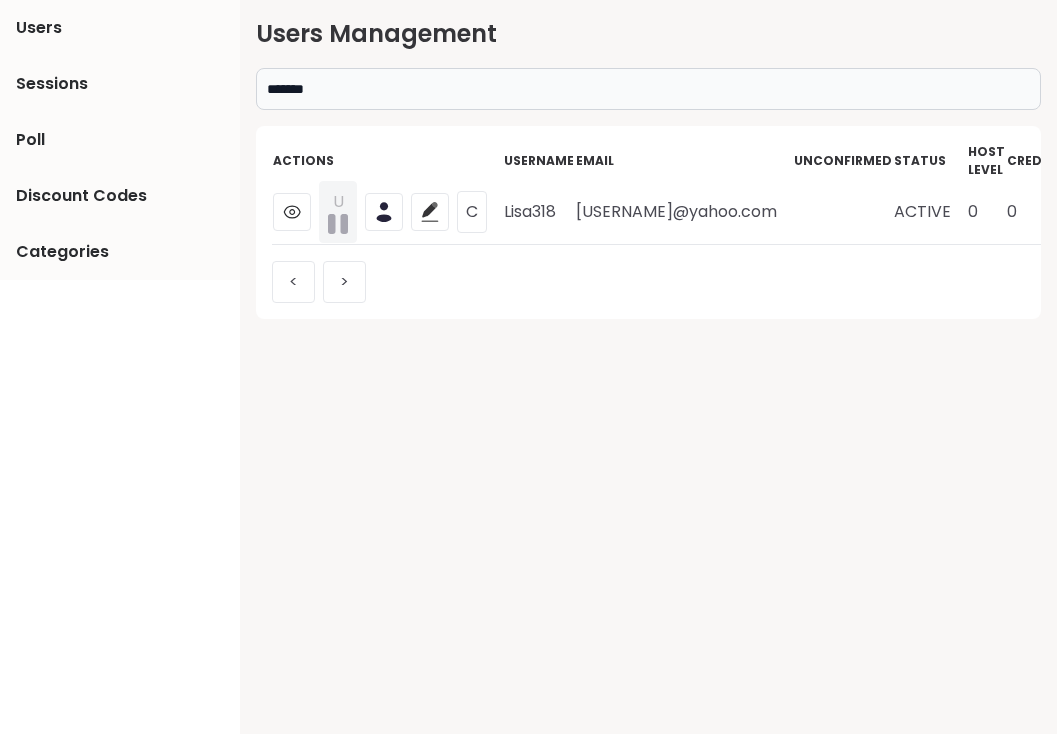drag, startPoint x: 577, startPoint y: 215, endPoint x: 784, endPoint y: 214, distance: 207.00241 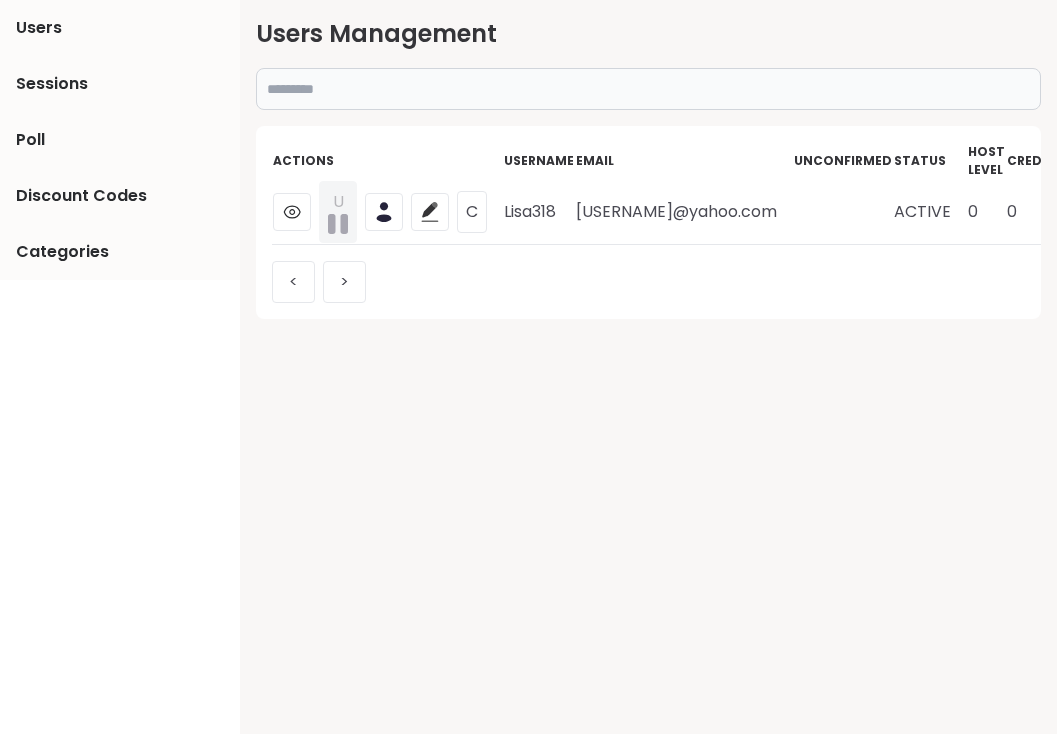 paste on "******" 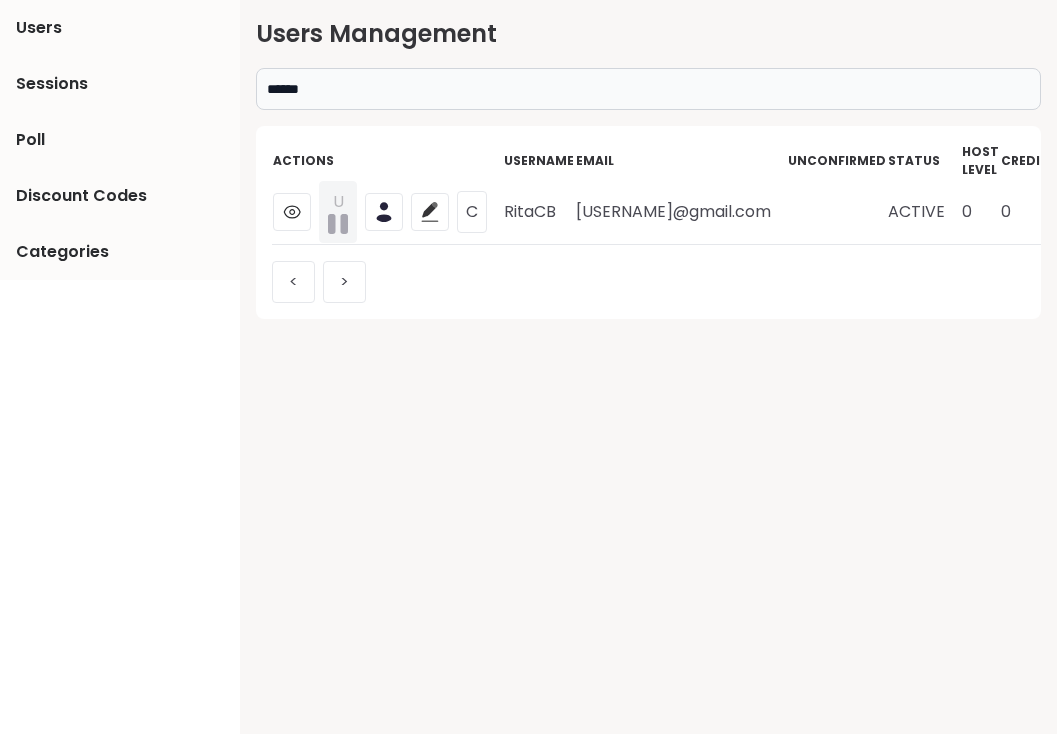 type on "******" 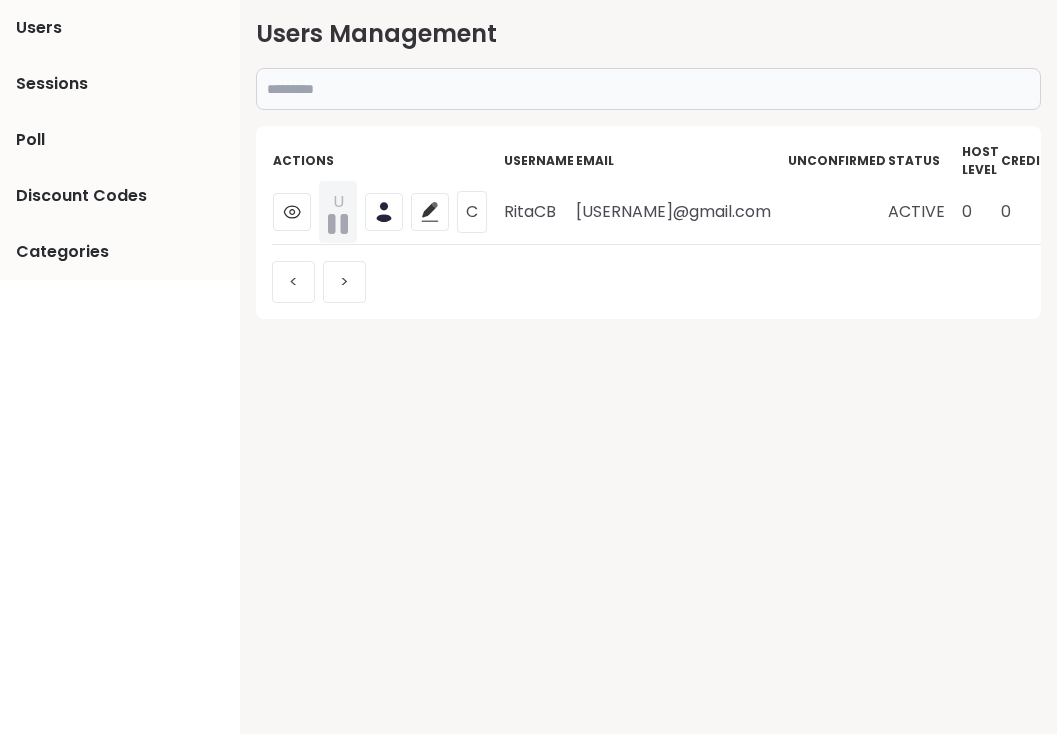 paste on "********" 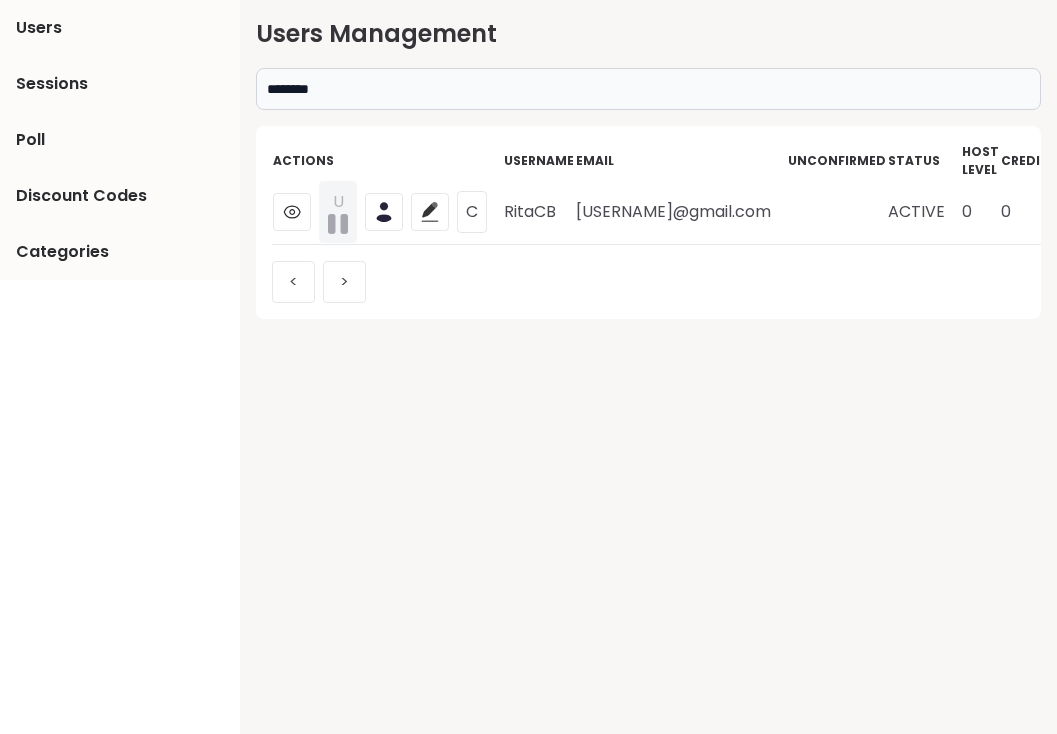 type on "********" 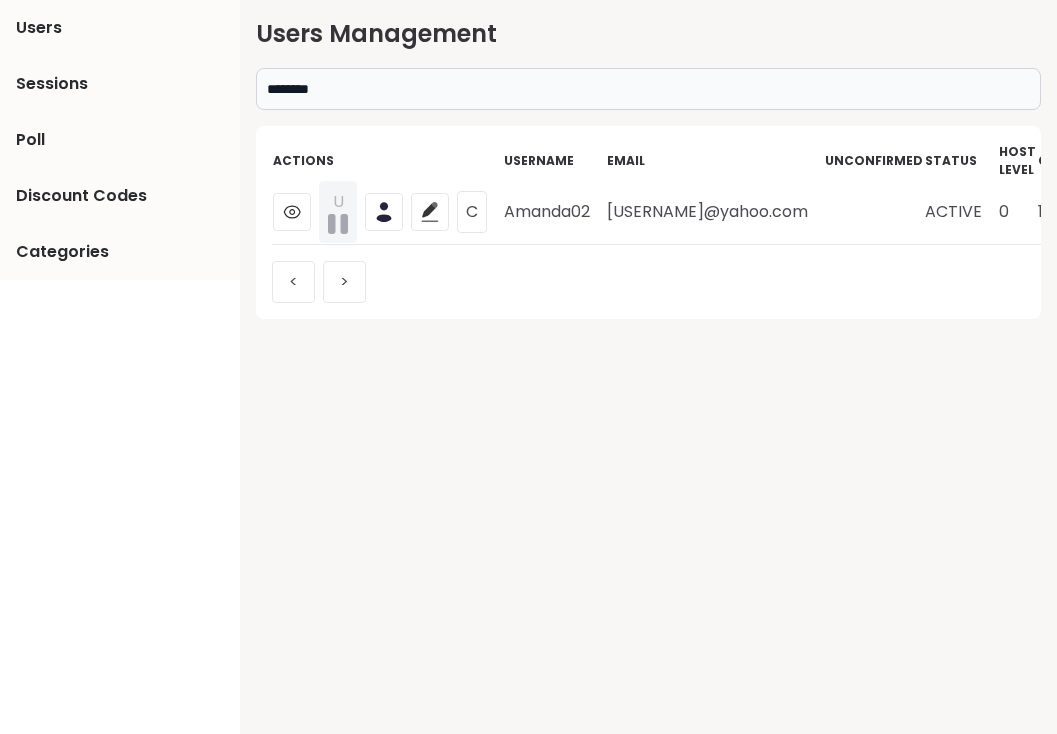 drag, startPoint x: 614, startPoint y: 215, endPoint x: 856, endPoint y: 217, distance: 242.00827 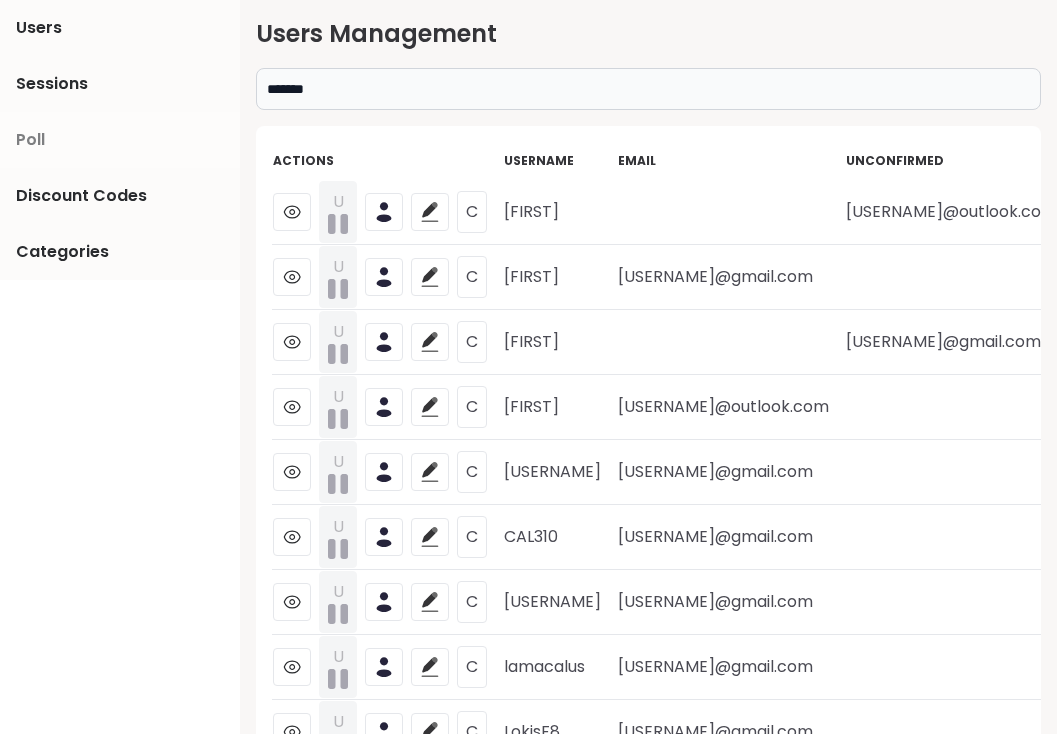 type on "*******" 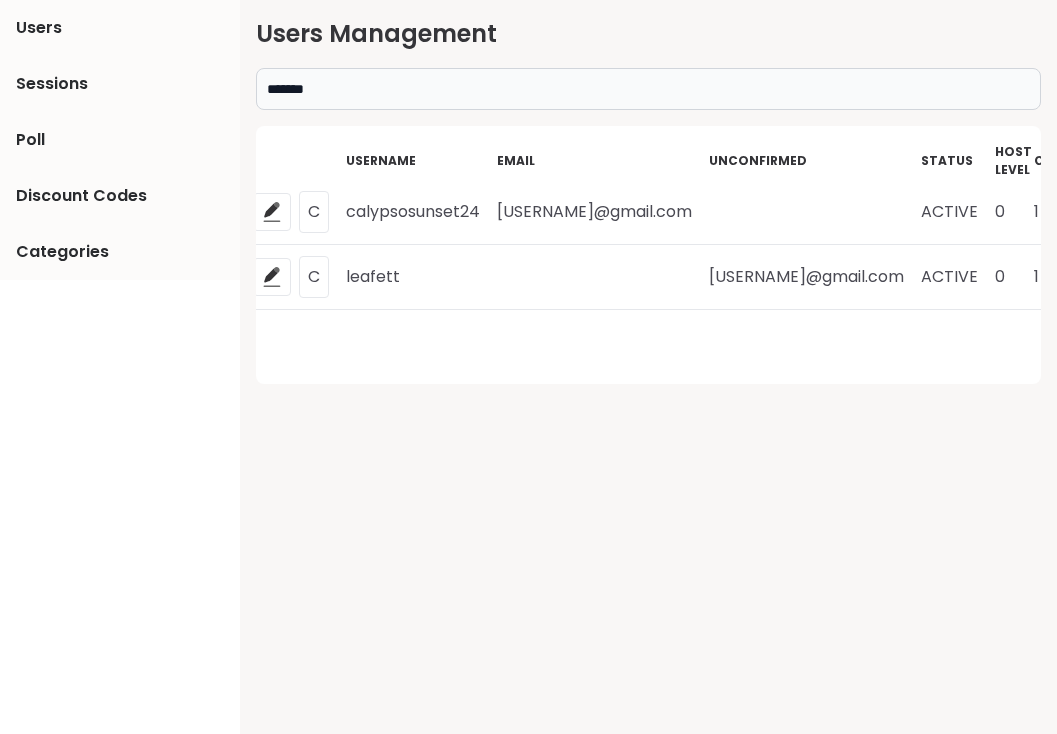 scroll, scrollTop: 0, scrollLeft: 142, axis: horizontal 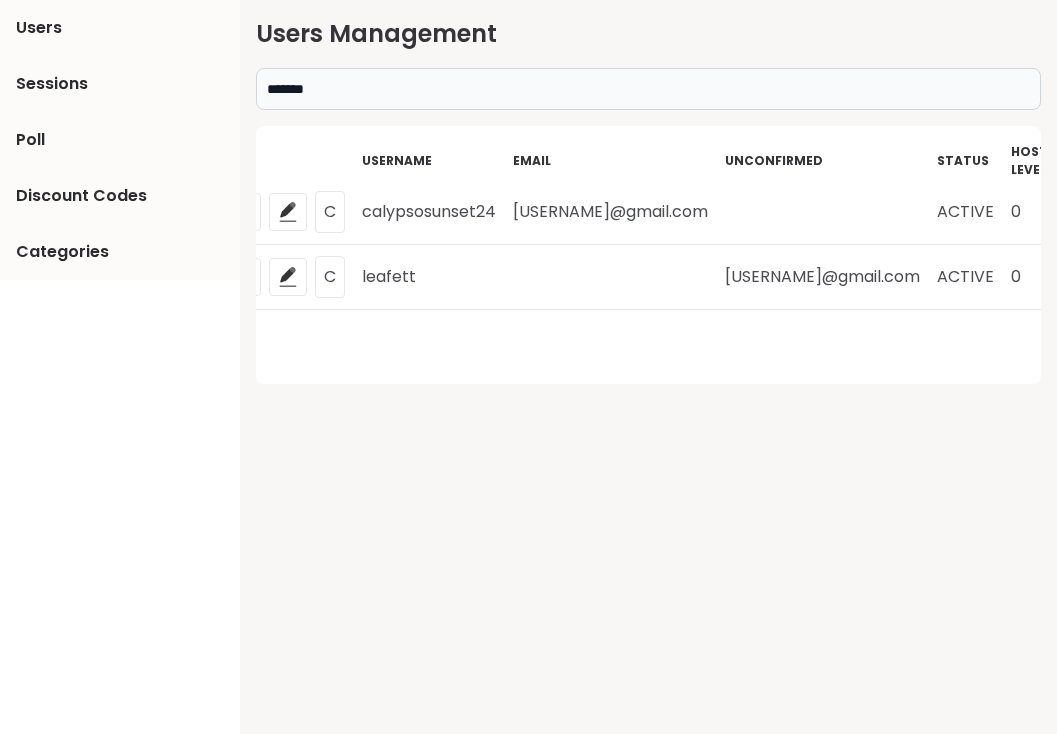 drag, startPoint x: 515, startPoint y: 211, endPoint x: 752, endPoint y: 211, distance: 237 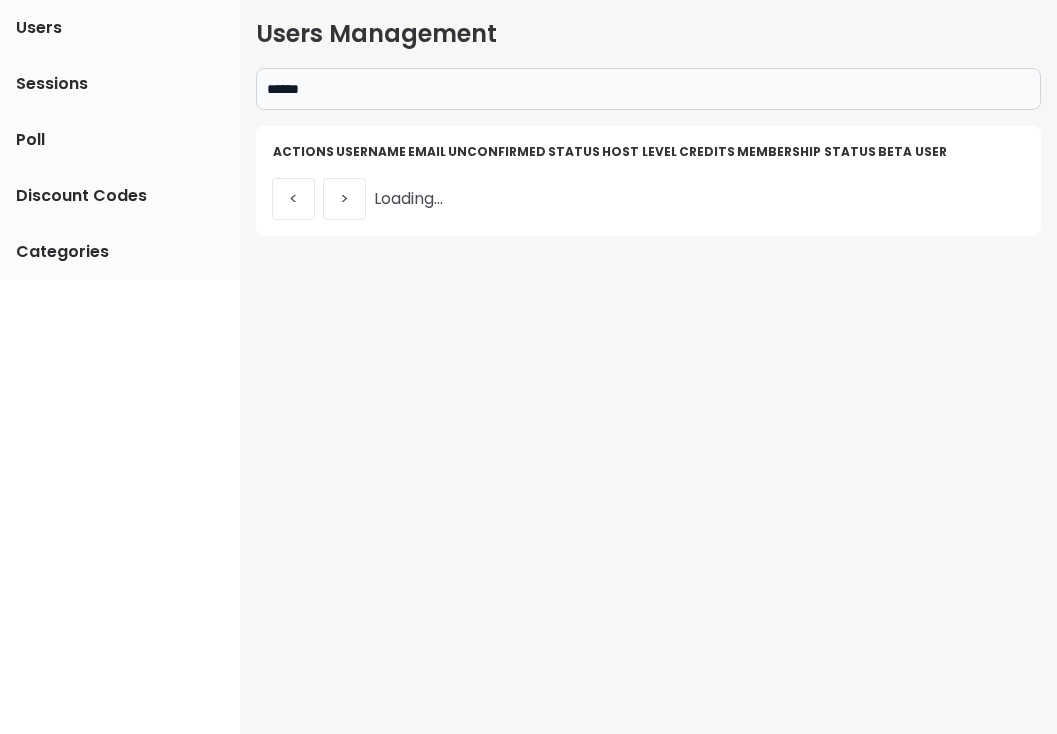 scroll, scrollTop: 0, scrollLeft: 0, axis: both 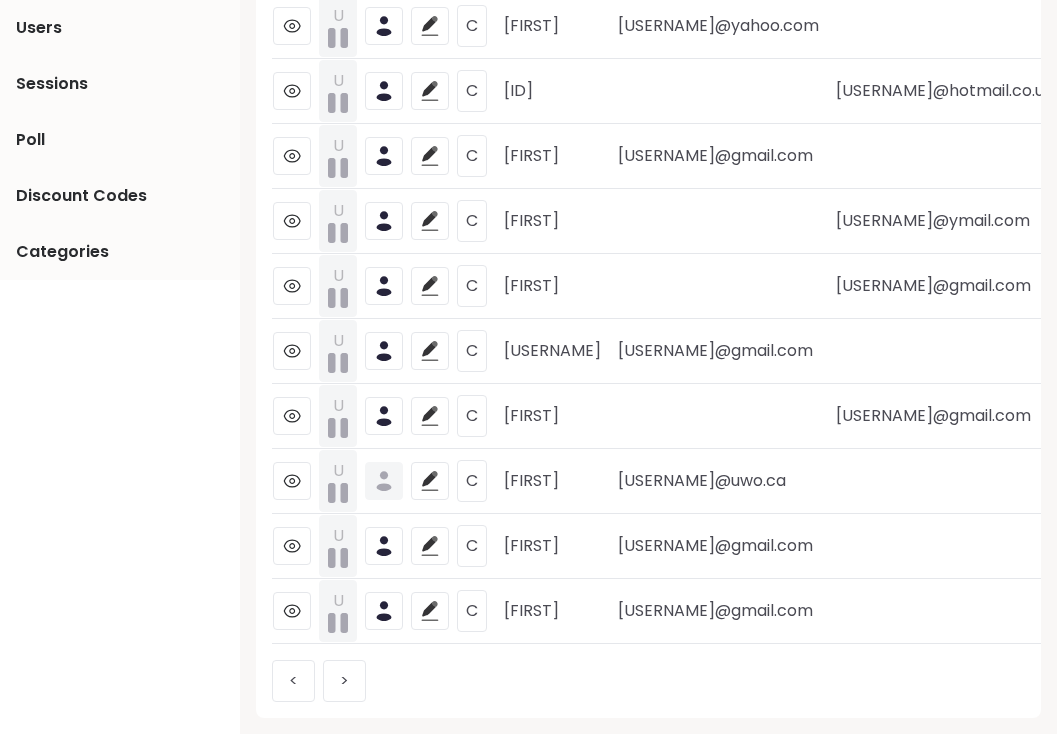 type on "******" 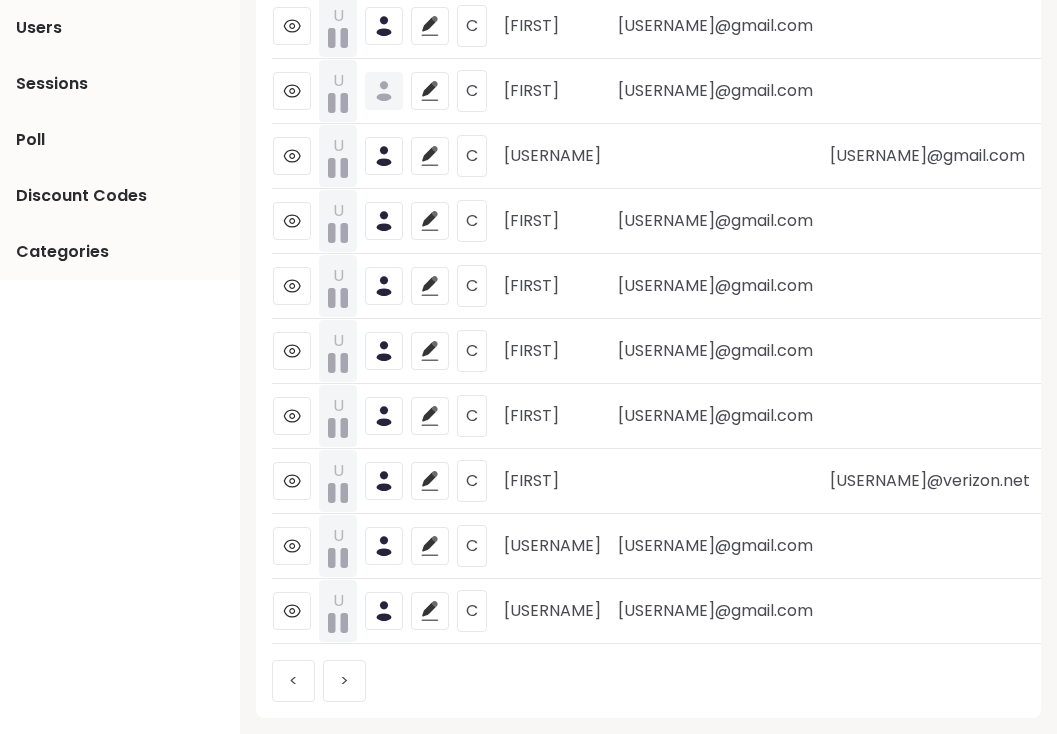 scroll, scrollTop: 187, scrollLeft: 0, axis: vertical 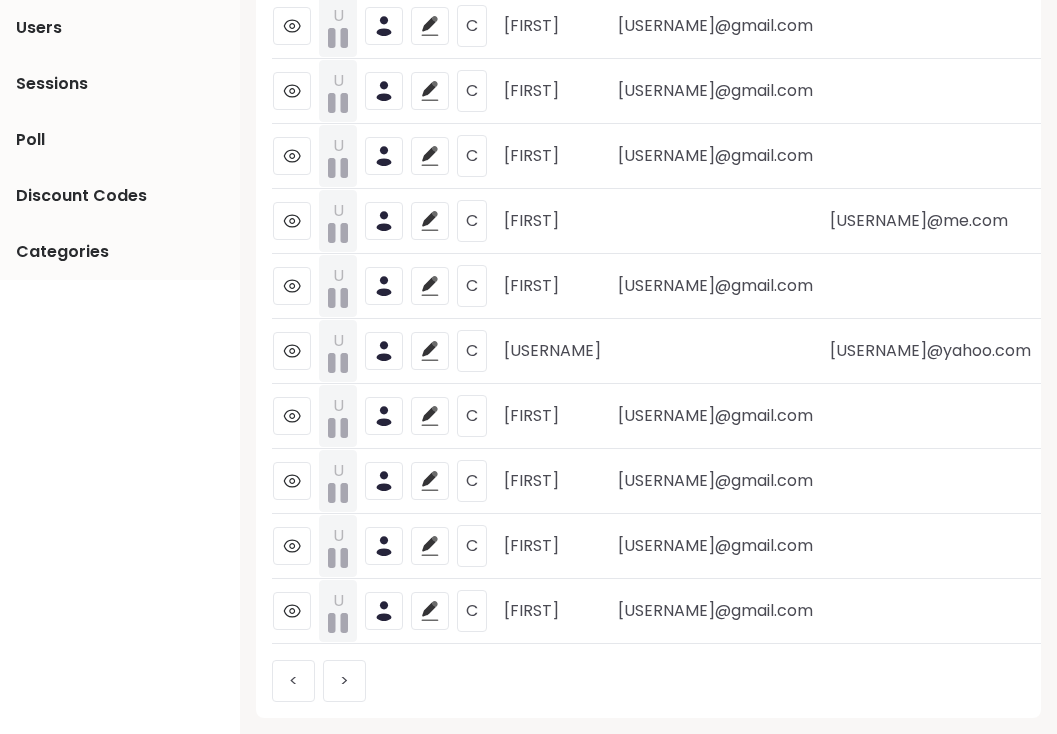click on ">" at bounding box center (344, 681) 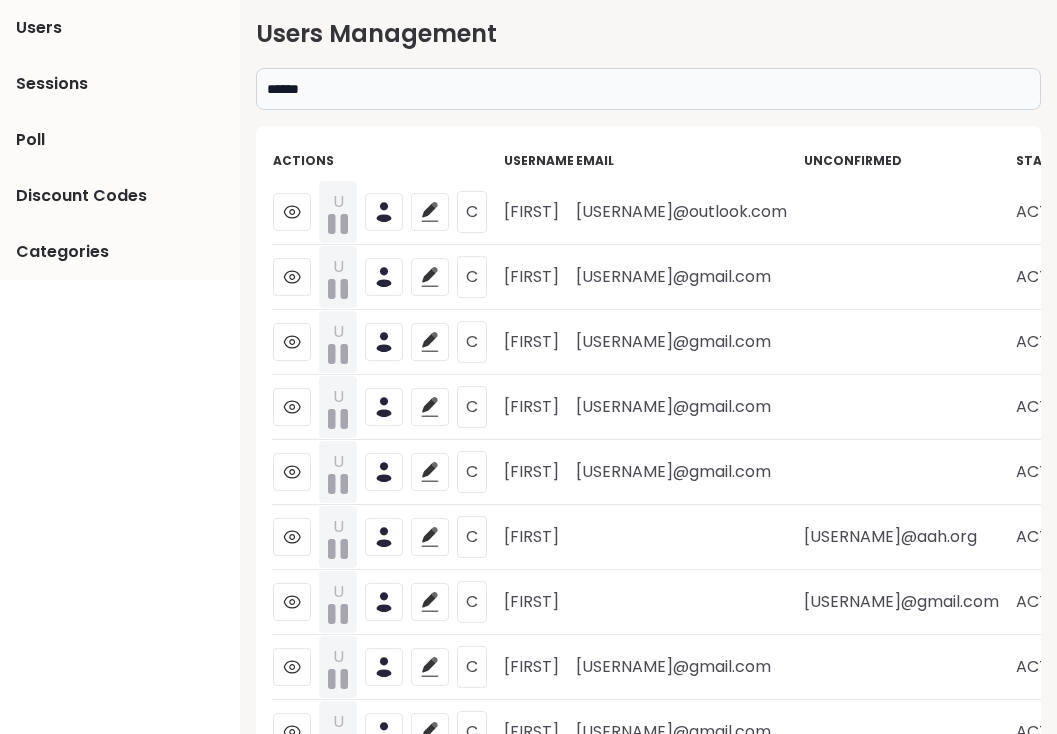 scroll, scrollTop: 0, scrollLeft: 0, axis: both 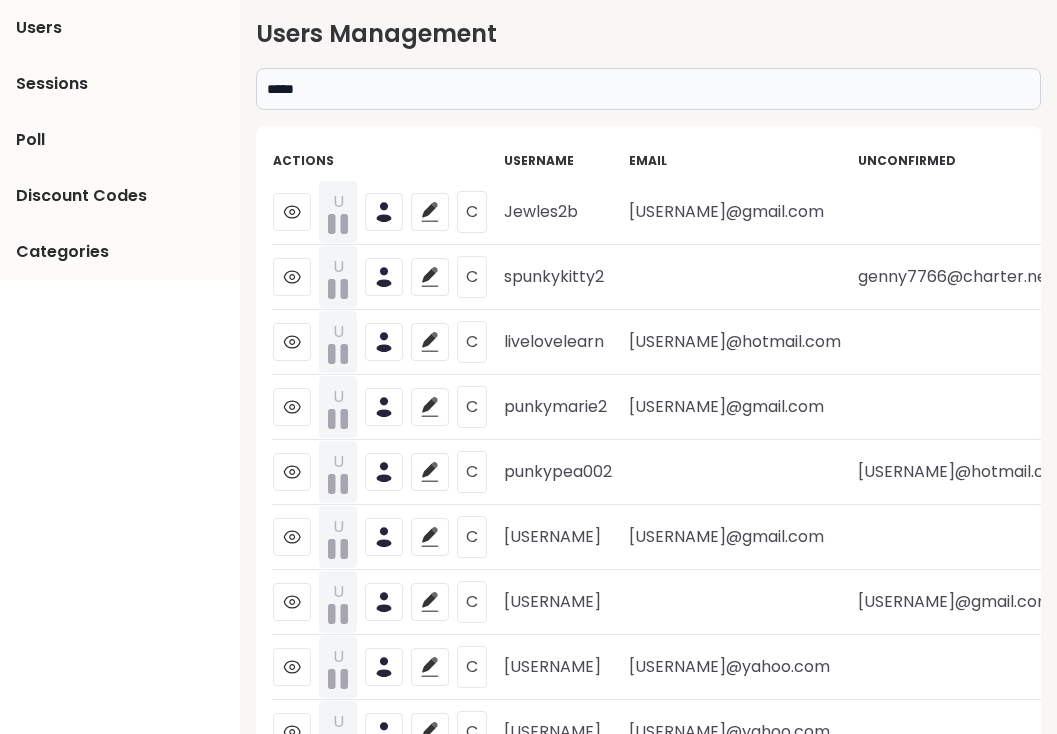 click on "*****" at bounding box center (648, 89) 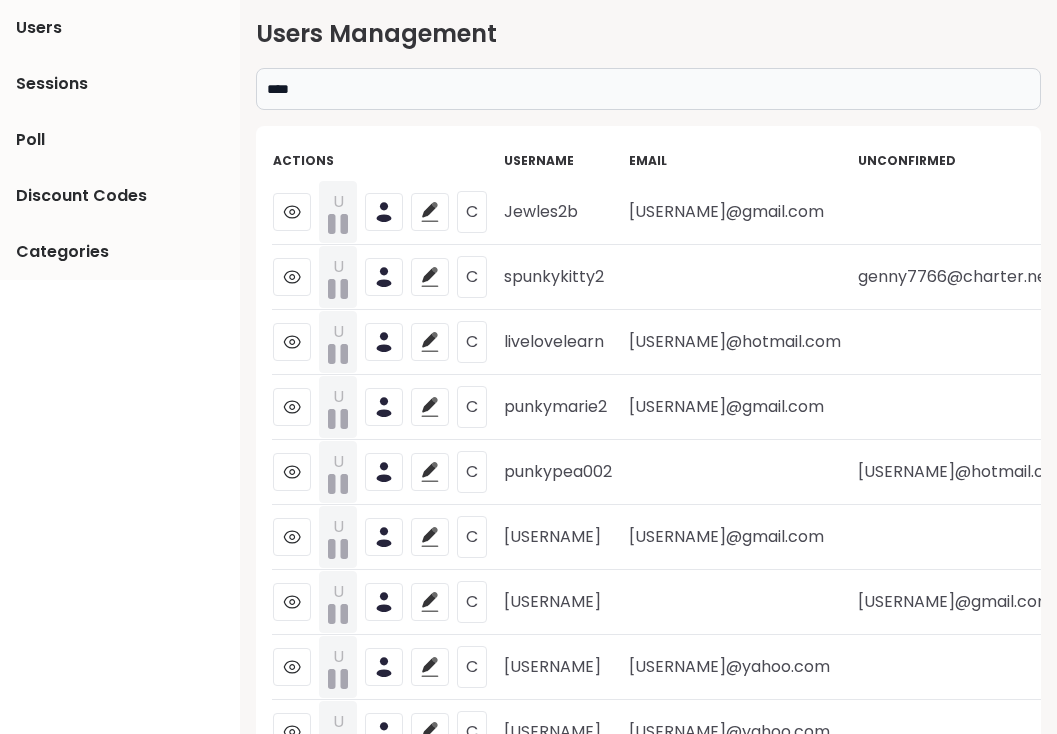 type on "****" 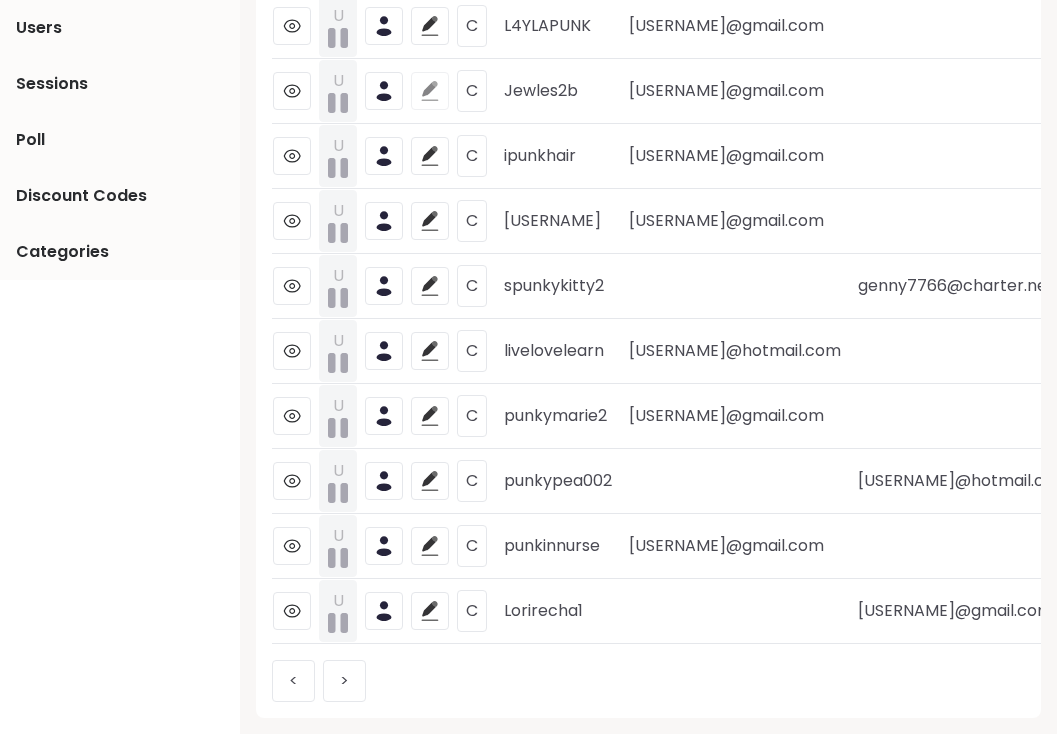 scroll, scrollTop: 187, scrollLeft: 0, axis: vertical 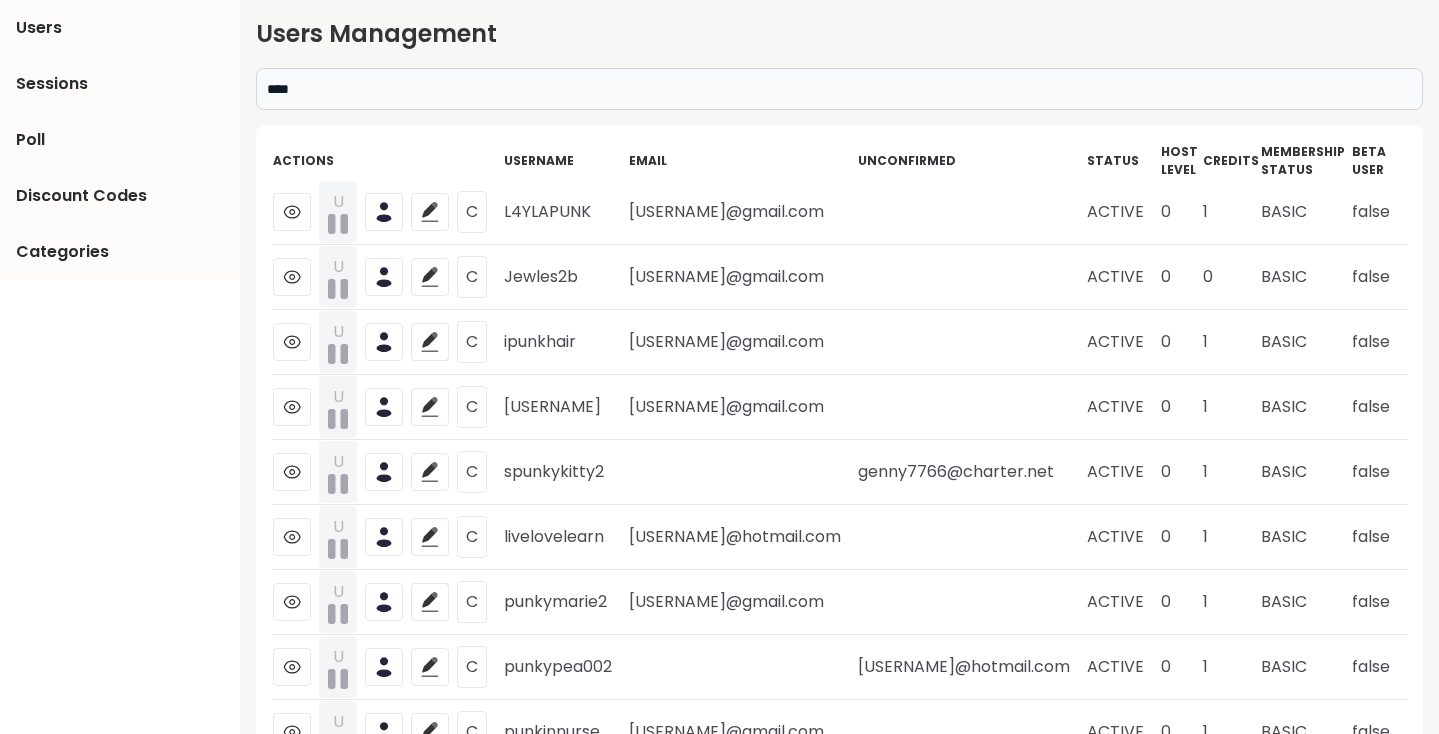 click on "****" at bounding box center (839, 89) 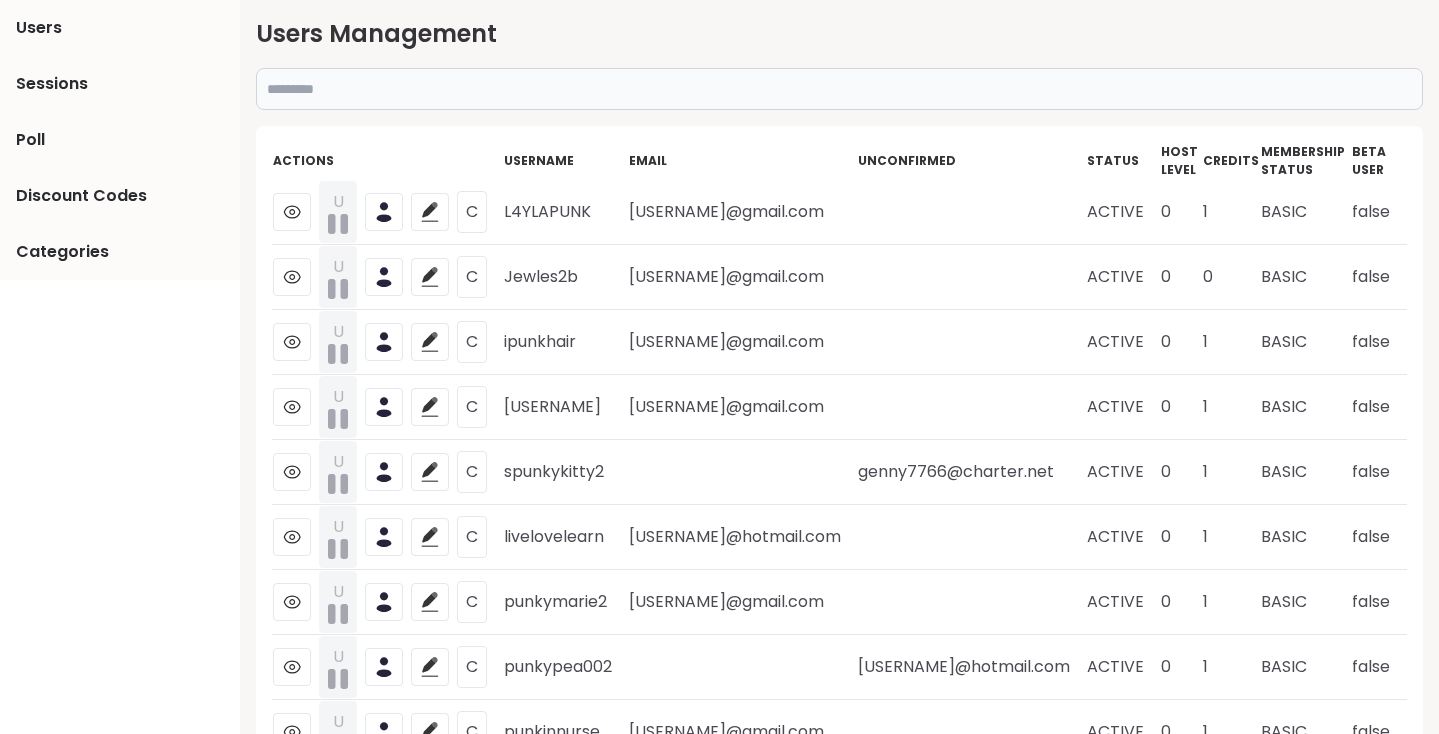 paste on "******" 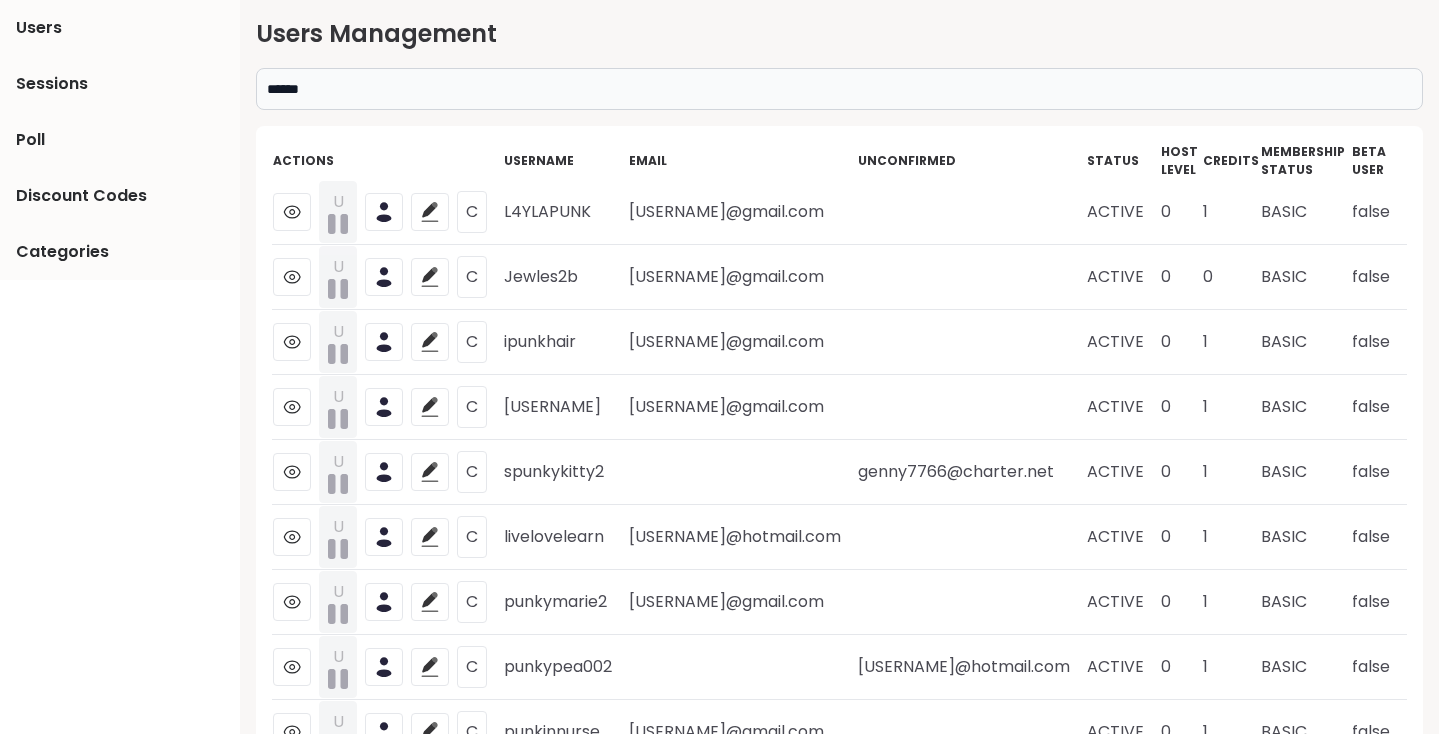 type on "******" 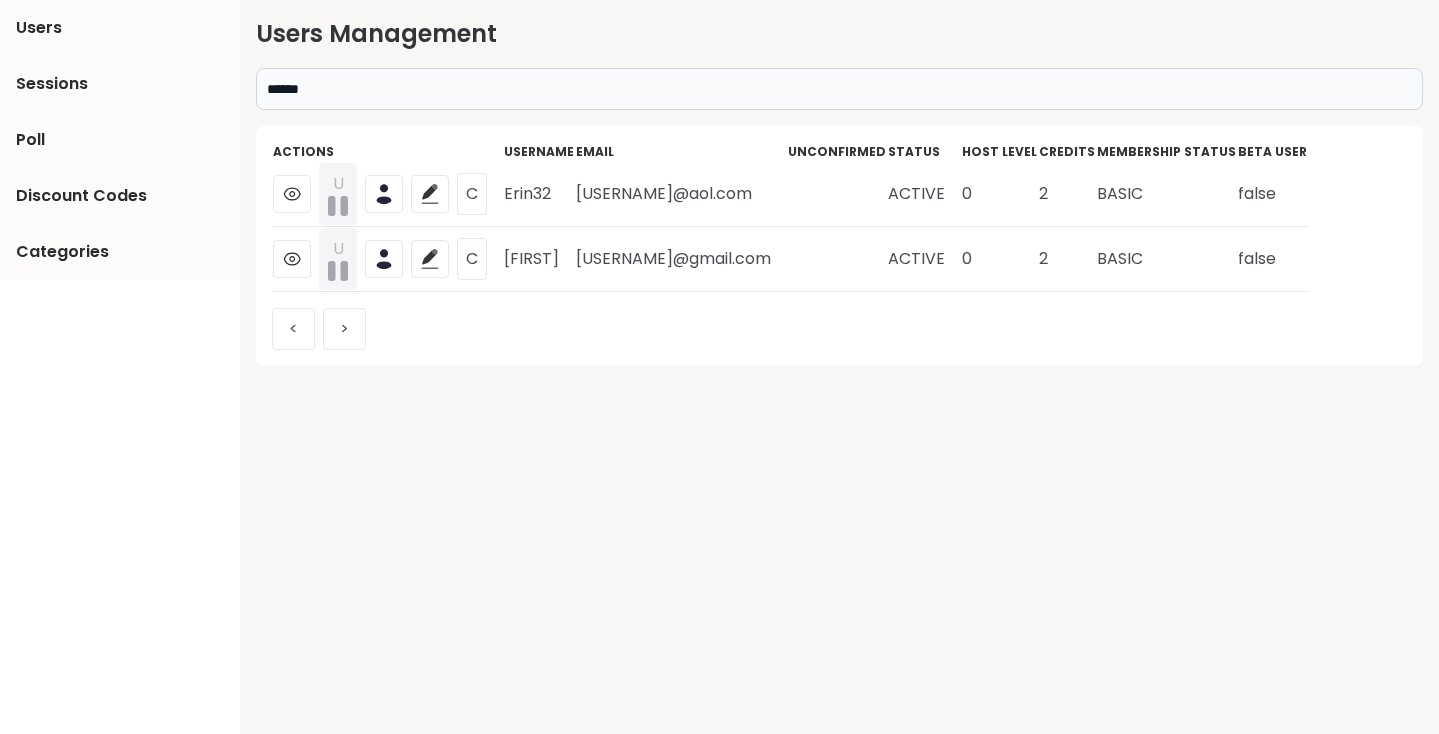 drag, startPoint x: 600, startPoint y: 192, endPoint x: 806, endPoint y: 194, distance: 206.0097 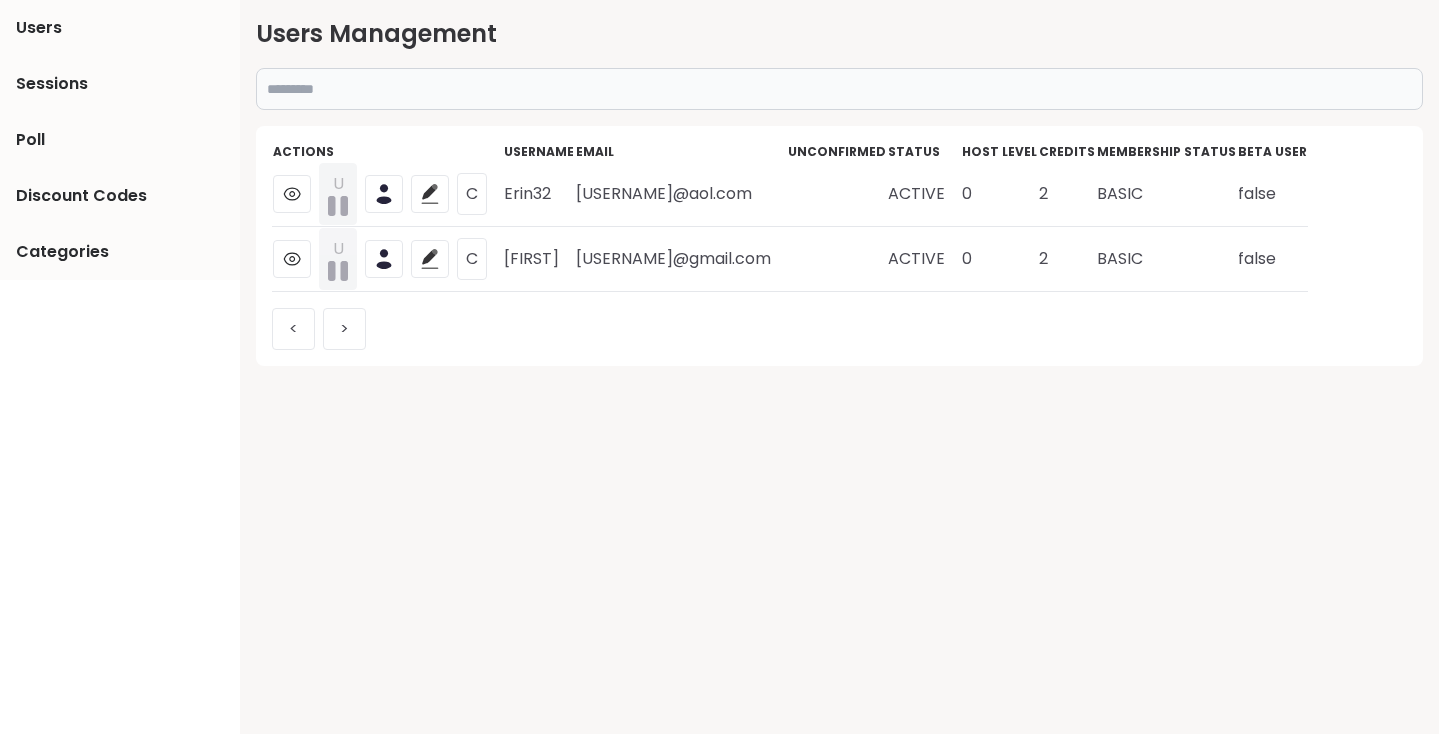 paste on "**********" 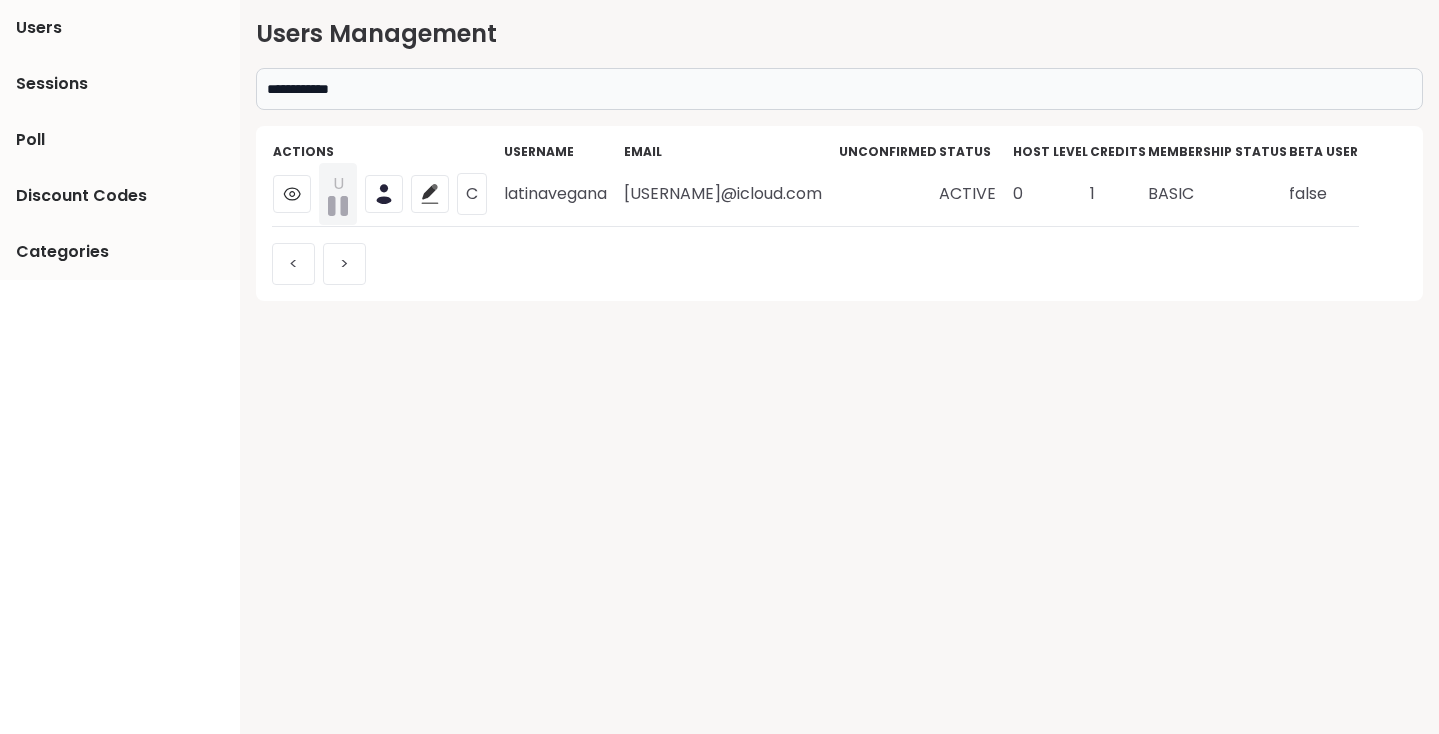 type on "**********" 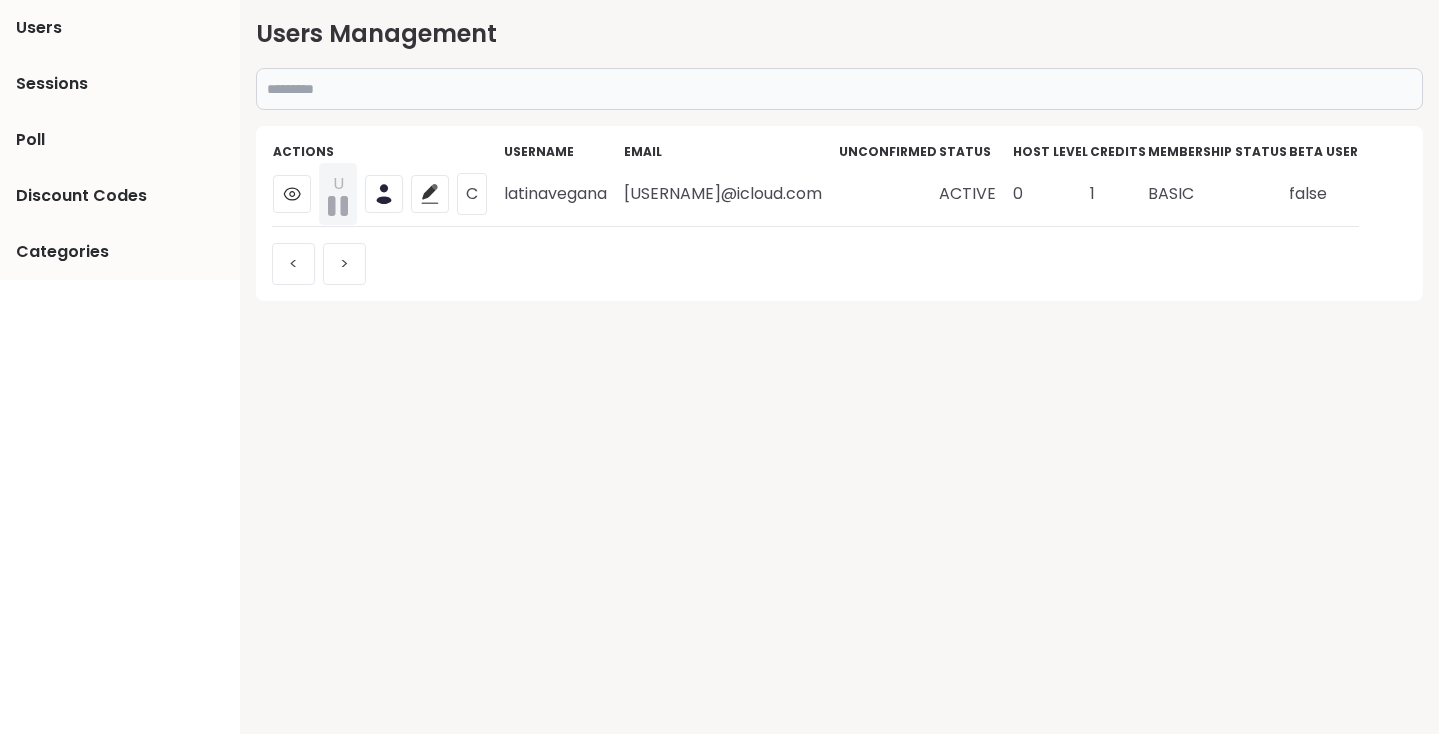 paste on "**********" 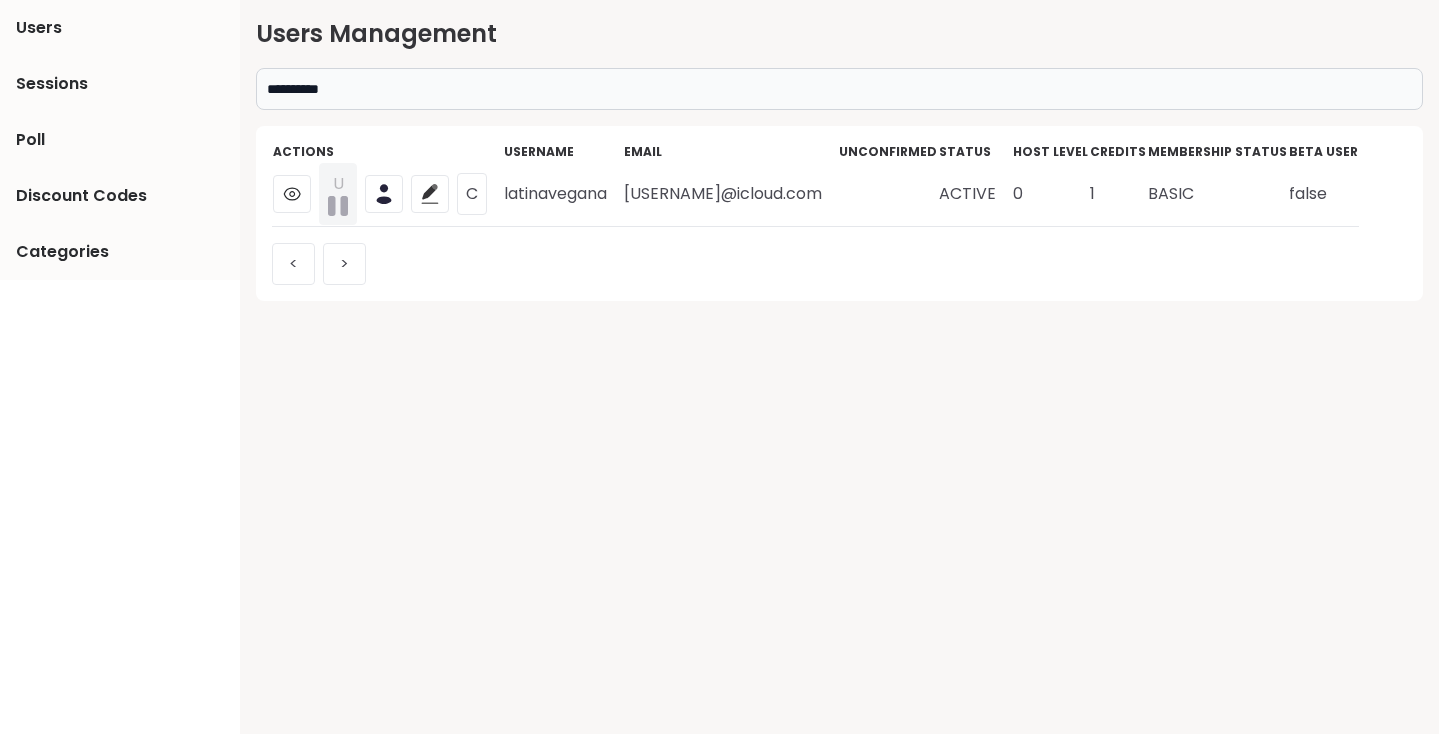 type on "**********" 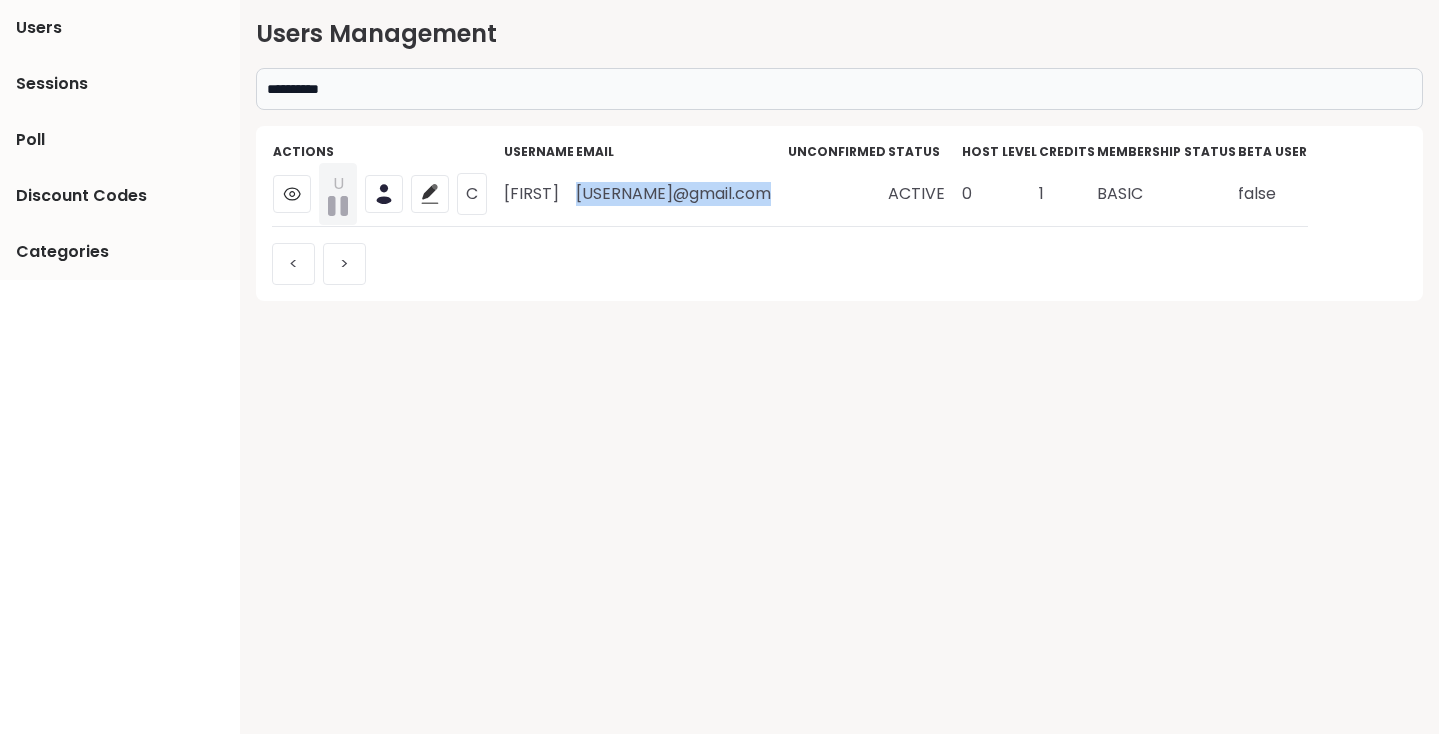 drag, startPoint x: 618, startPoint y: 195, endPoint x: 797, endPoint y: 197, distance: 179.01117 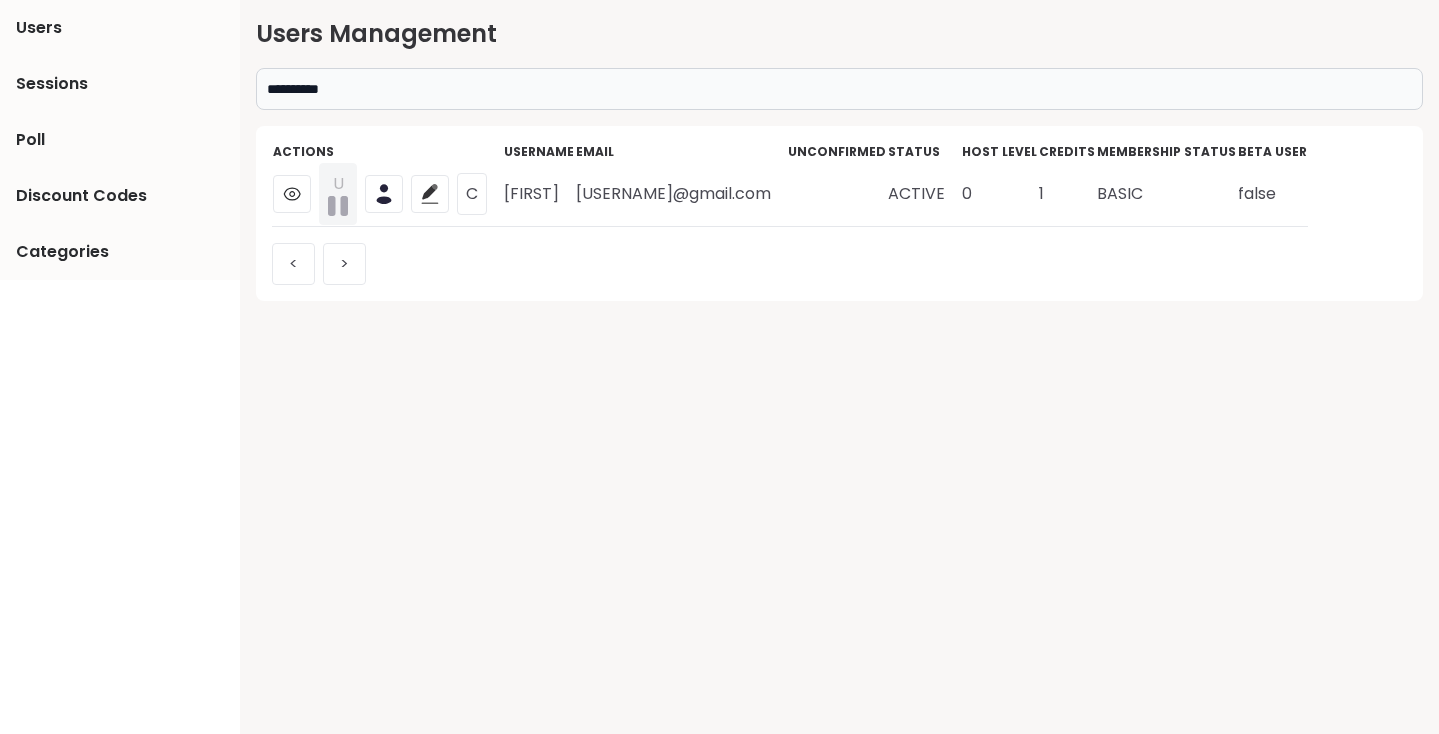 click on "**********" at bounding box center [839, 89] 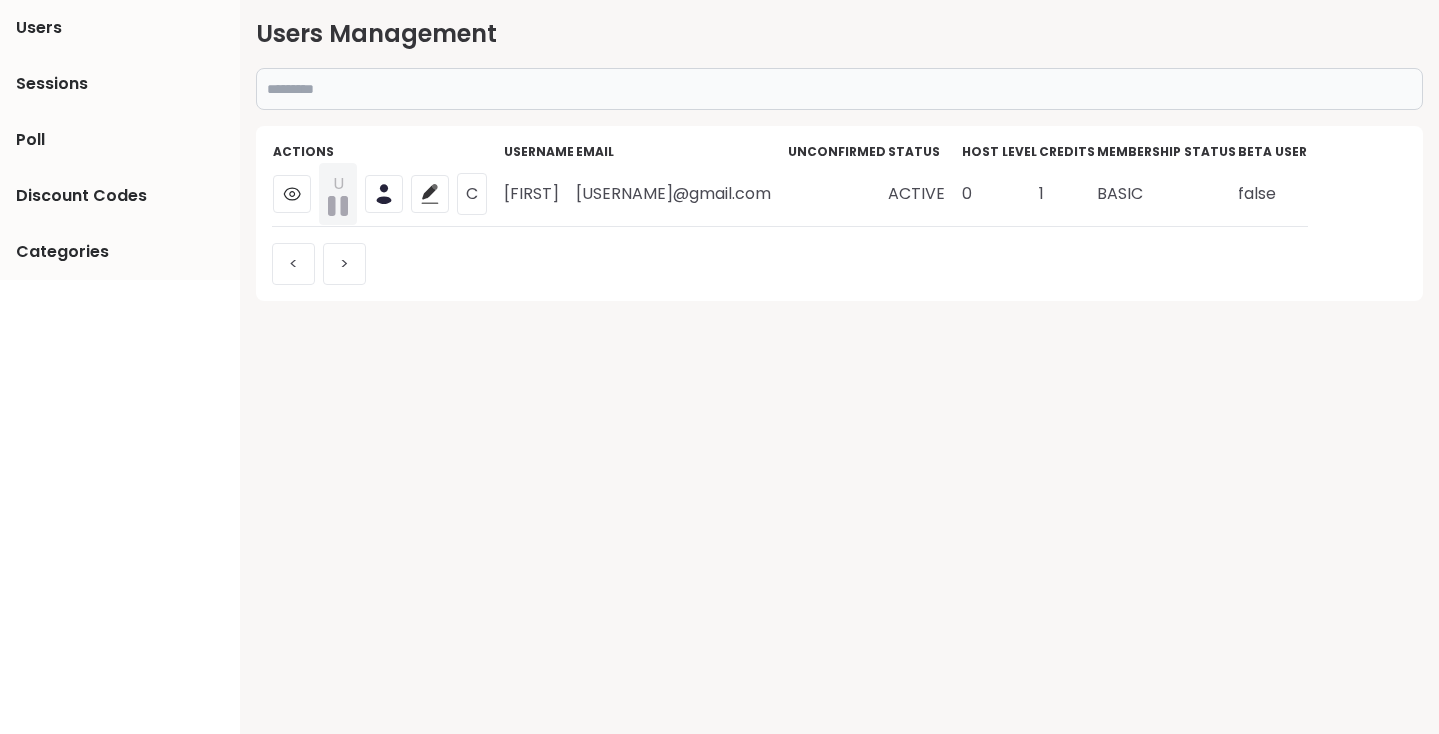 paste on "**********" 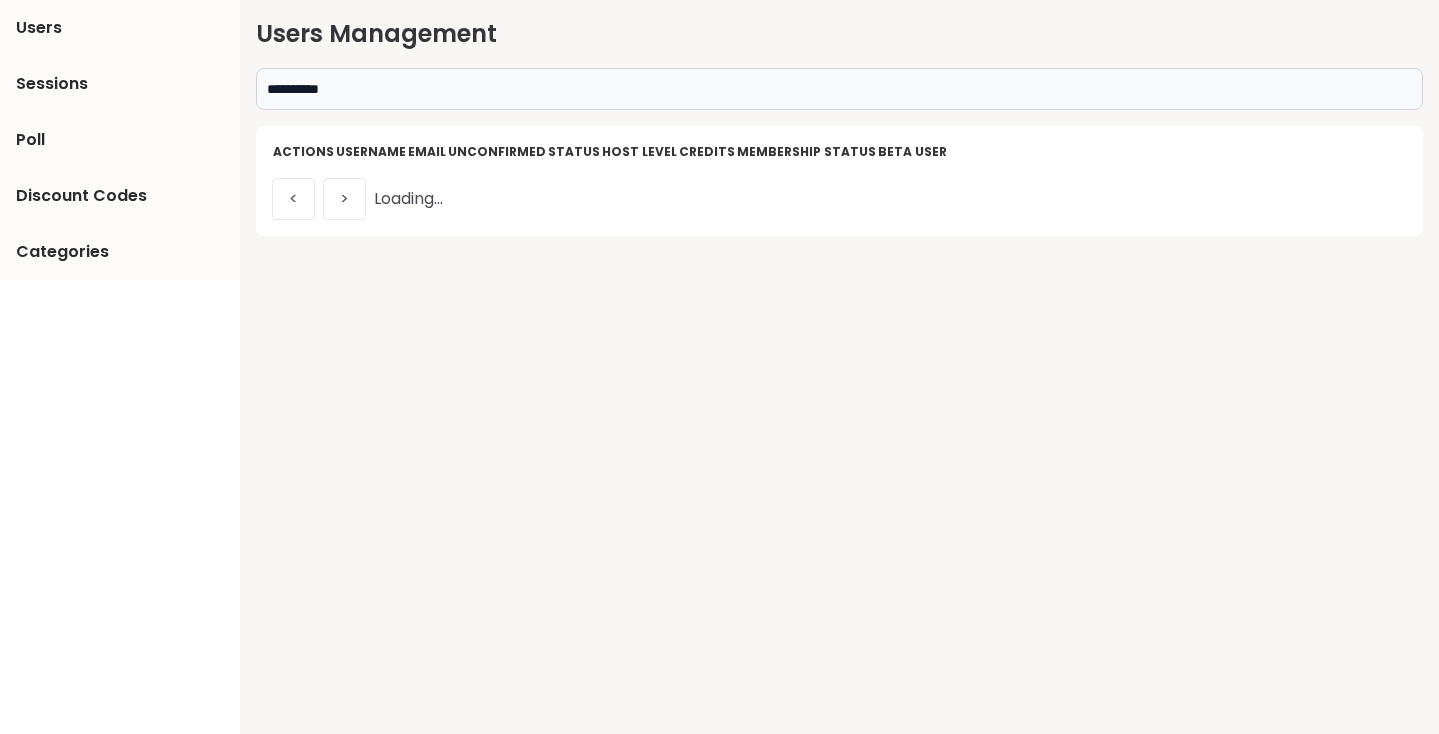 type on "**********" 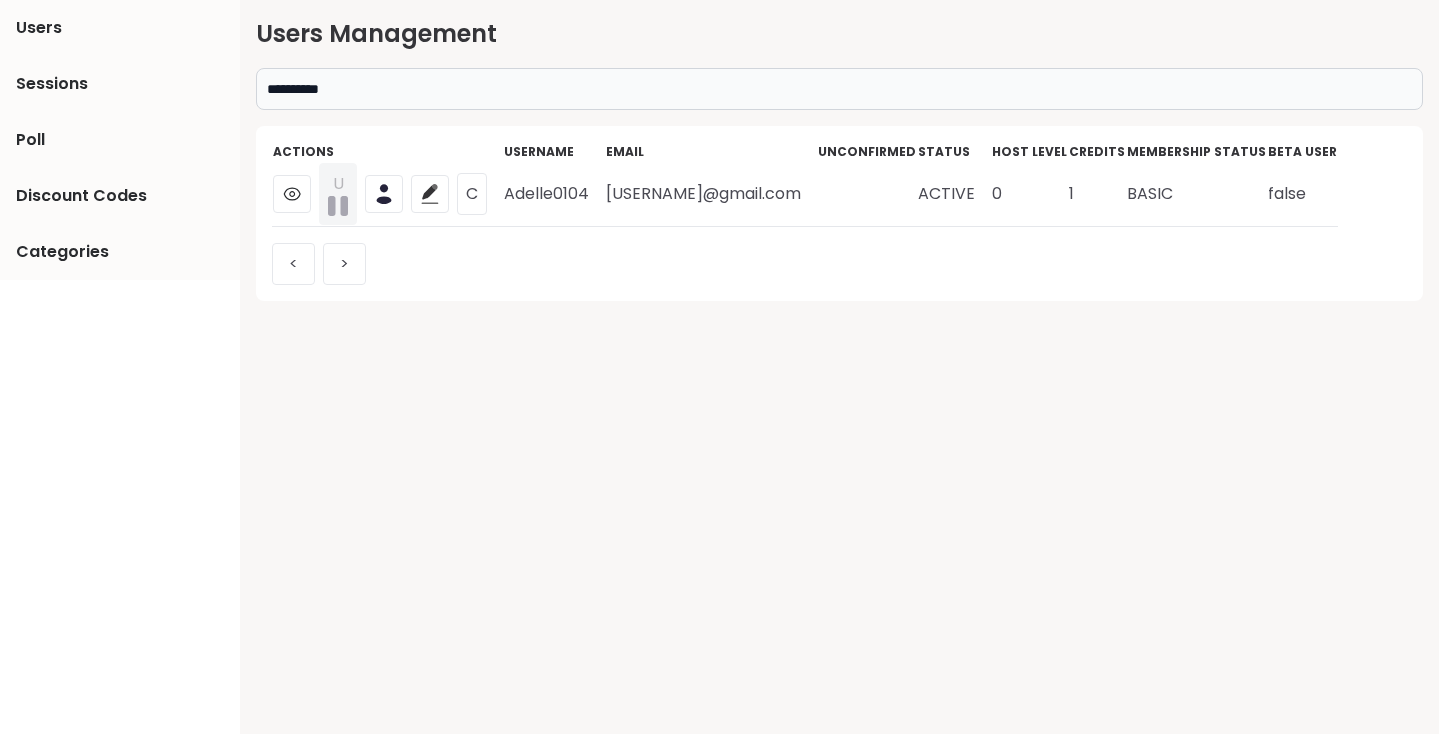 drag, startPoint x: 606, startPoint y: 198, endPoint x: 828, endPoint y: 198, distance: 222 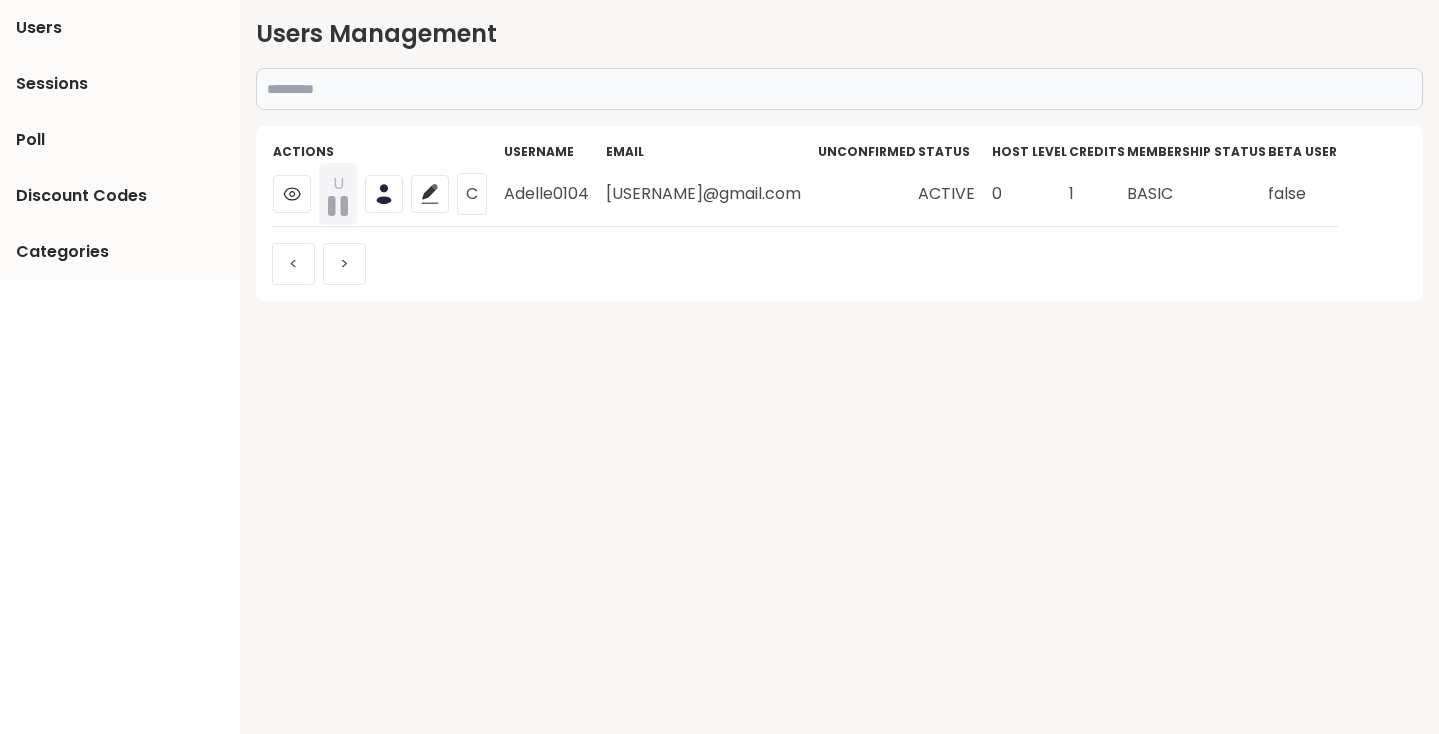 paste on "*******" 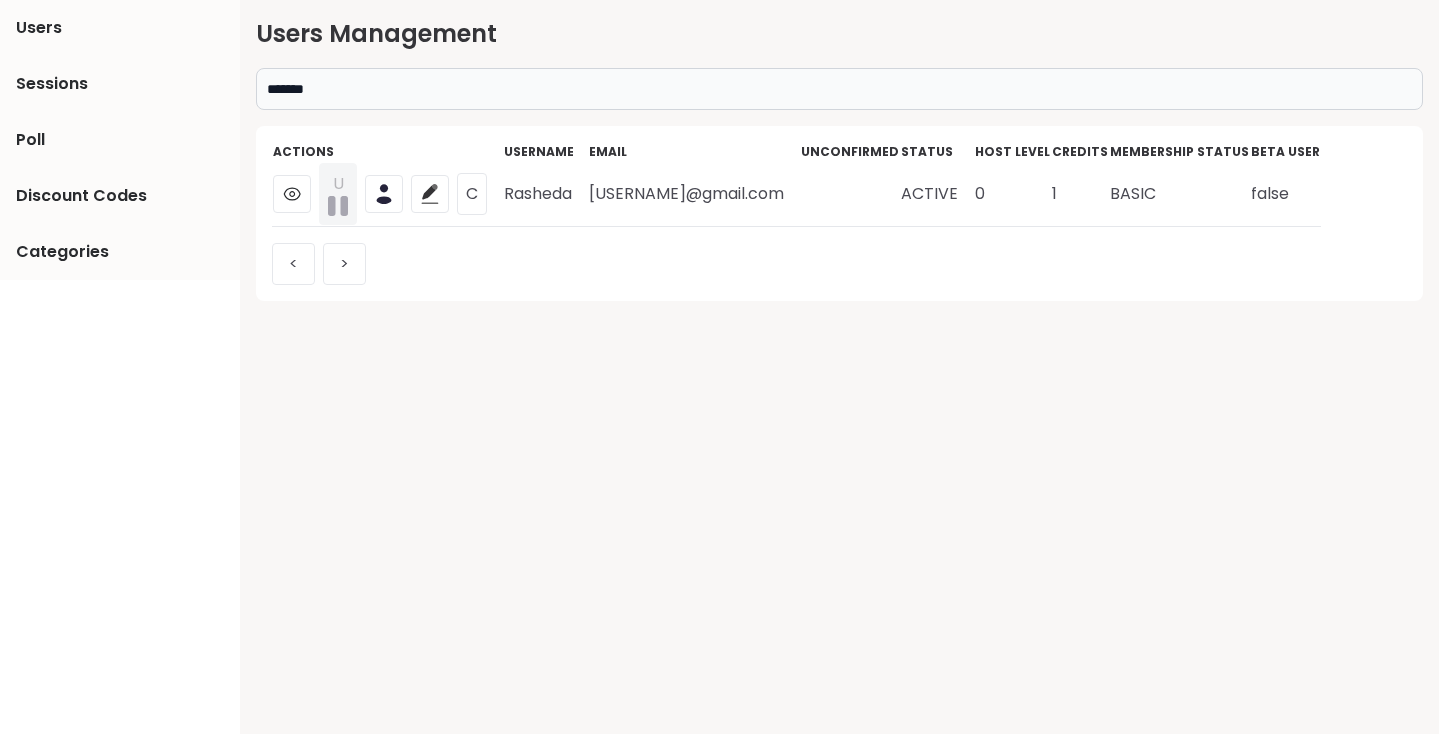 type on "*******" 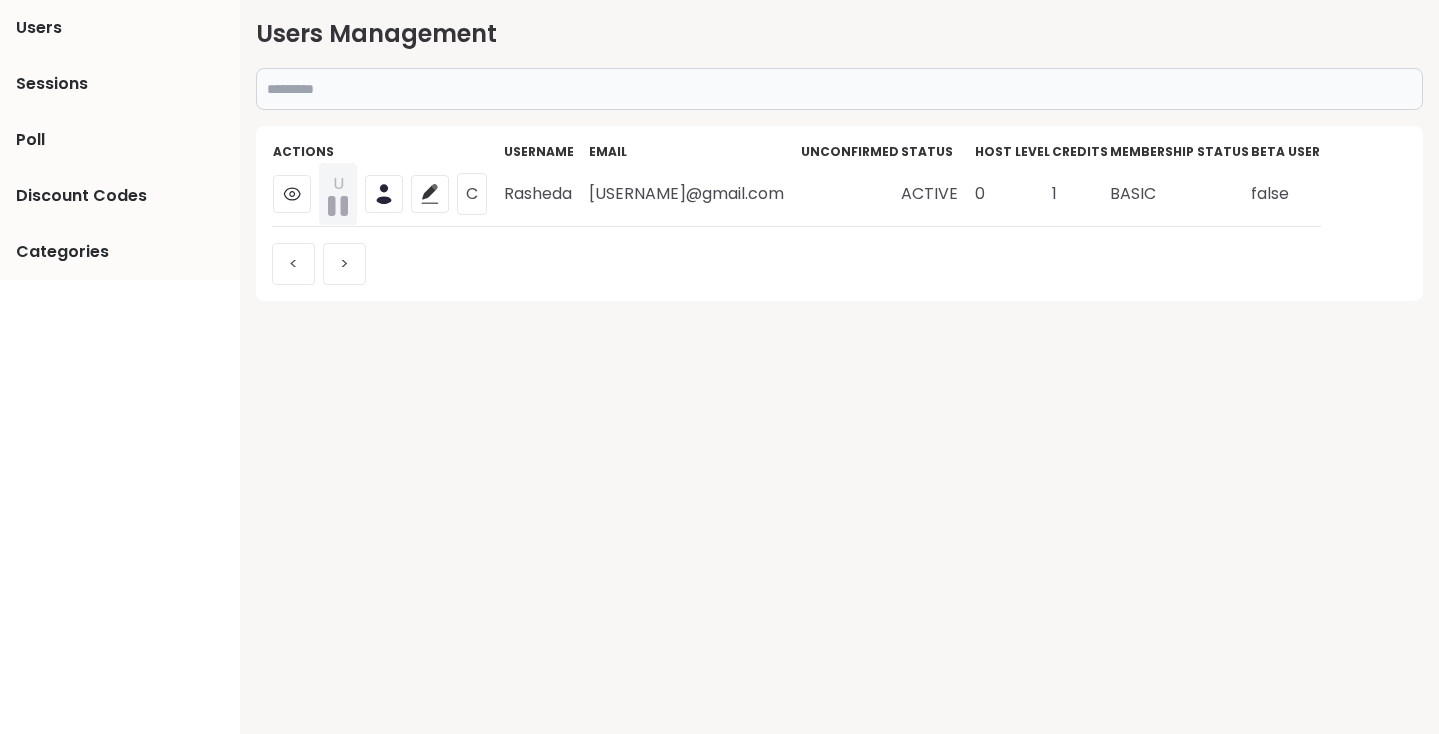 paste on "**********" 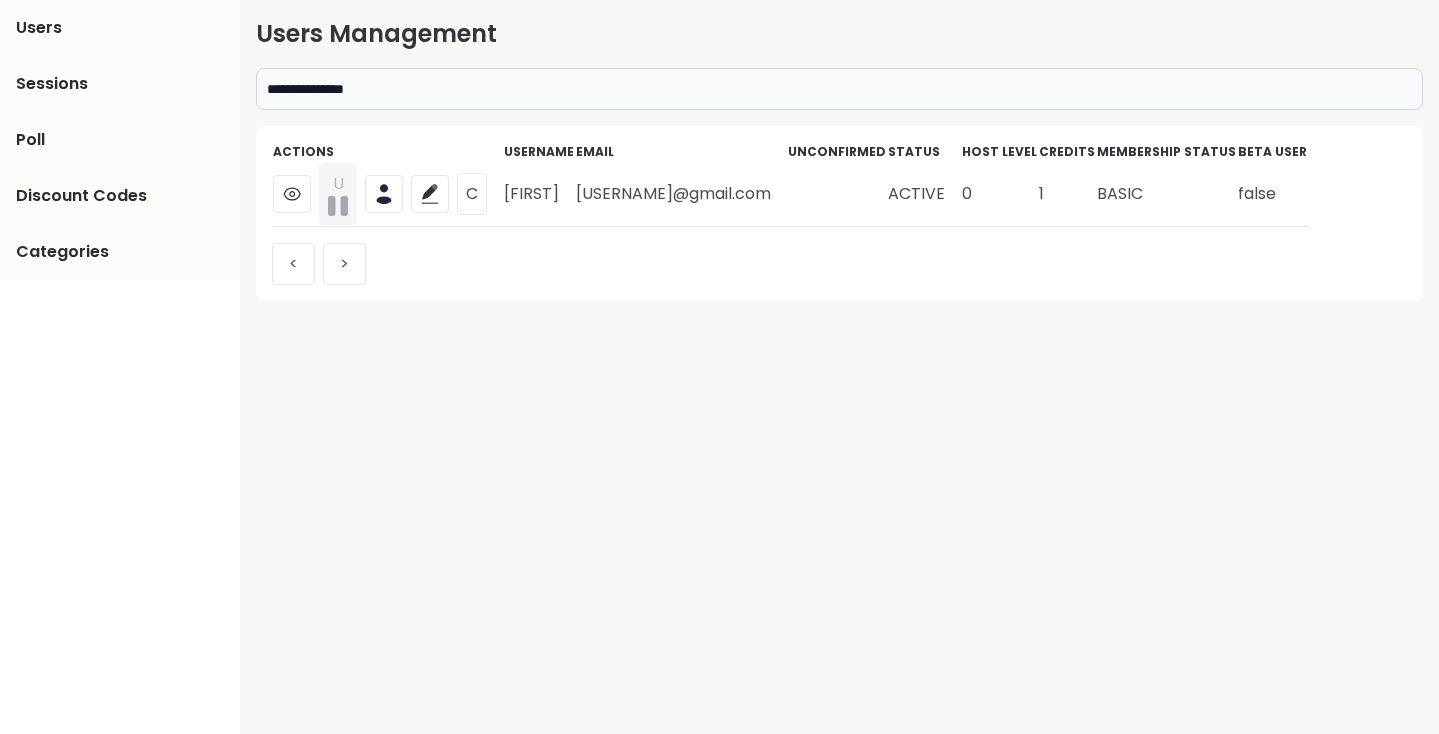 type on "**********" 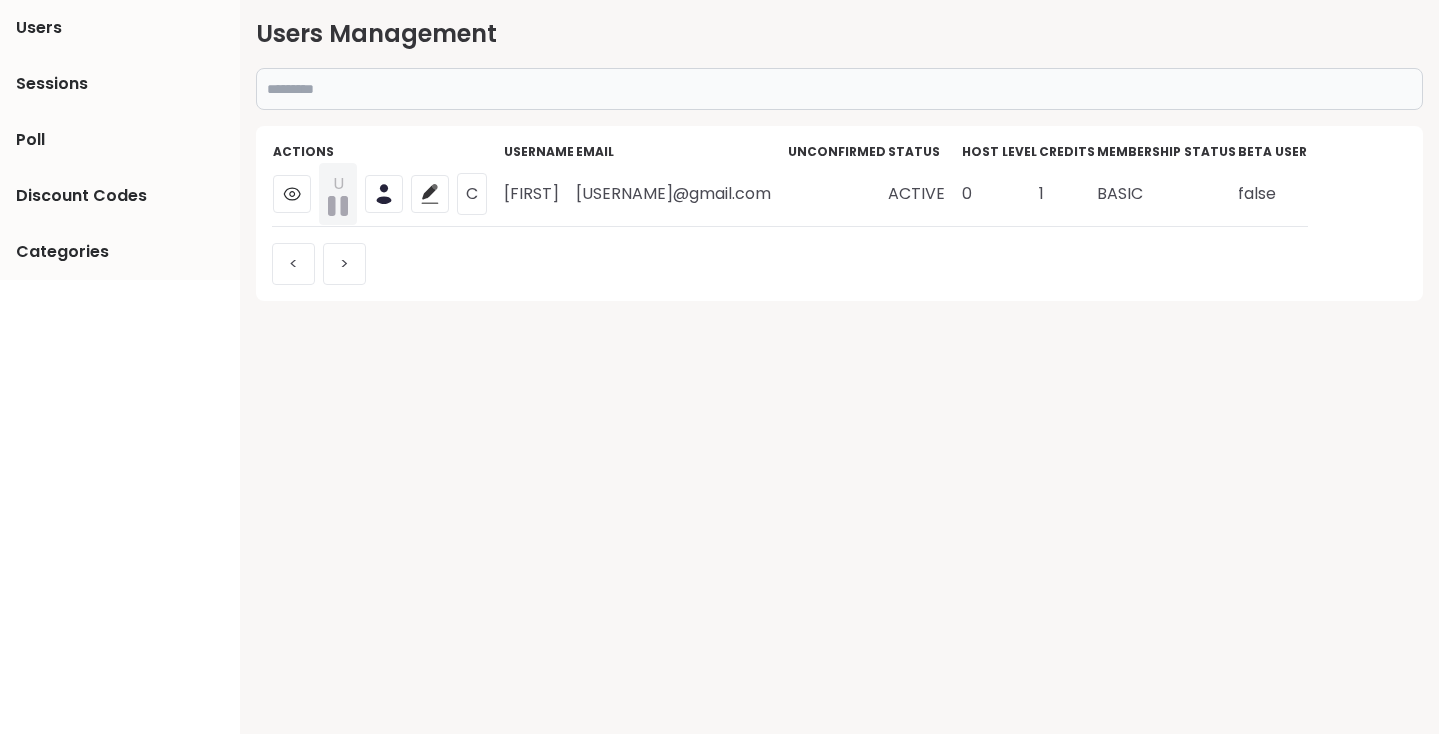 paste on "**********" 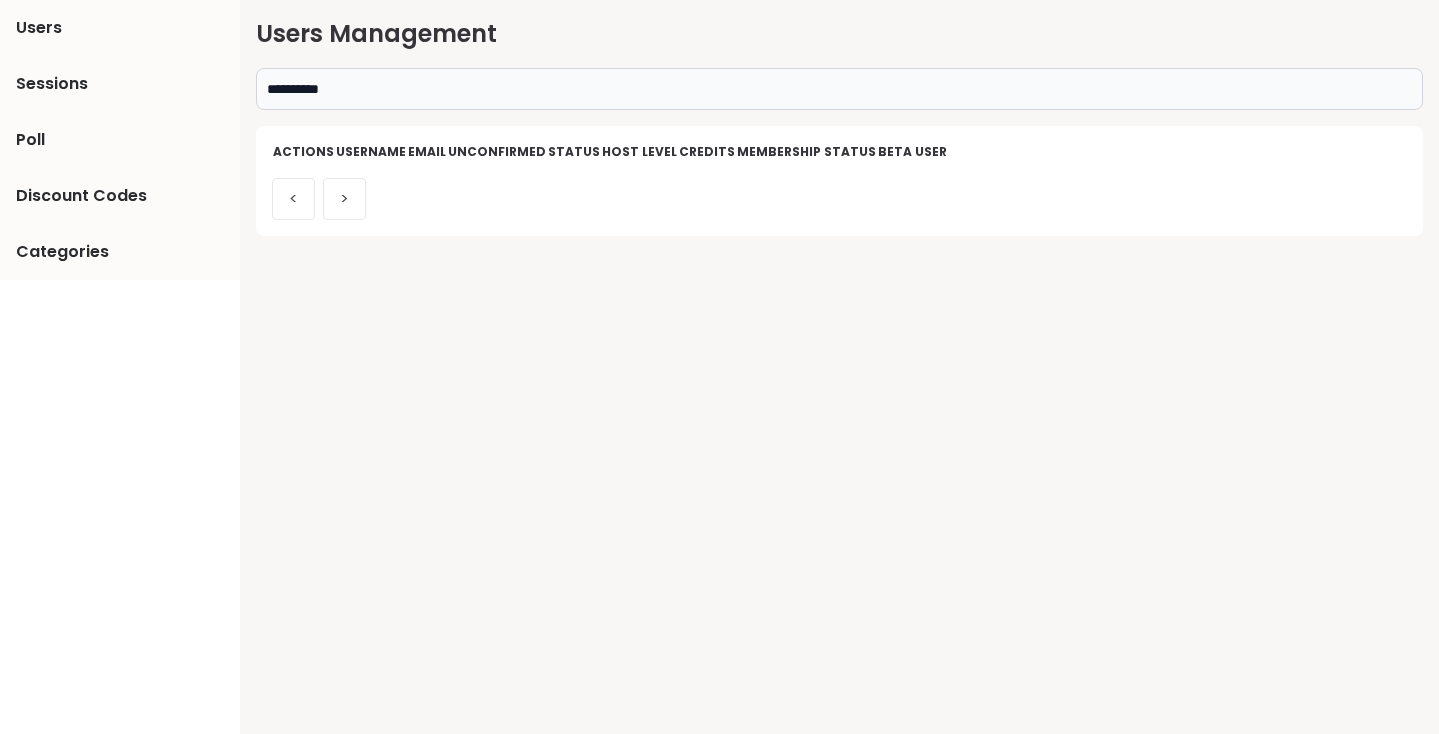 click on "**********" at bounding box center [839, 89] 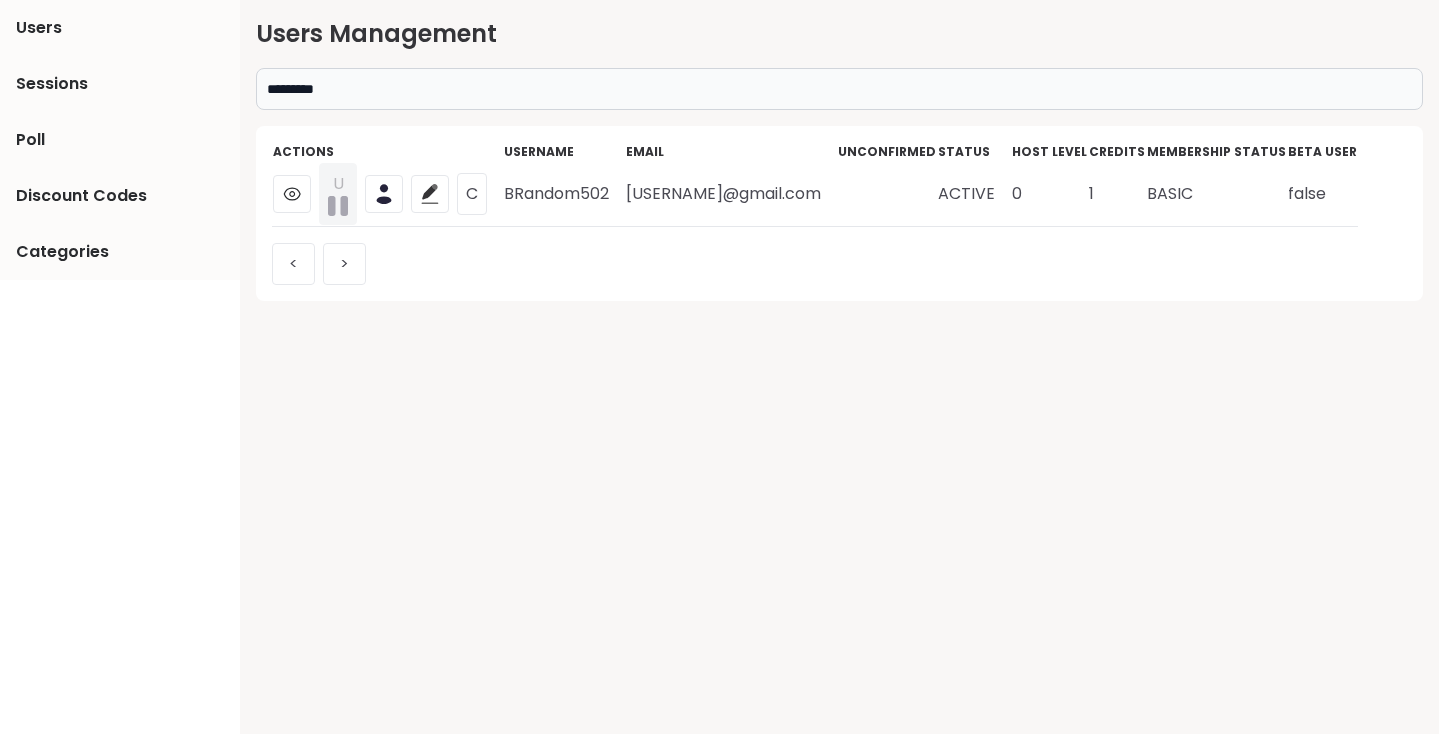 type on "*********" 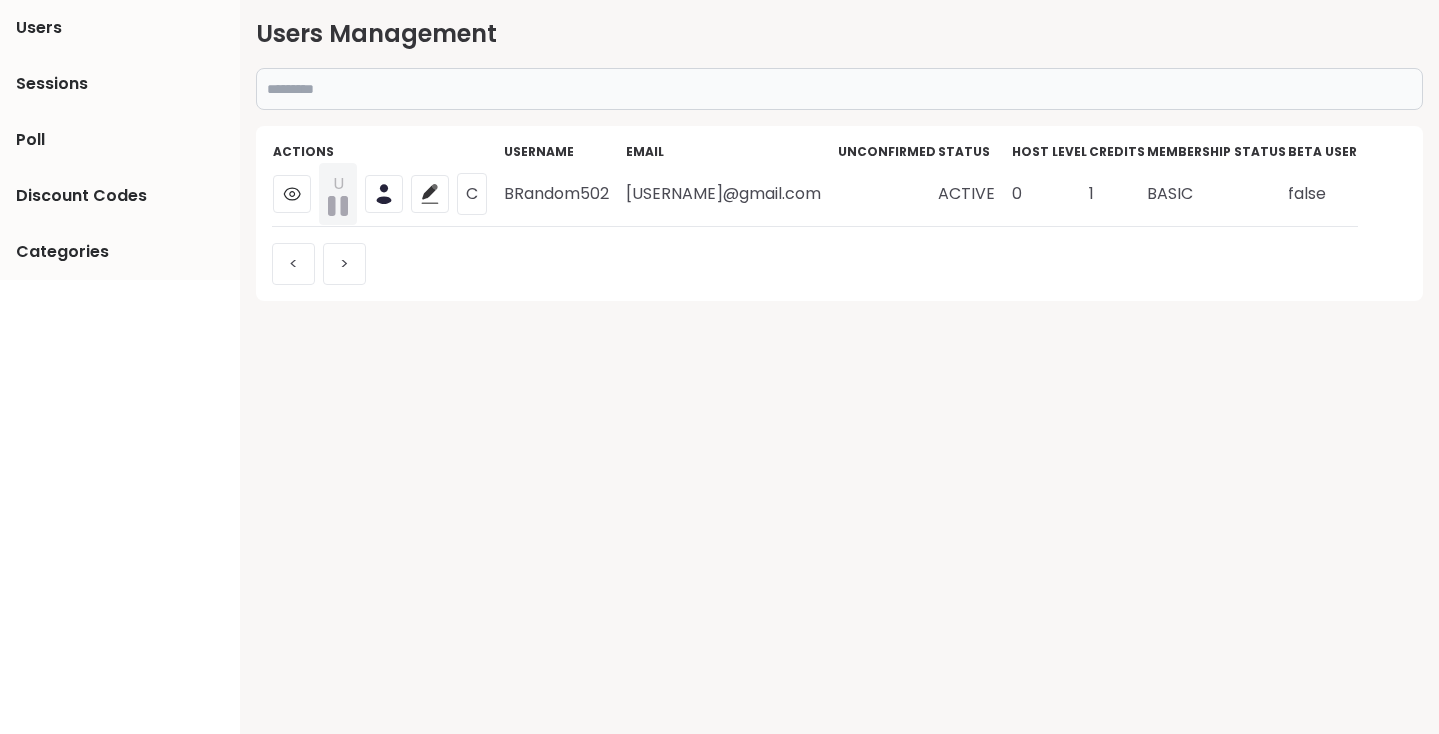paste on "******" 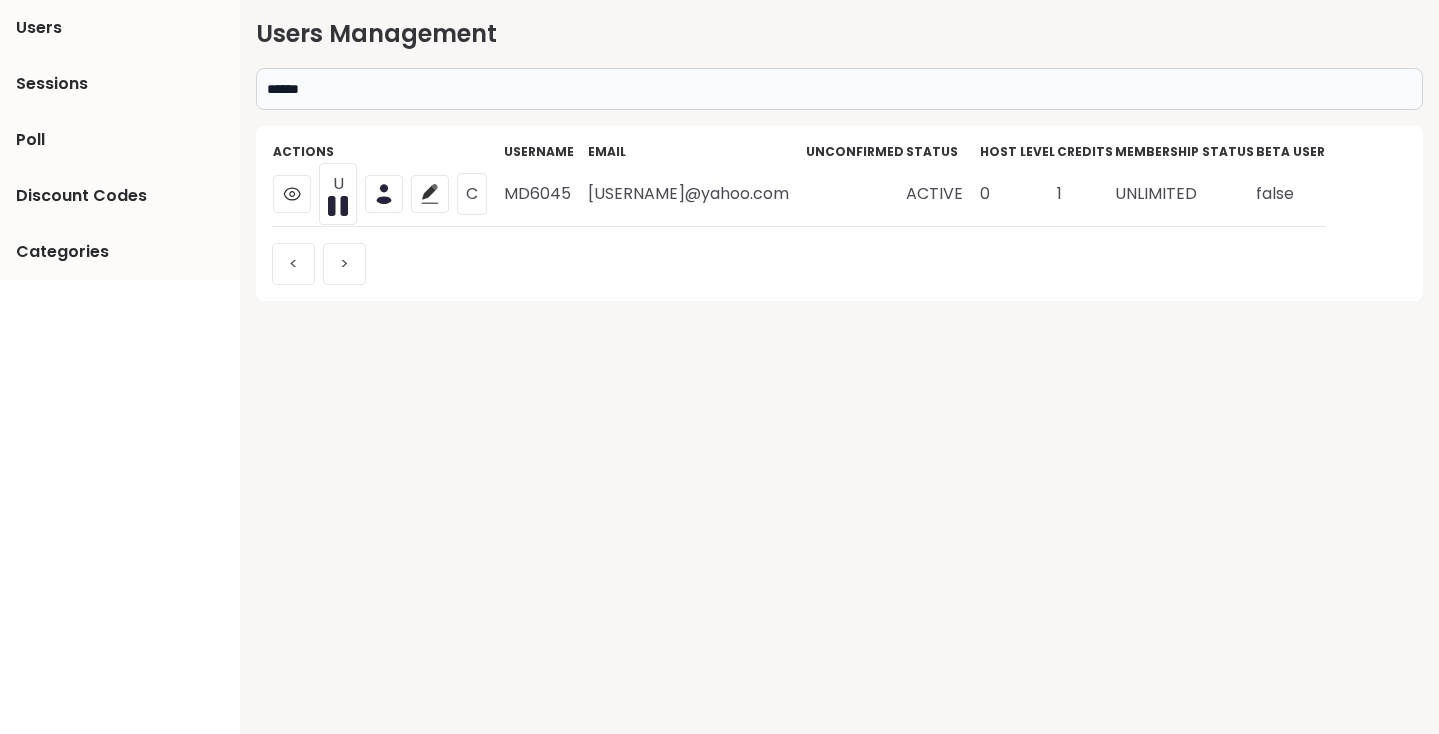 type on "******" 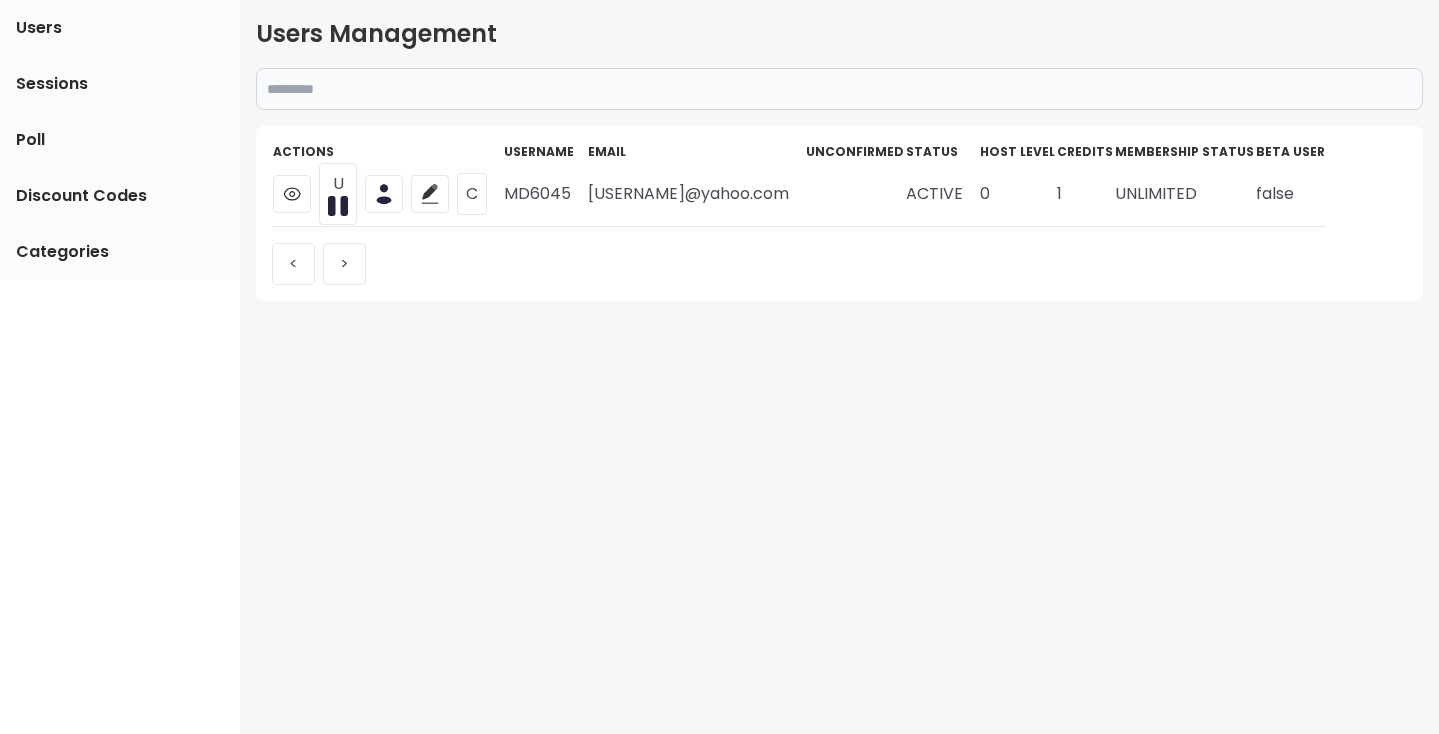 paste on "*********" 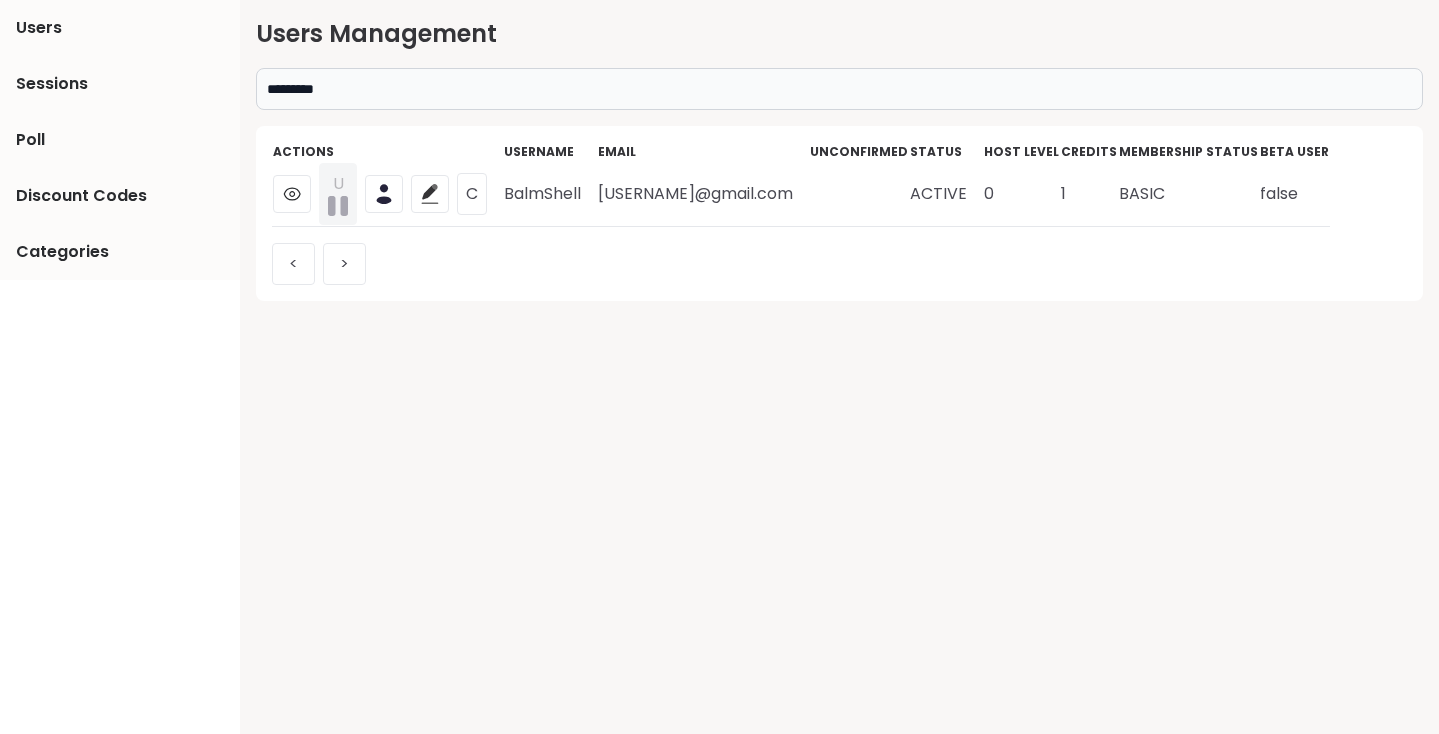 type on "*********" 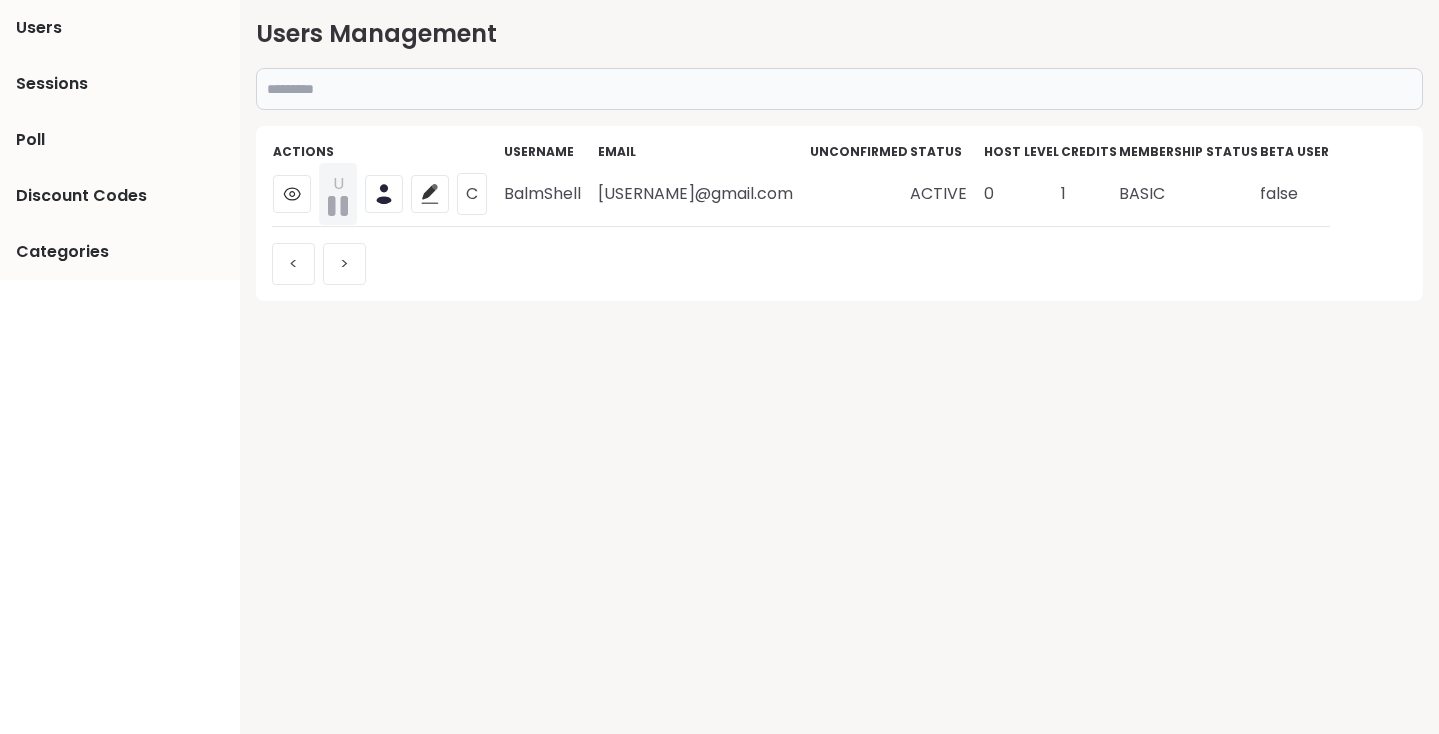 paste on "******" 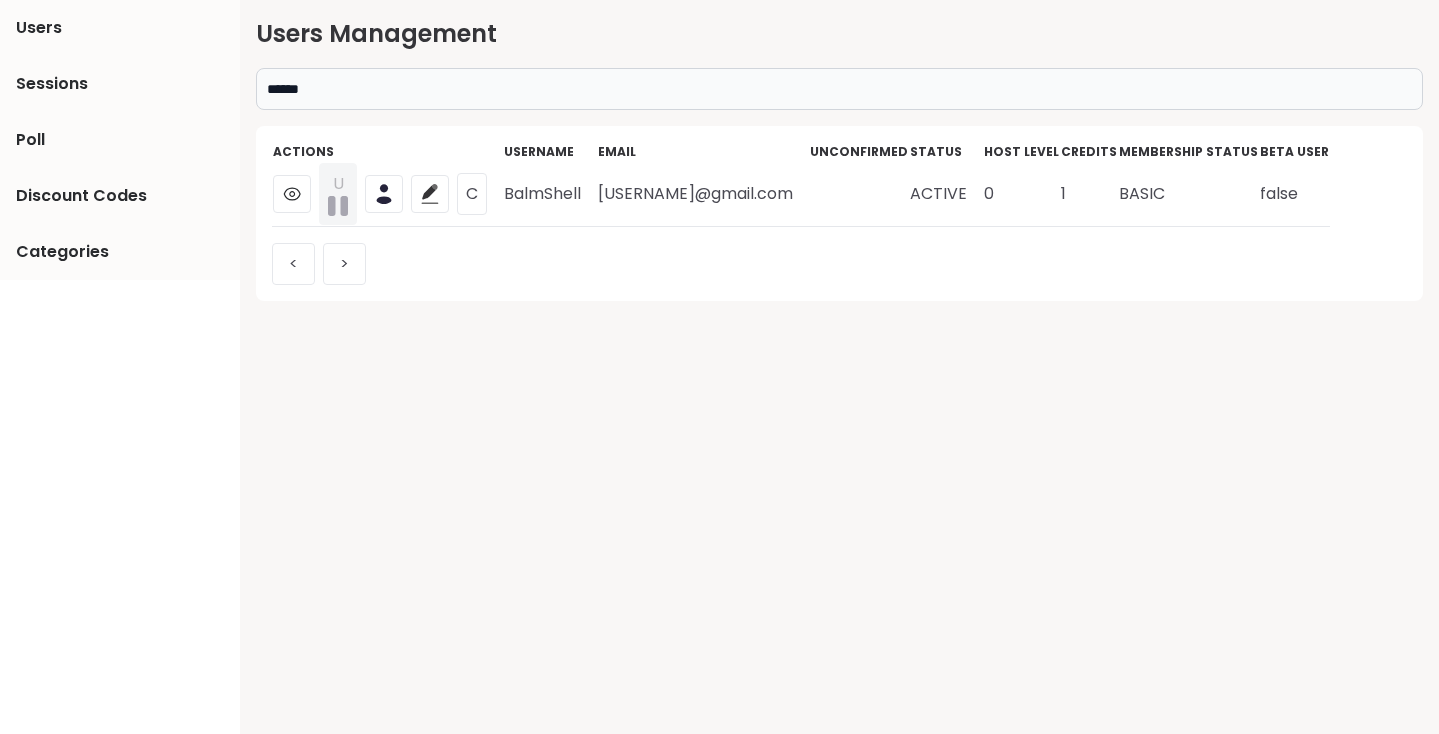 type on "******" 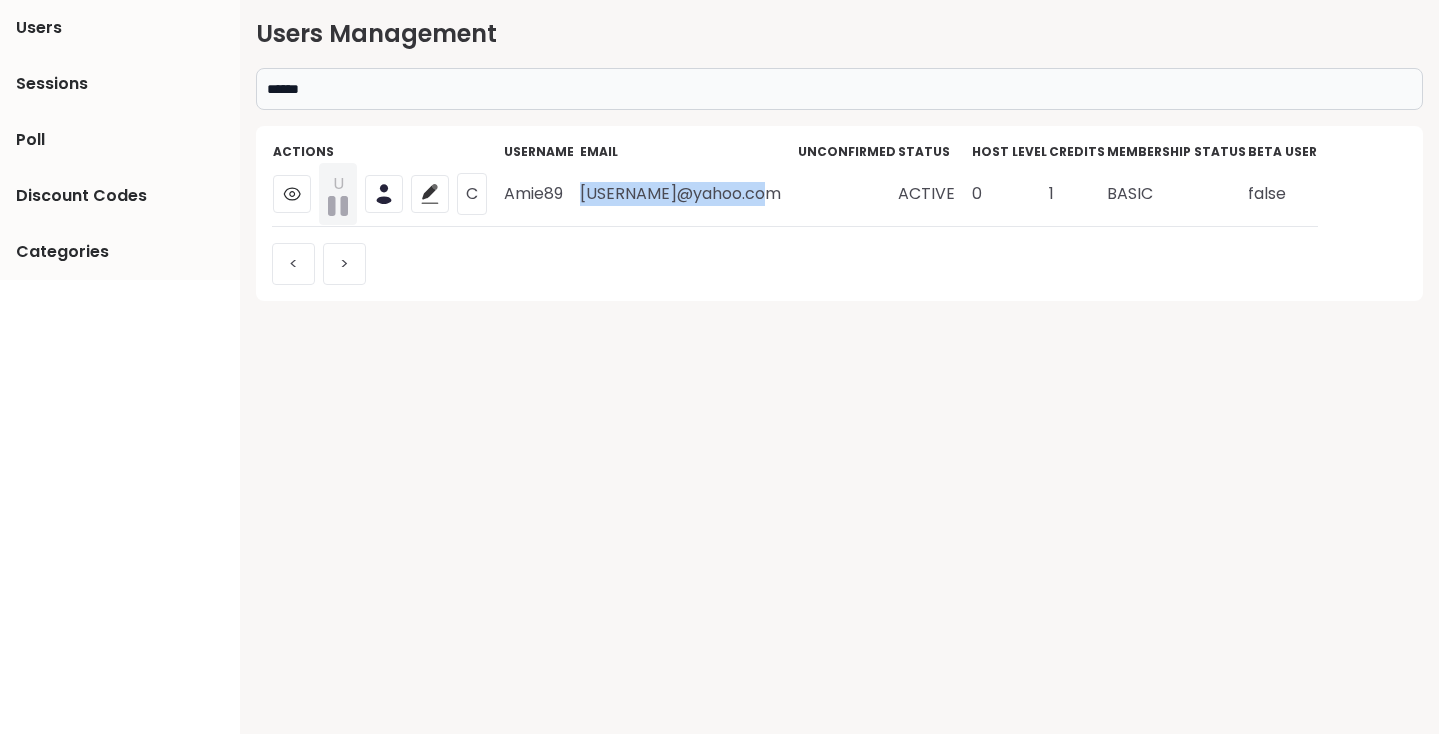 drag, startPoint x: 586, startPoint y: 198, endPoint x: 768, endPoint y: 198, distance: 182 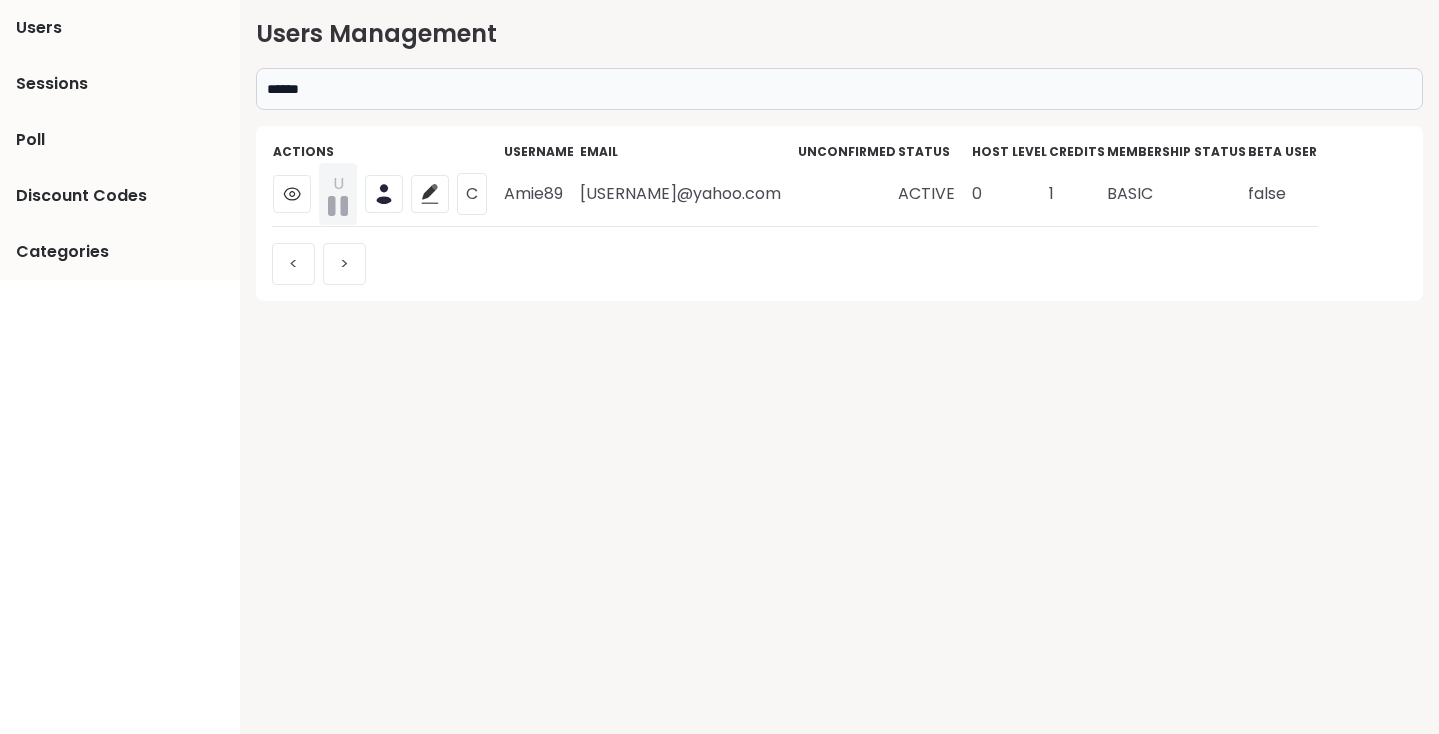 click on "******" at bounding box center (839, 89) 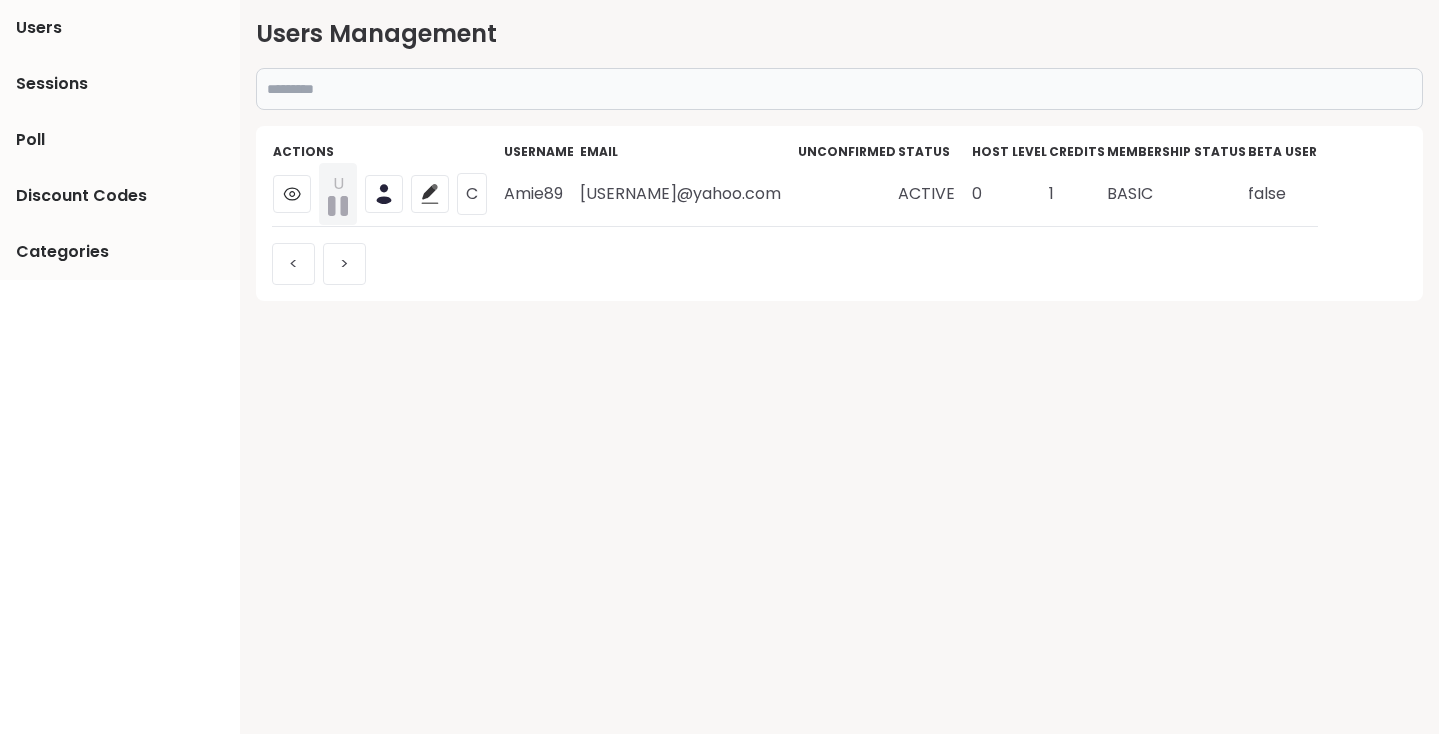 paste on "**********" 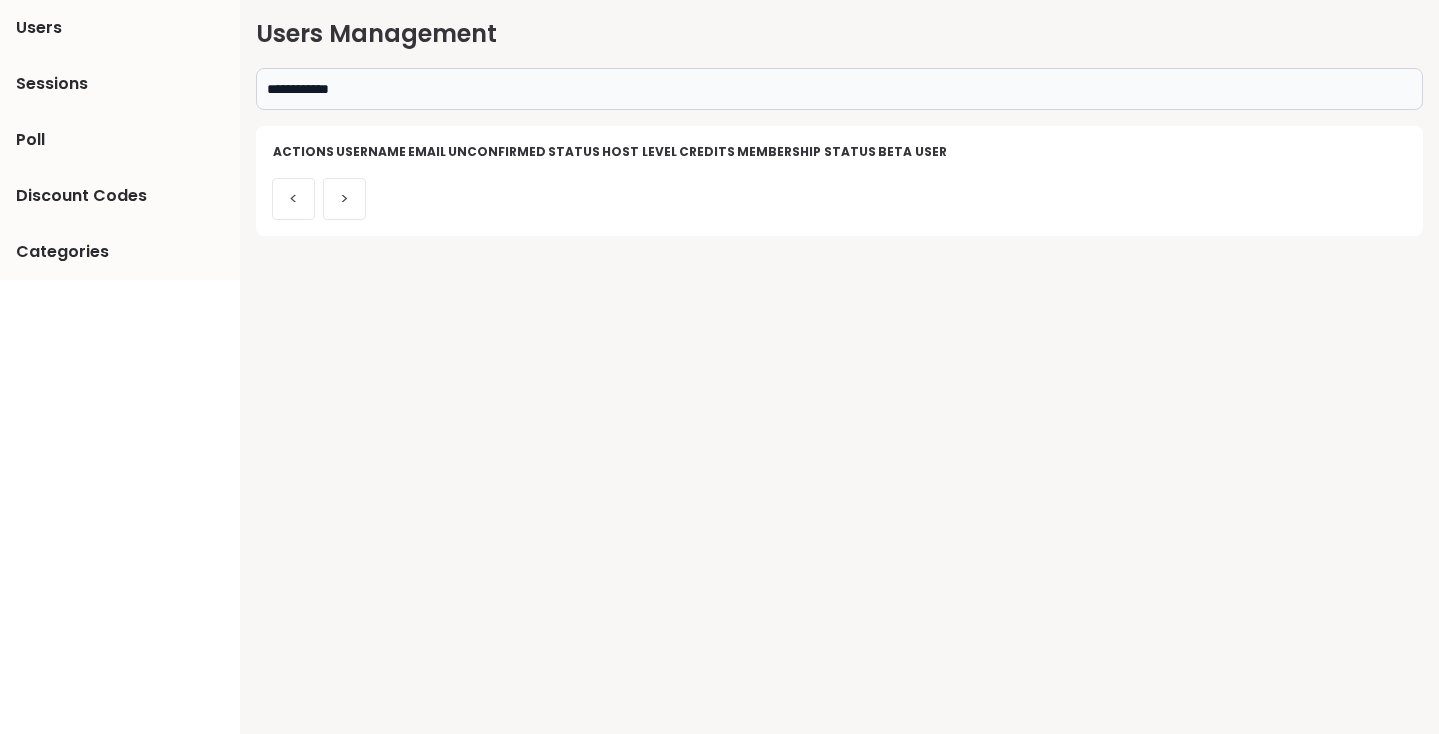 type on "**********" 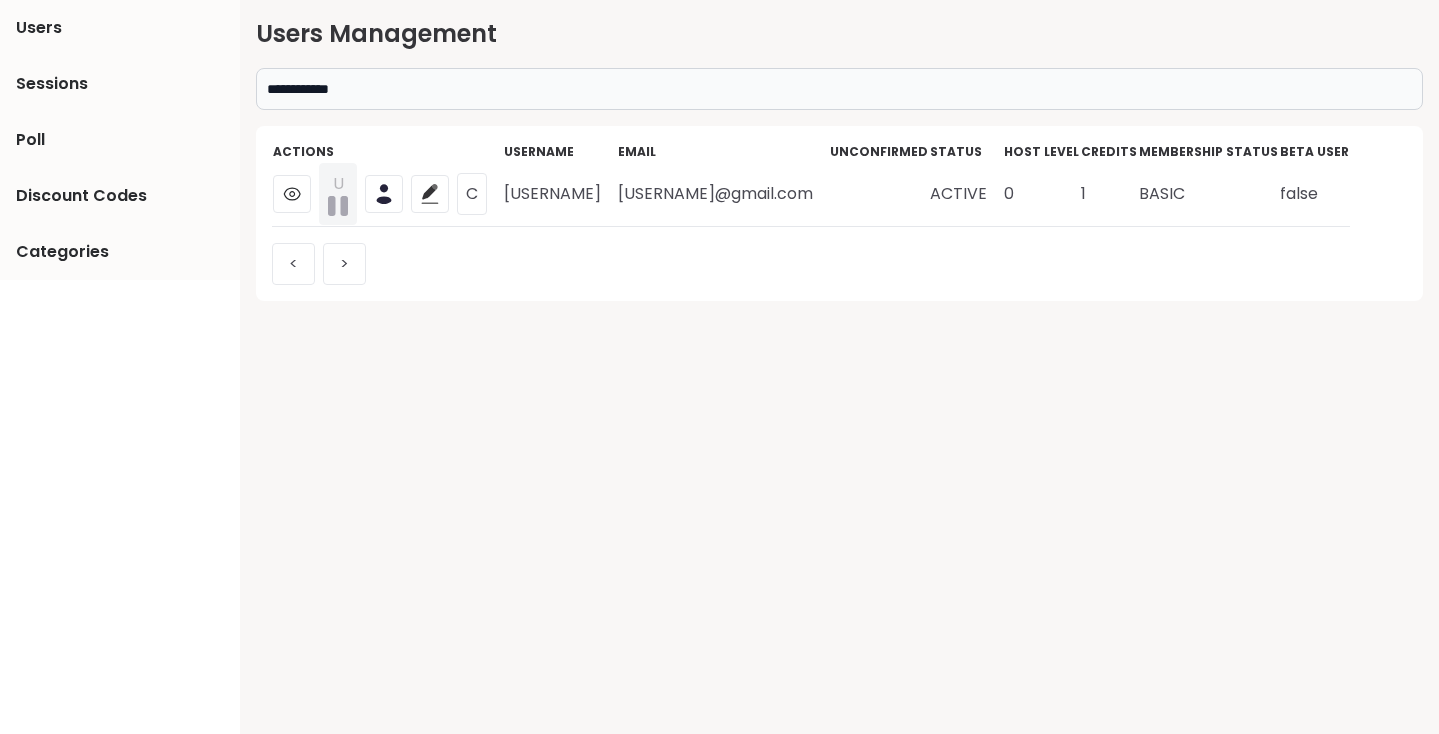 drag, startPoint x: 643, startPoint y: 196, endPoint x: 875, endPoint y: 192, distance: 232.03448 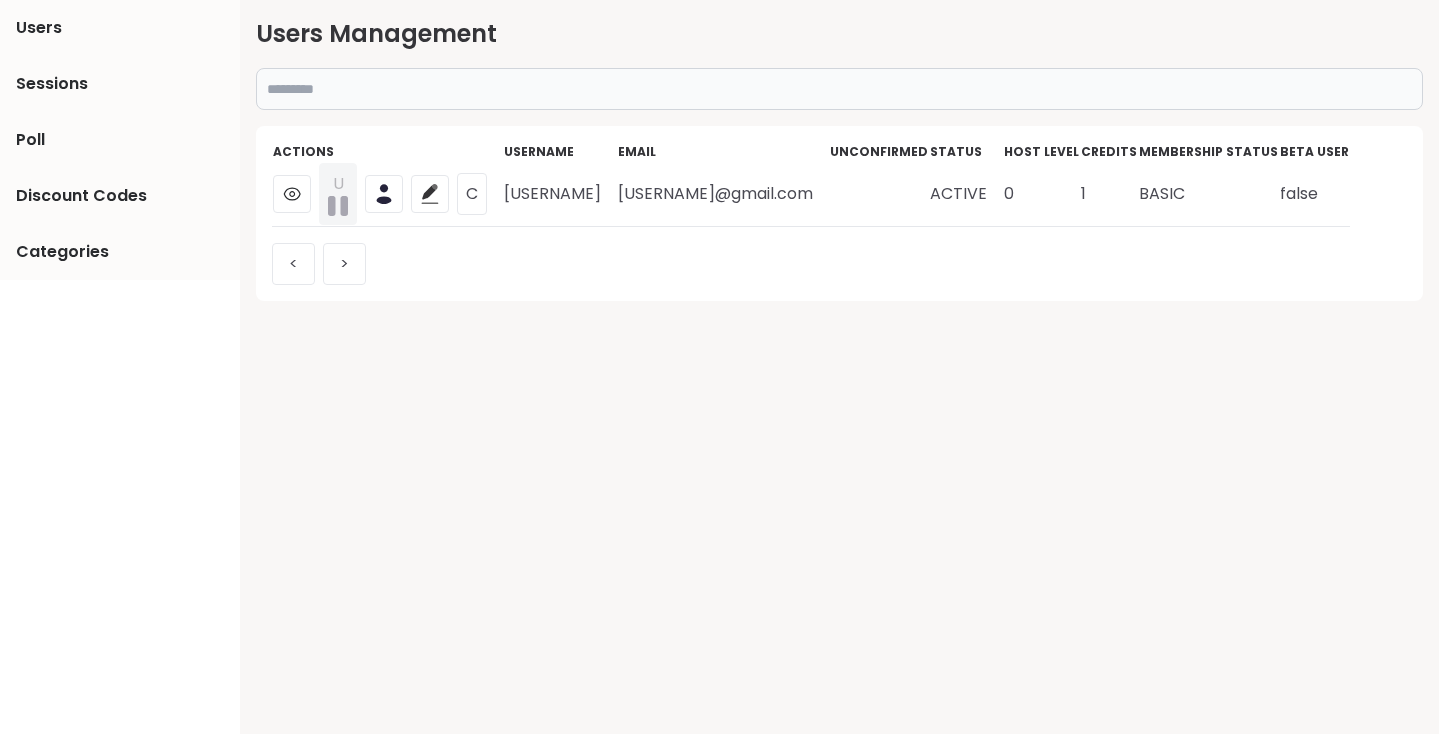 paste on "*******" 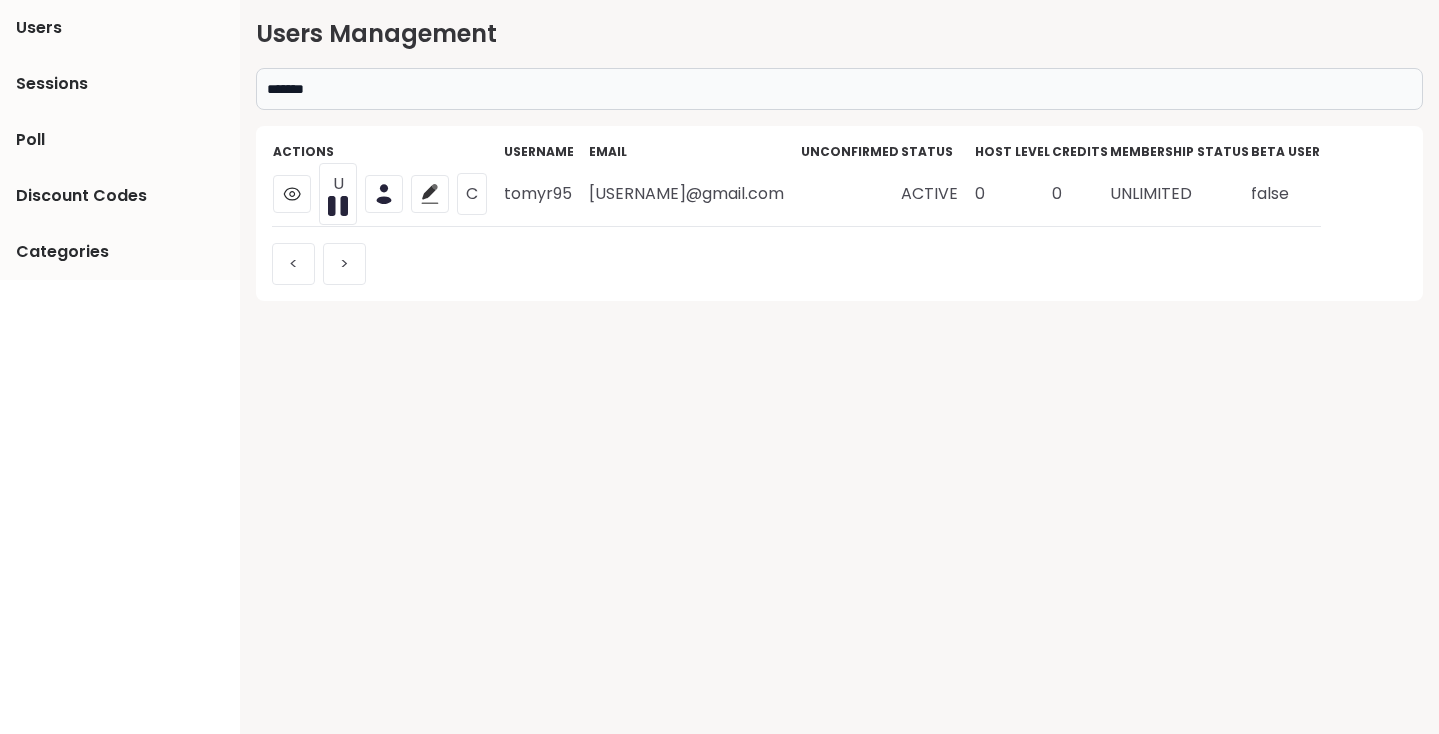 type on "*******" 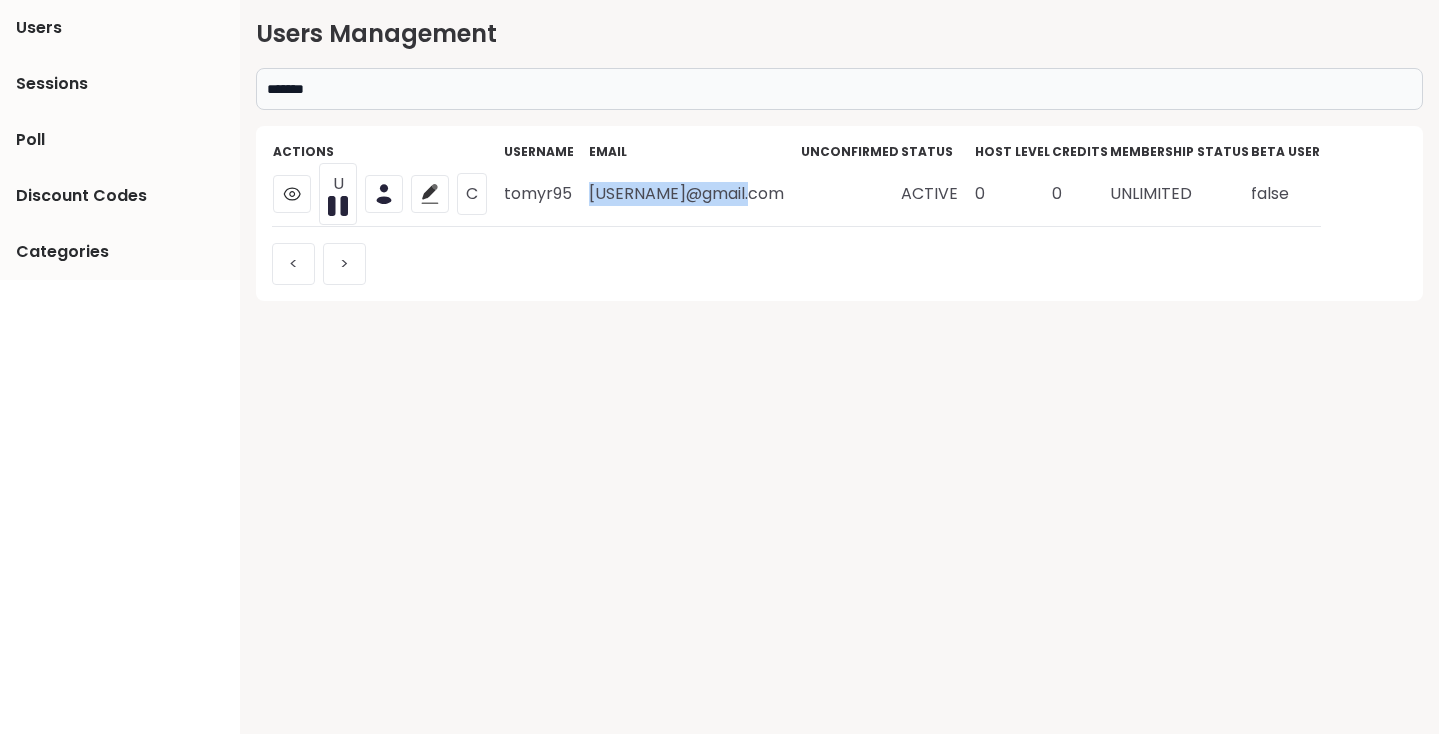 drag, startPoint x: 590, startPoint y: 194, endPoint x: 759, endPoint y: 194, distance: 169 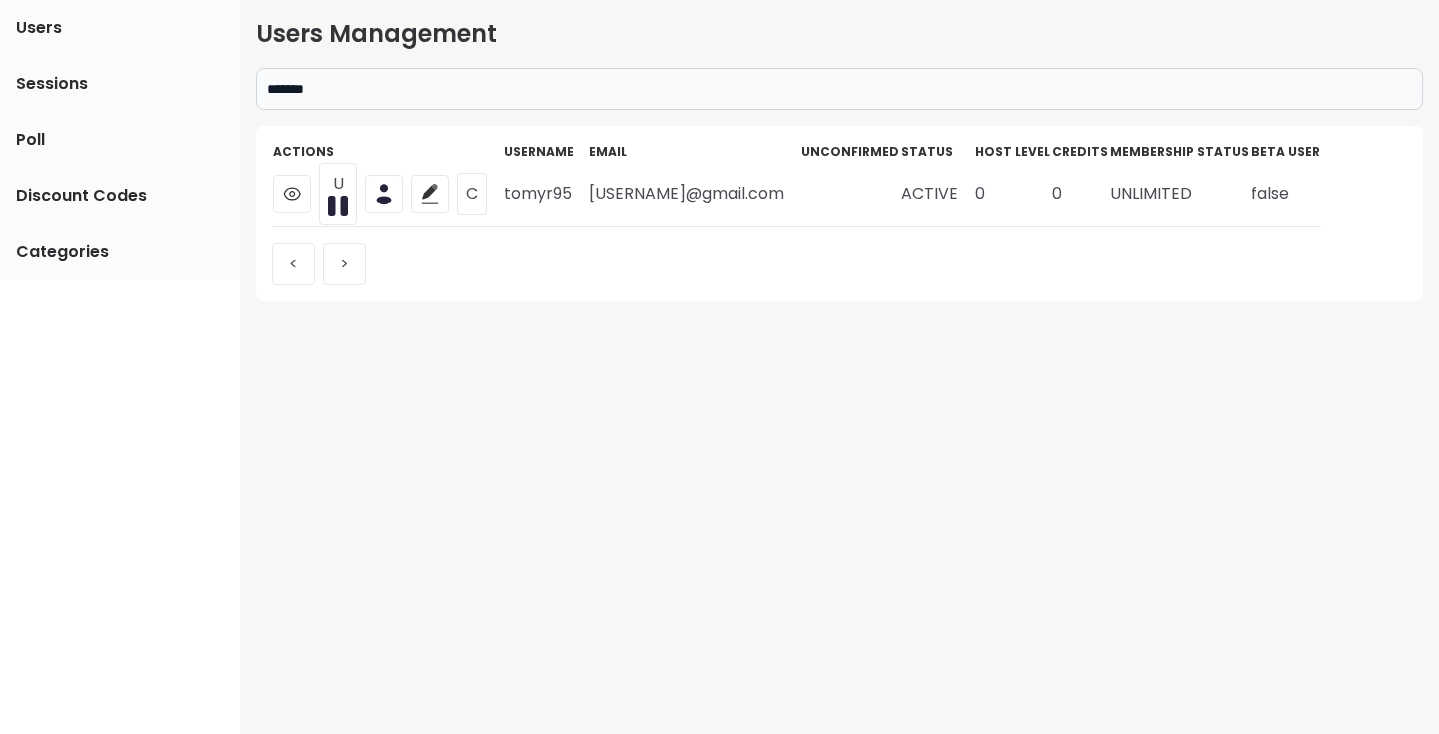 click on "*******" at bounding box center (839, 89) 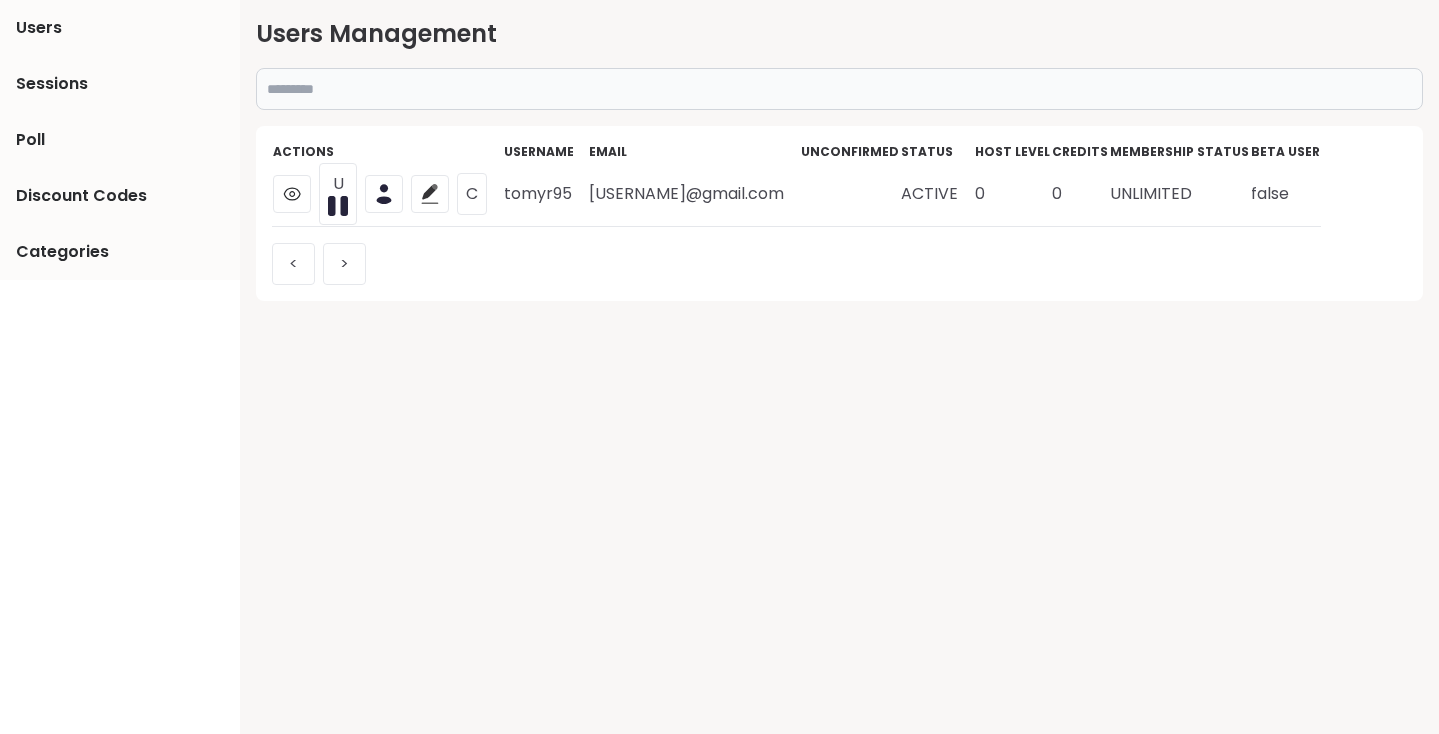 paste on "*******" 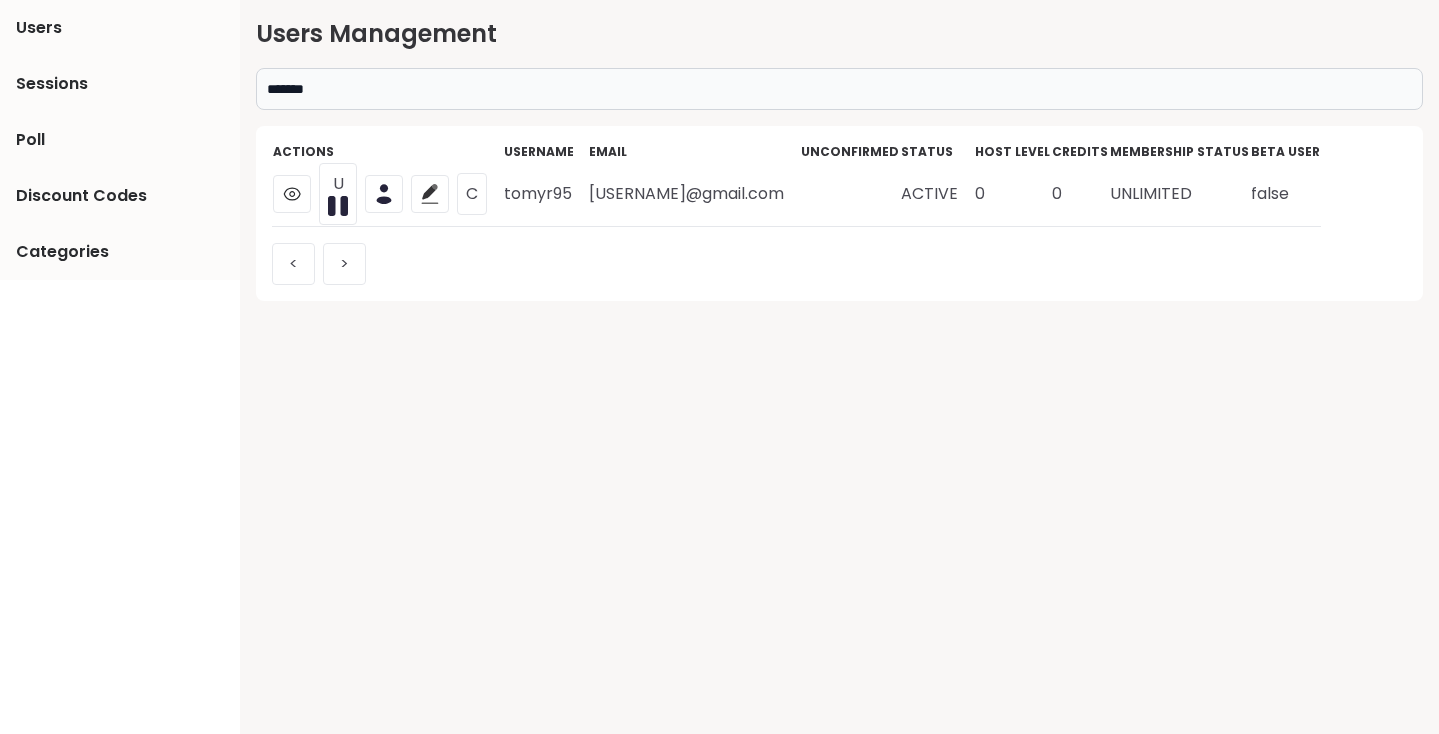 type on "*******" 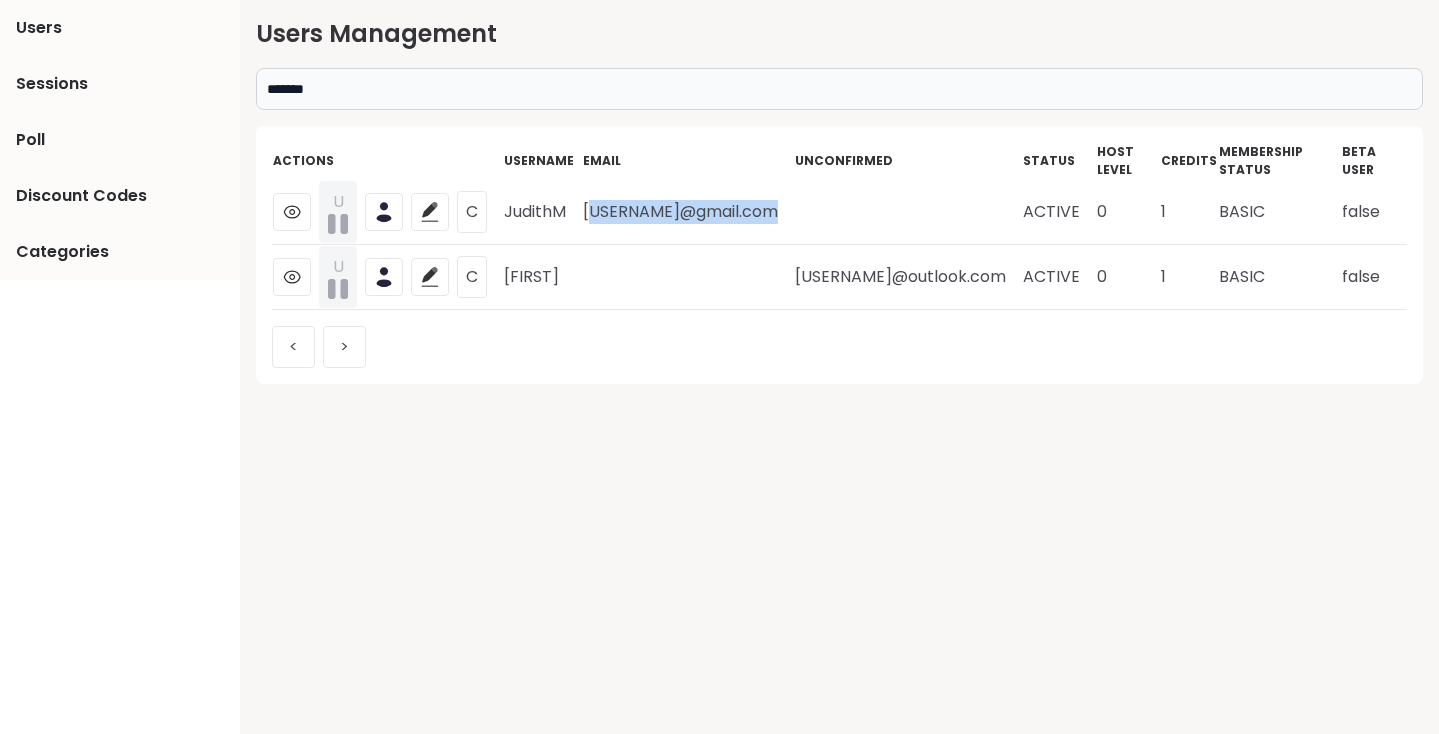 drag, startPoint x: 615, startPoint y: 209, endPoint x: 835, endPoint y: 206, distance: 220.02045 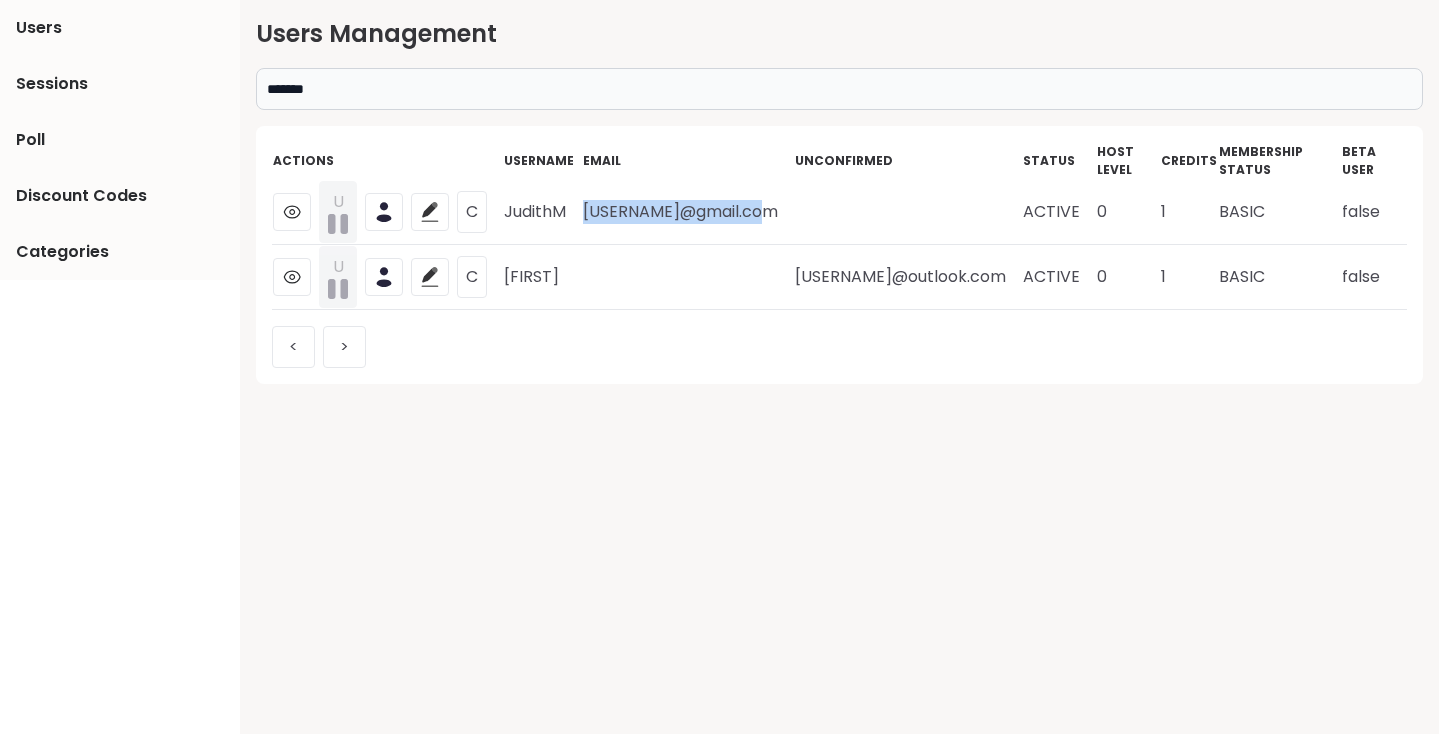 drag, startPoint x: 789, startPoint y: 211, endPoint x: 612, endPoint y: 212, distance: 177.00282 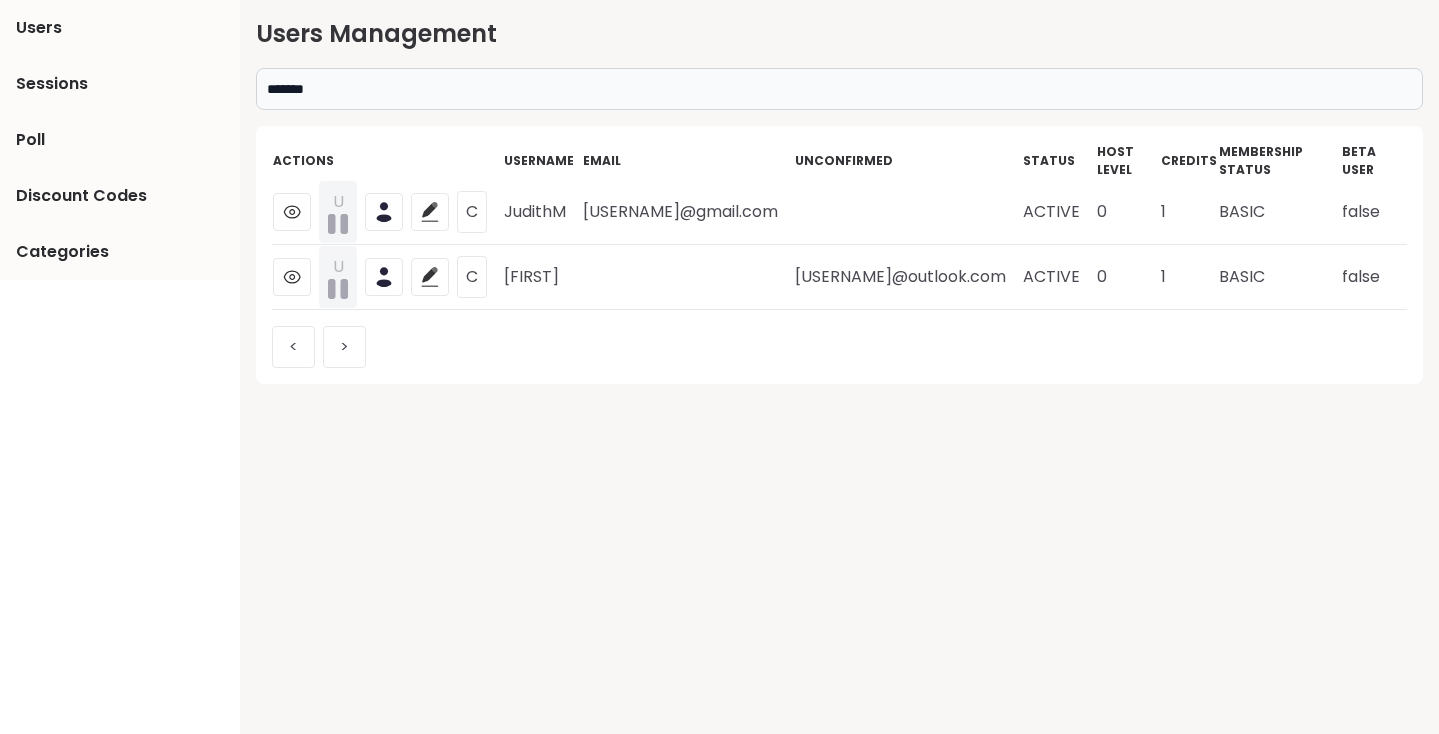 click on "*******" at bounding box center [839, 89] 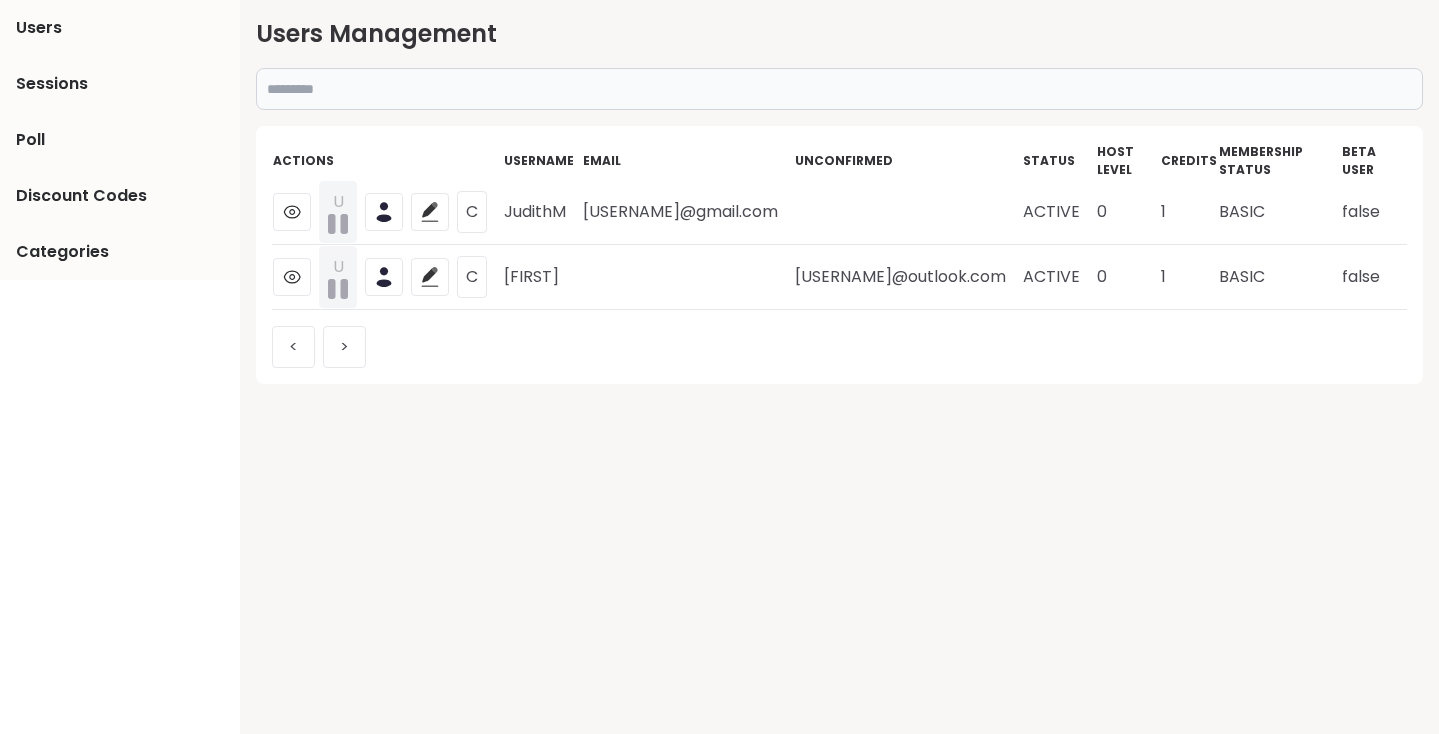 paste on "********" 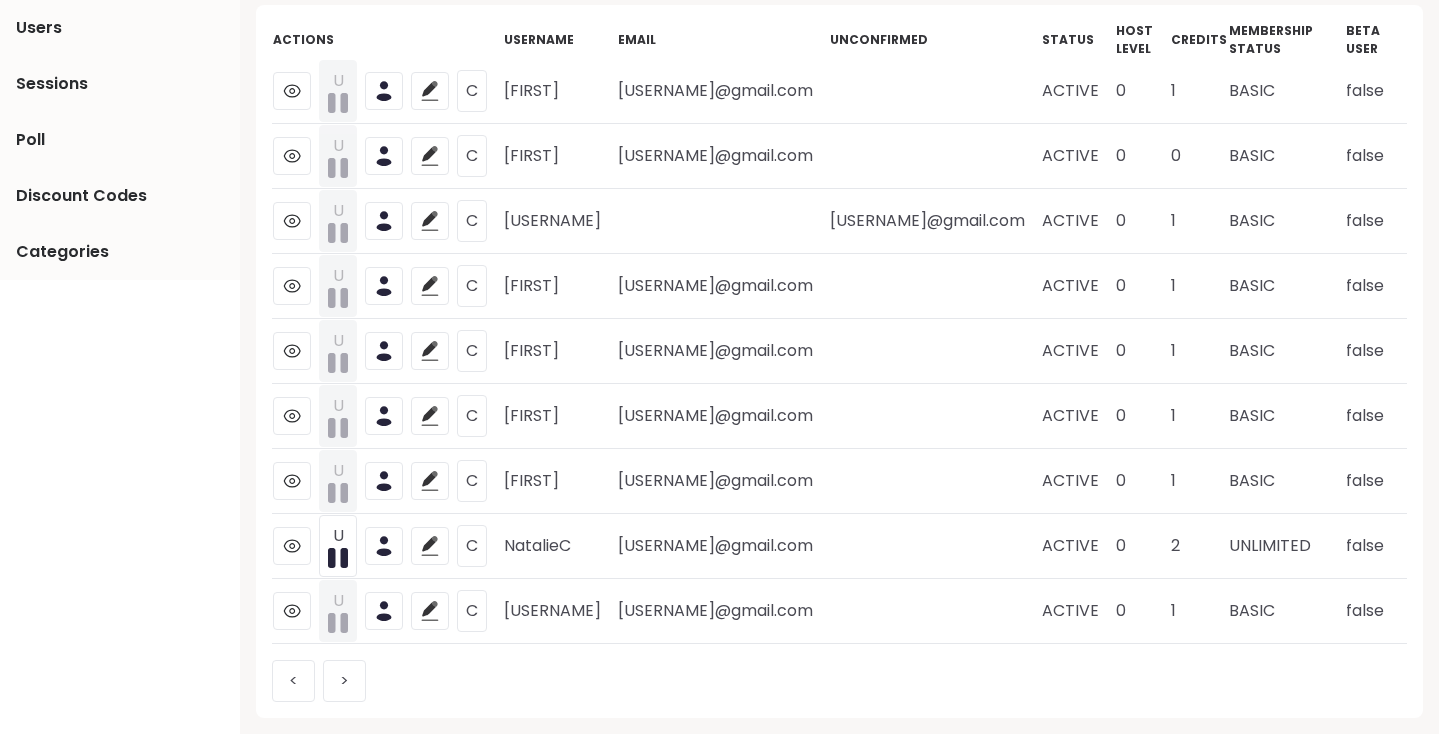 scroll, scrollTop: 122, scrollLeft: 0, axis: vertical 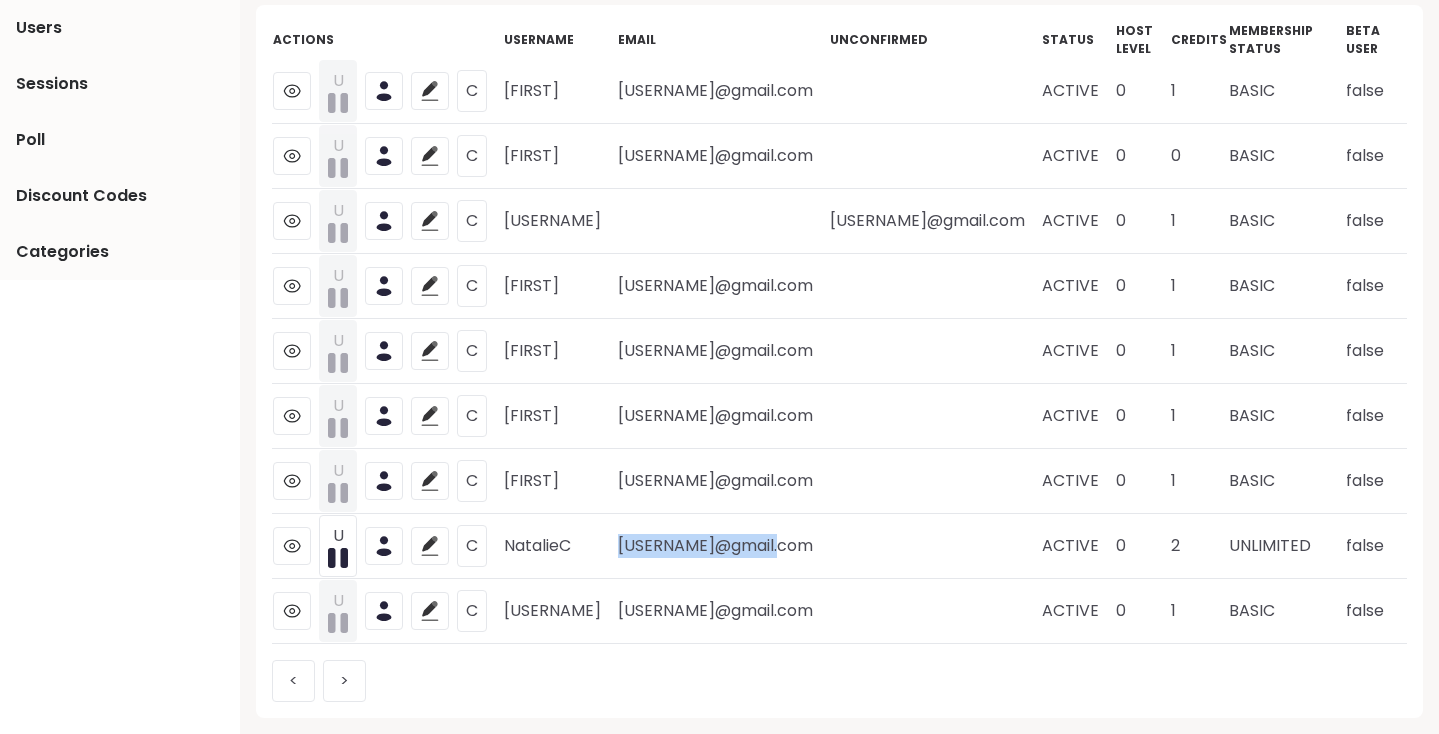 drag, startPoint x: 675, startPoint y: 542, endPoint x: 842, endPoint y: 540, distance: 167.01198 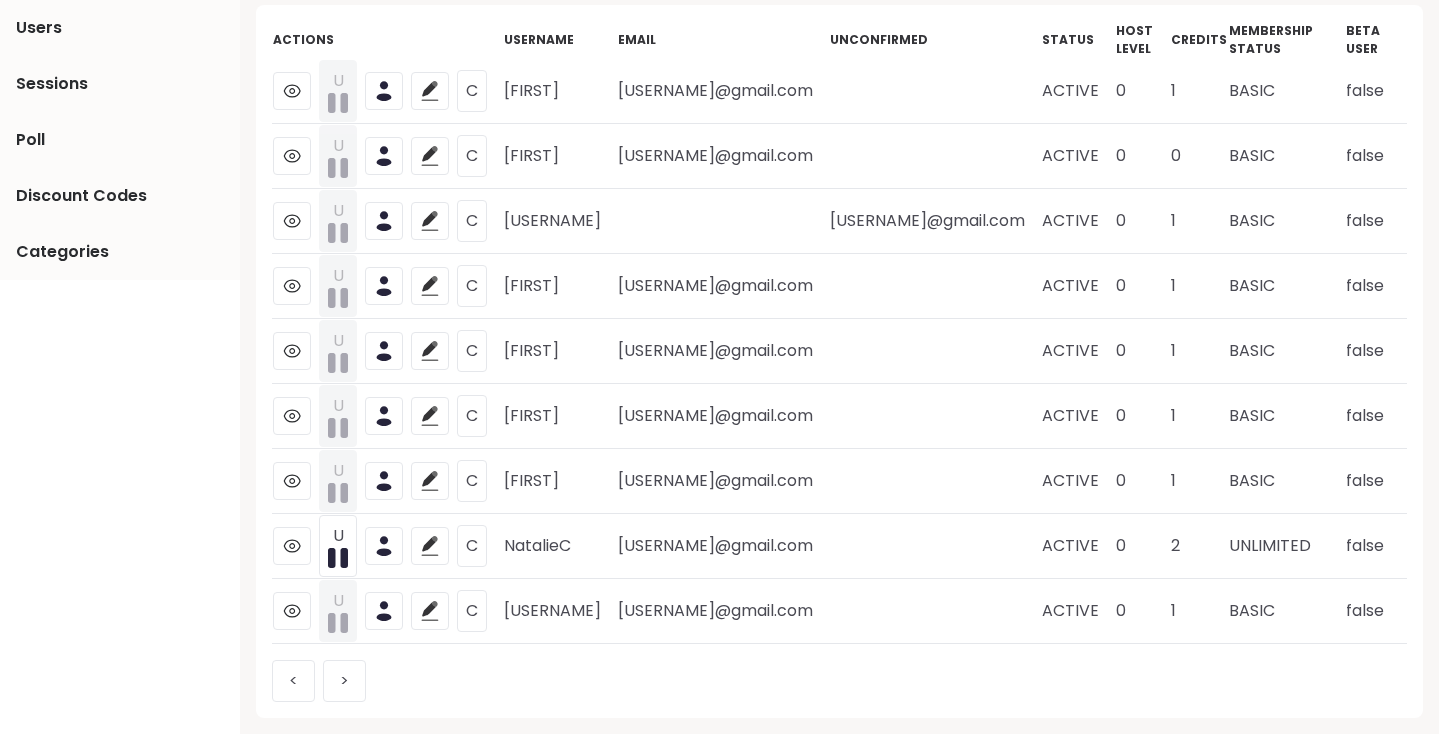 click on "NatalieC" at bounding box center [560, 546] 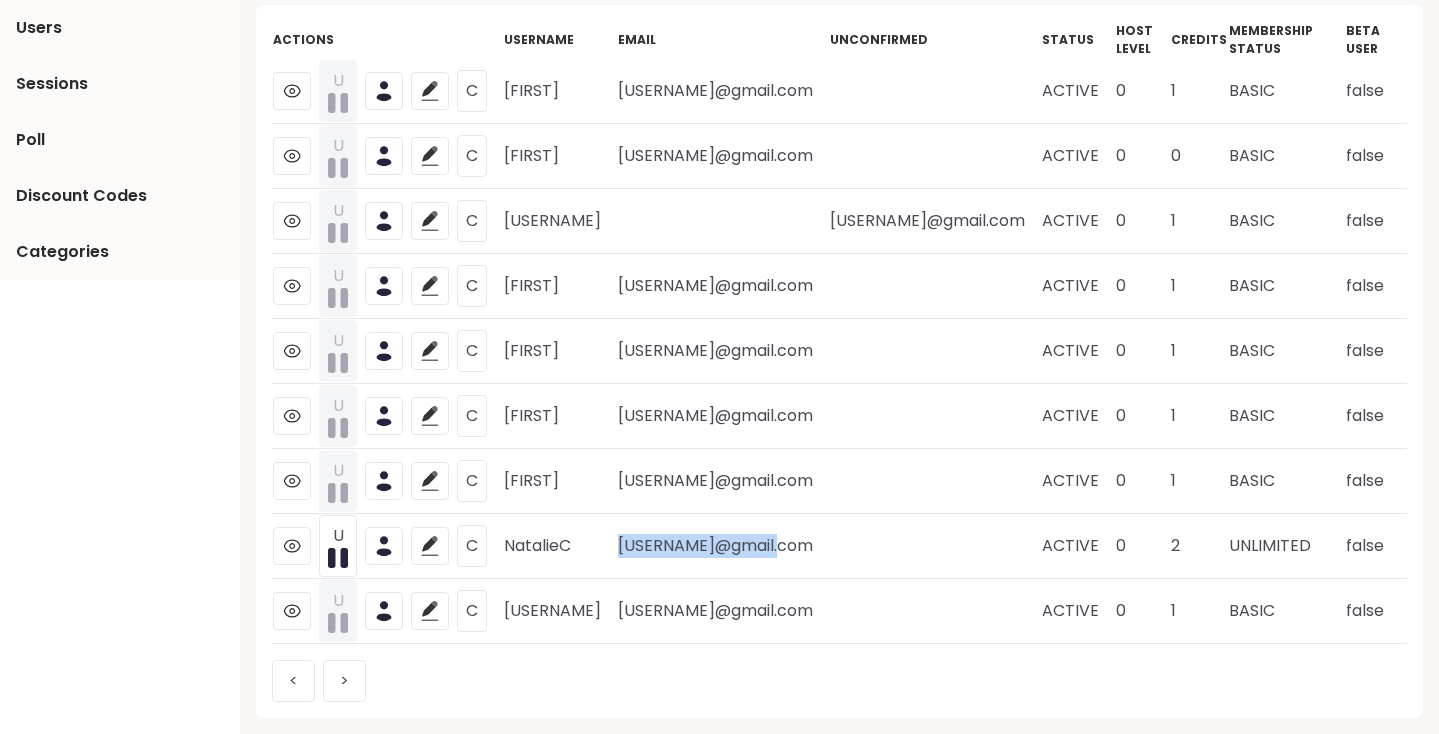 drag, startPoint x: 678, startPoint y: 546, endPoint x: 889, endPoint y: 550, distance: 211.03792 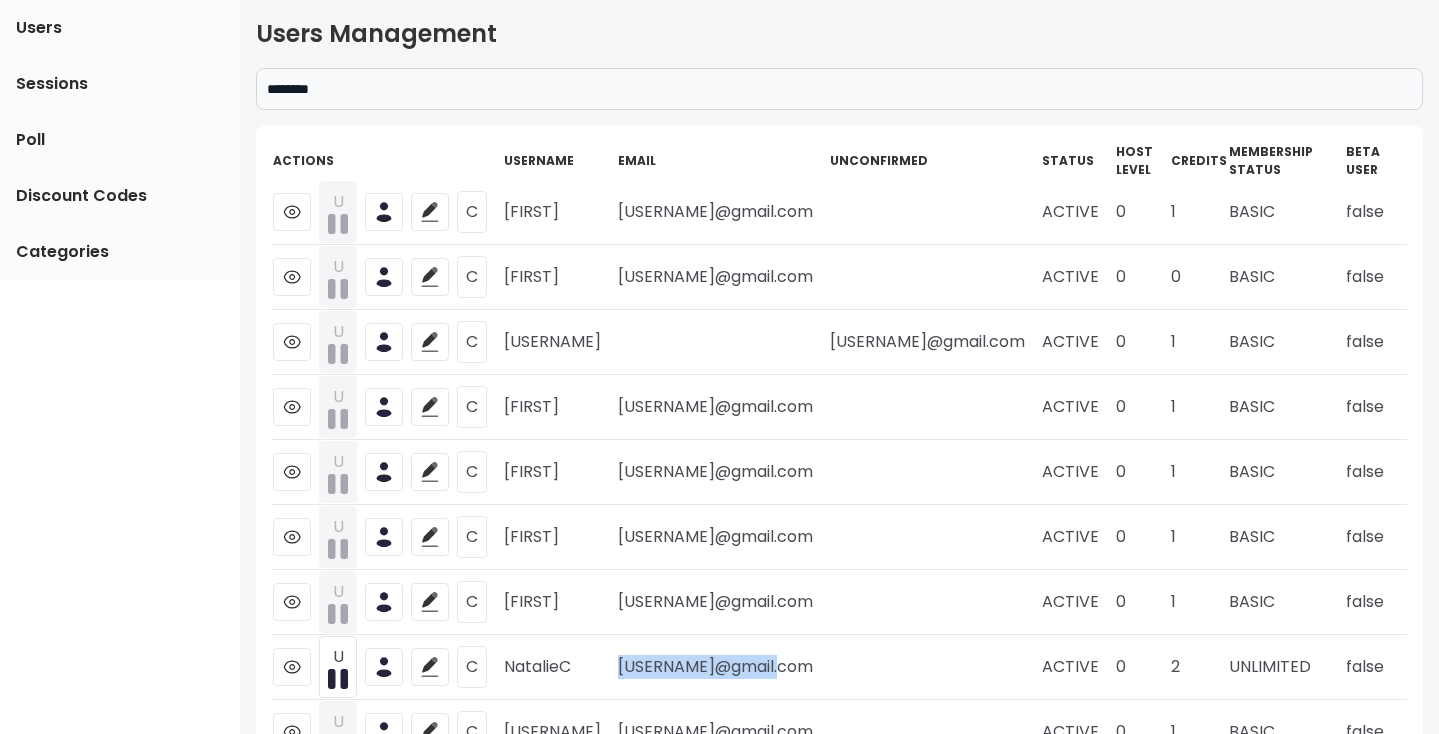 scroll, scrollTop: -1, scrollLeft: 0, axis: vertical 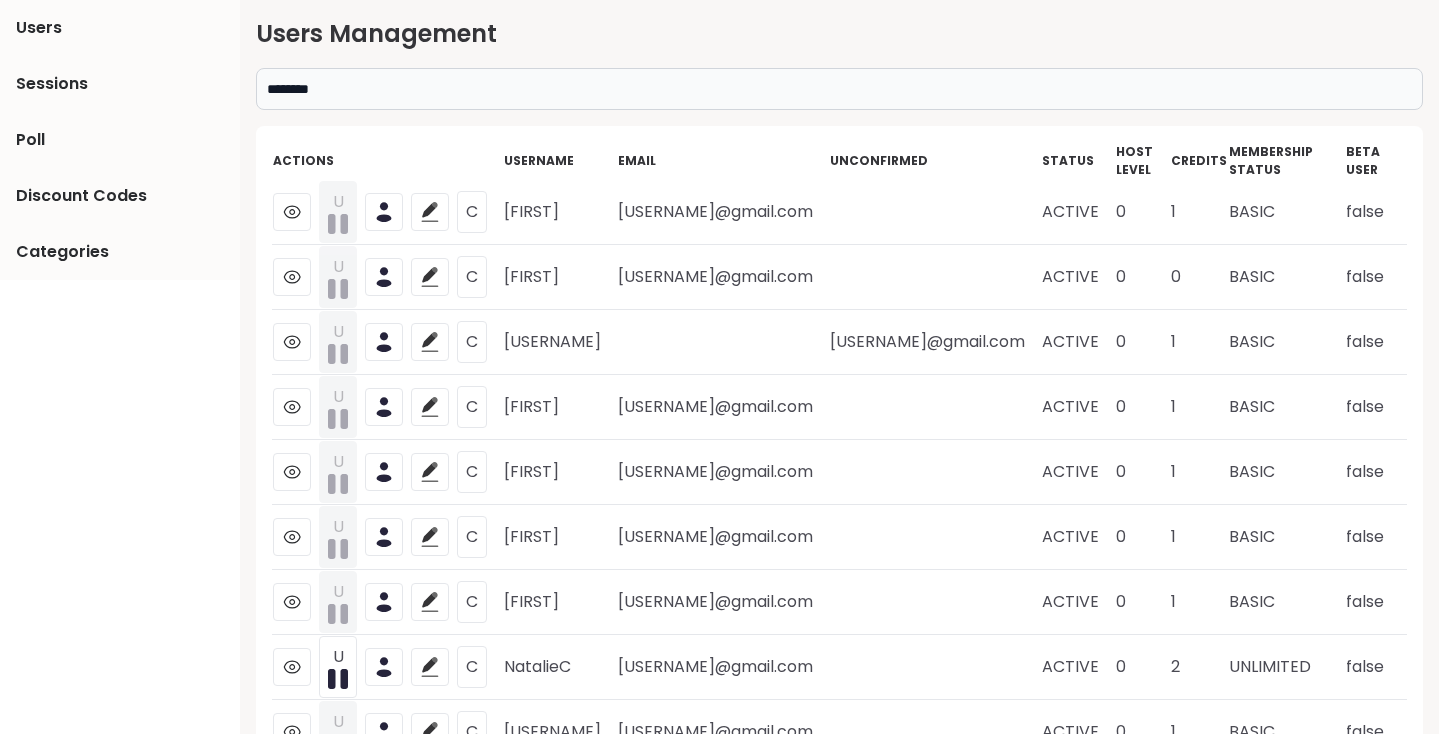click on "********" at bounding box center [839, 89] 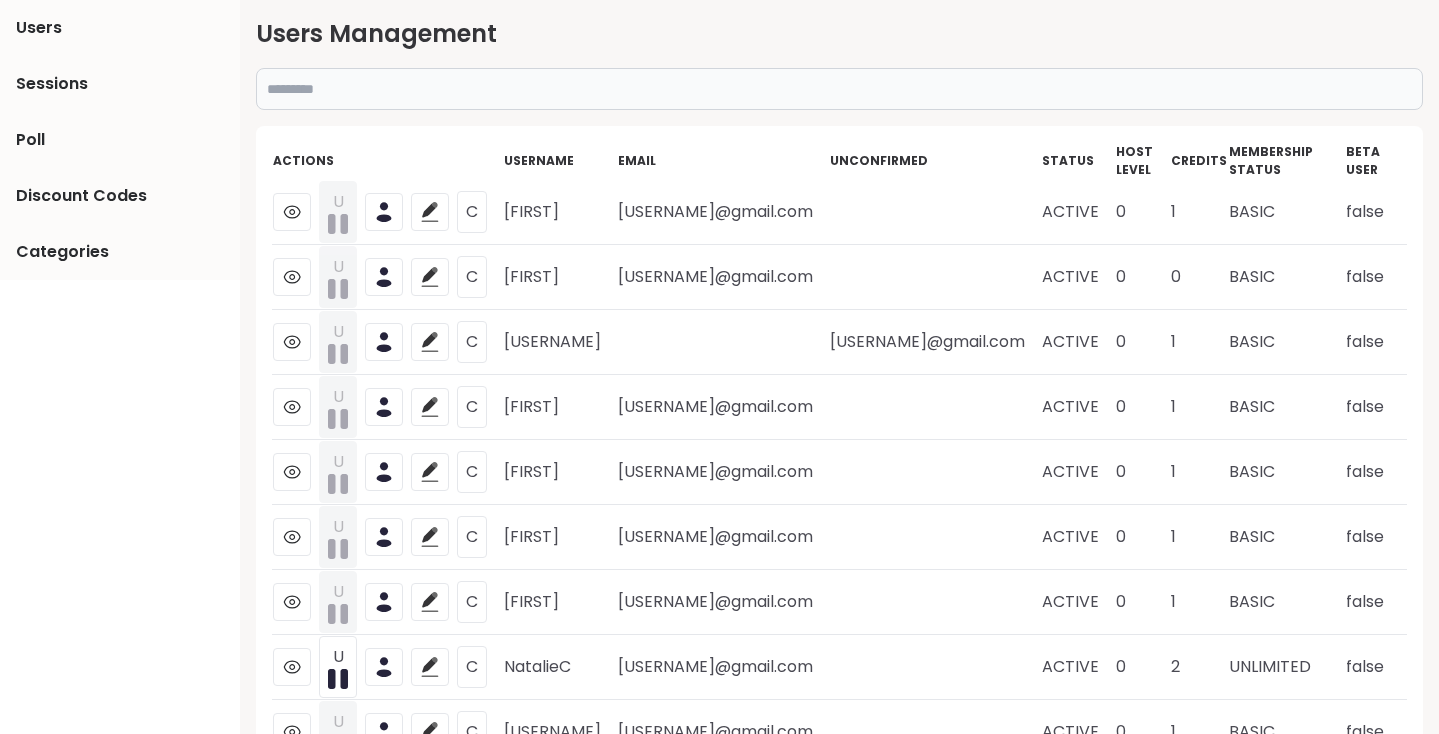 paste on "**********" 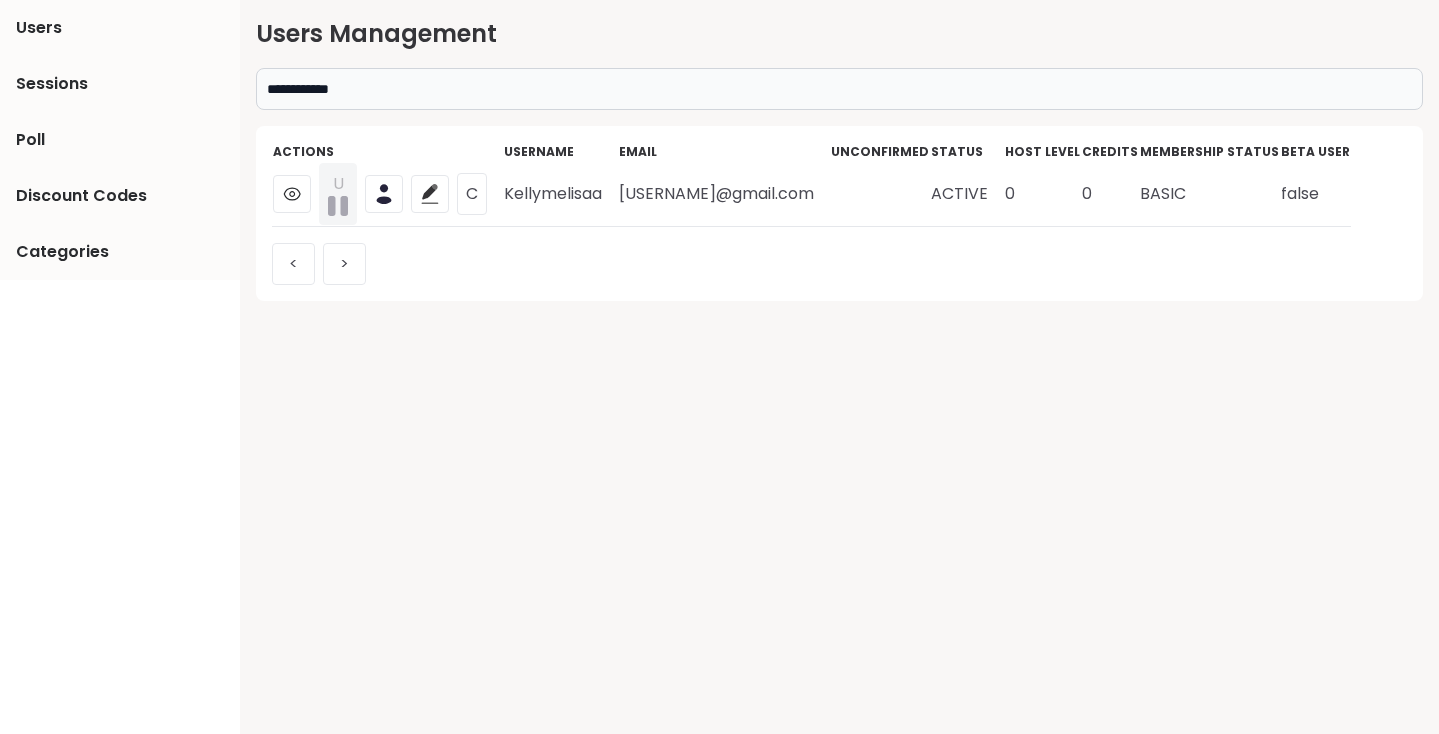 type on "**********" 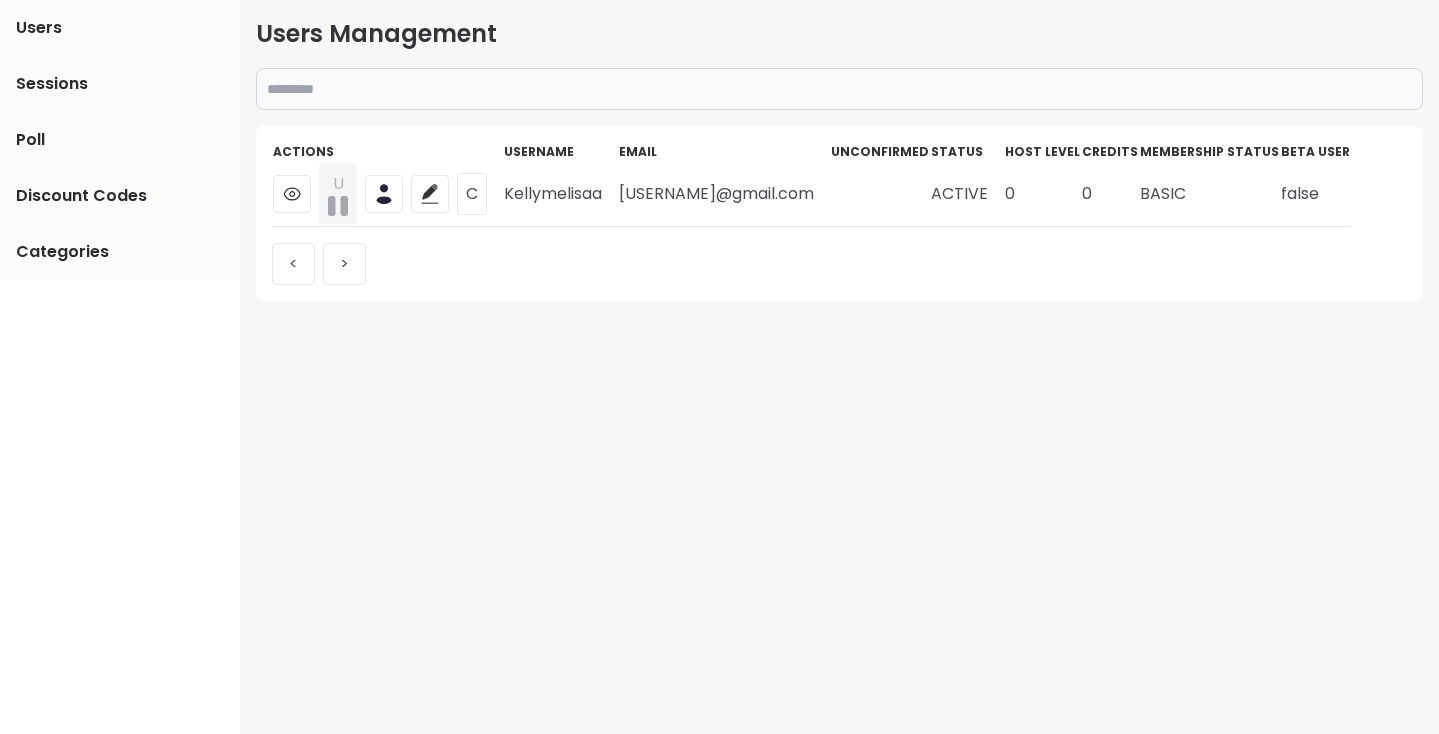 paste on "*******" 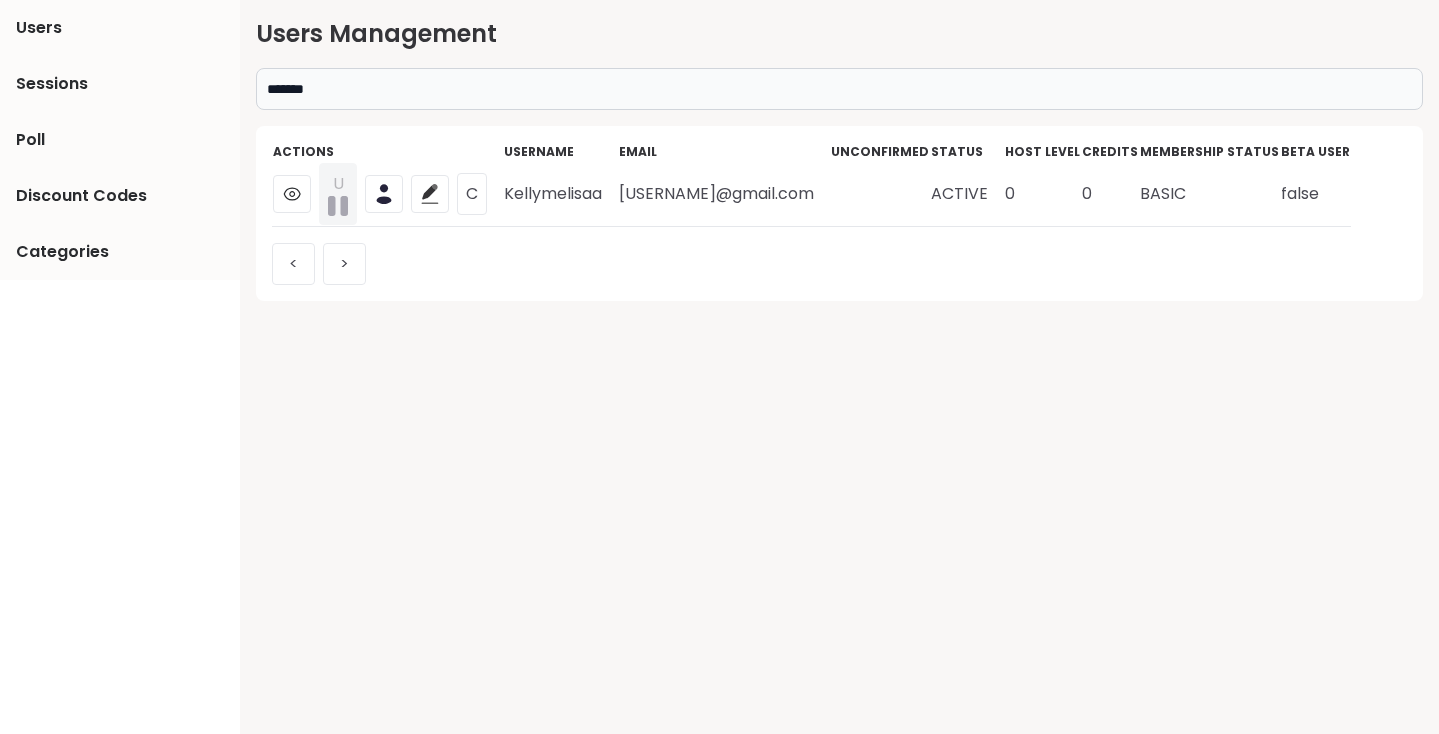 type on "*******" 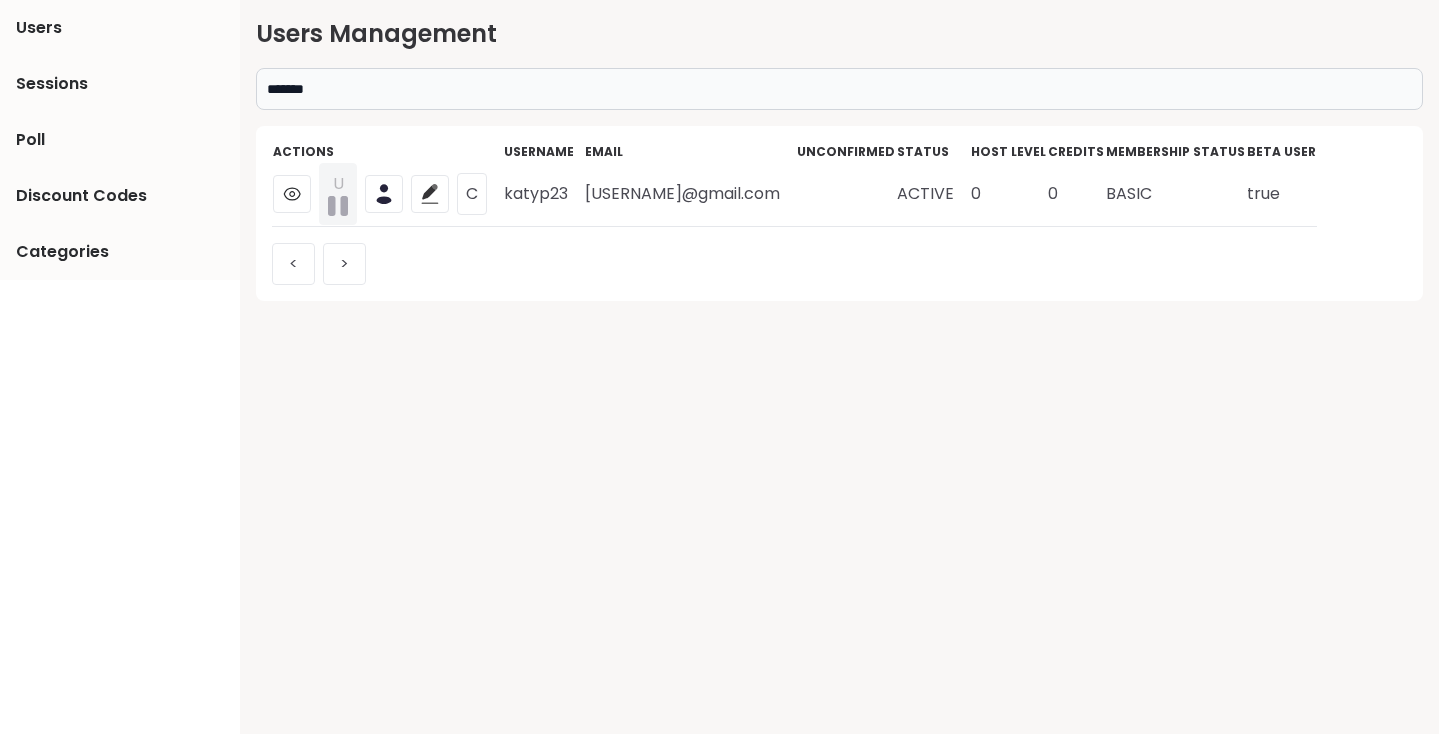 drag, startPoint x: 586, startPoint y: 194, endPoint x: 777, endPoint y: 199, distance: 191.06543 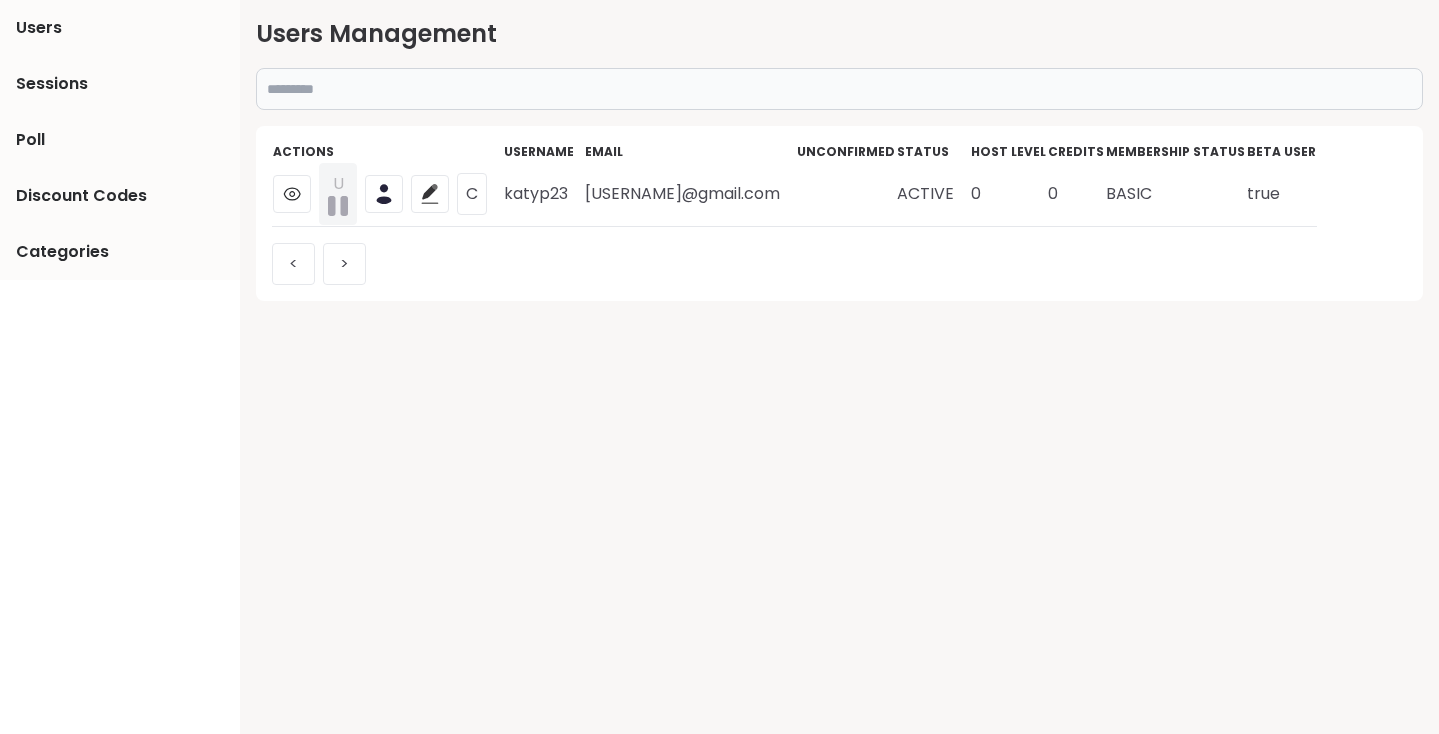 paste on "**********" 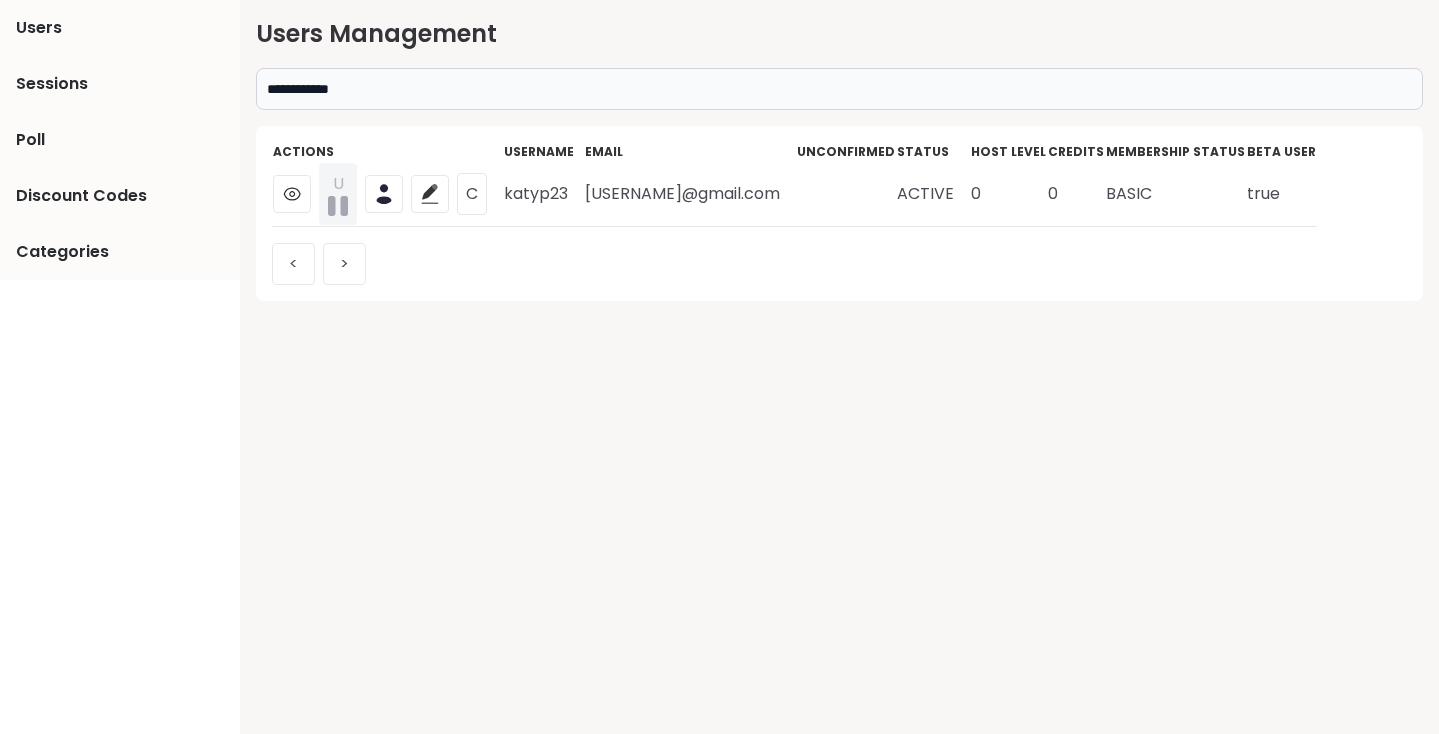 type on "**********" 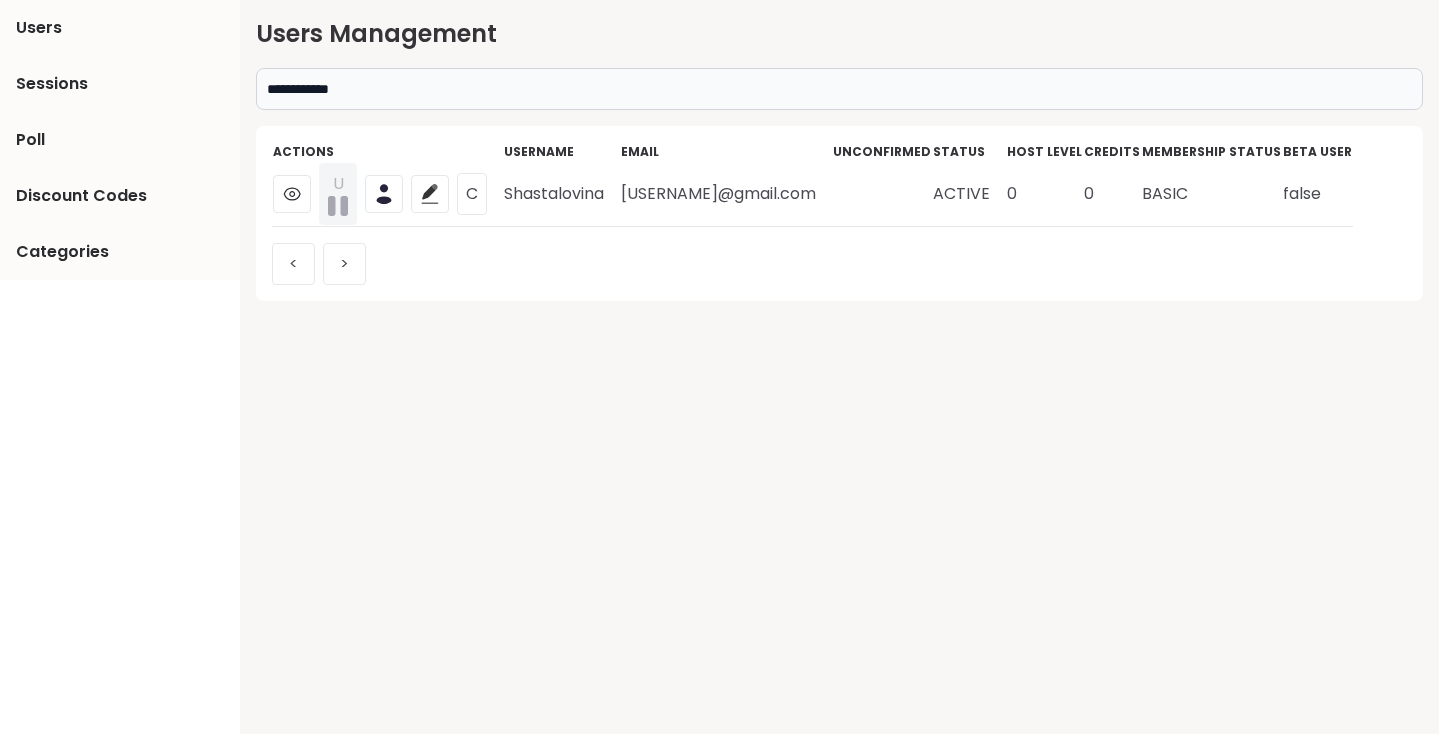 drag, startPoint x: 624, startPoint y: 196, endPoint x: 830, endPoint y: 198, distance: 206.0097 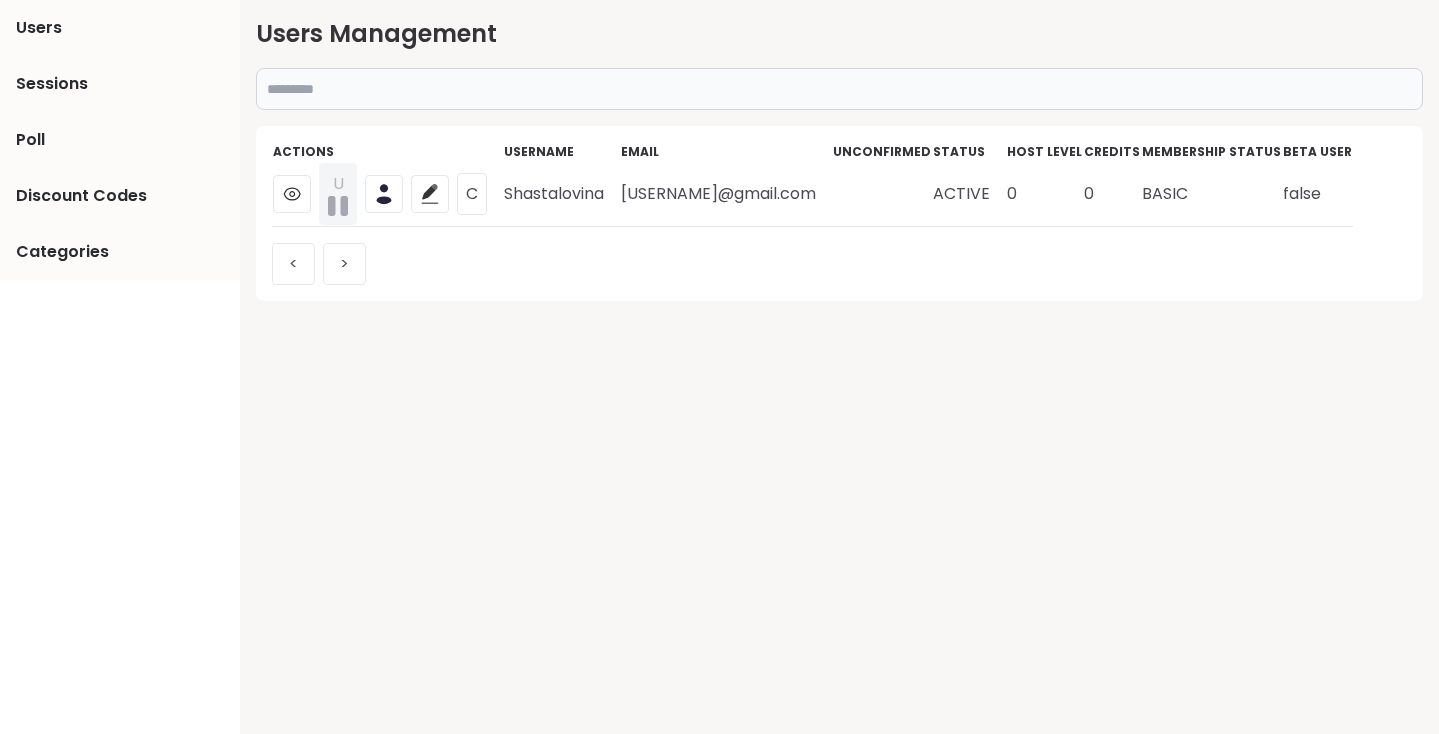 paste on "**********" 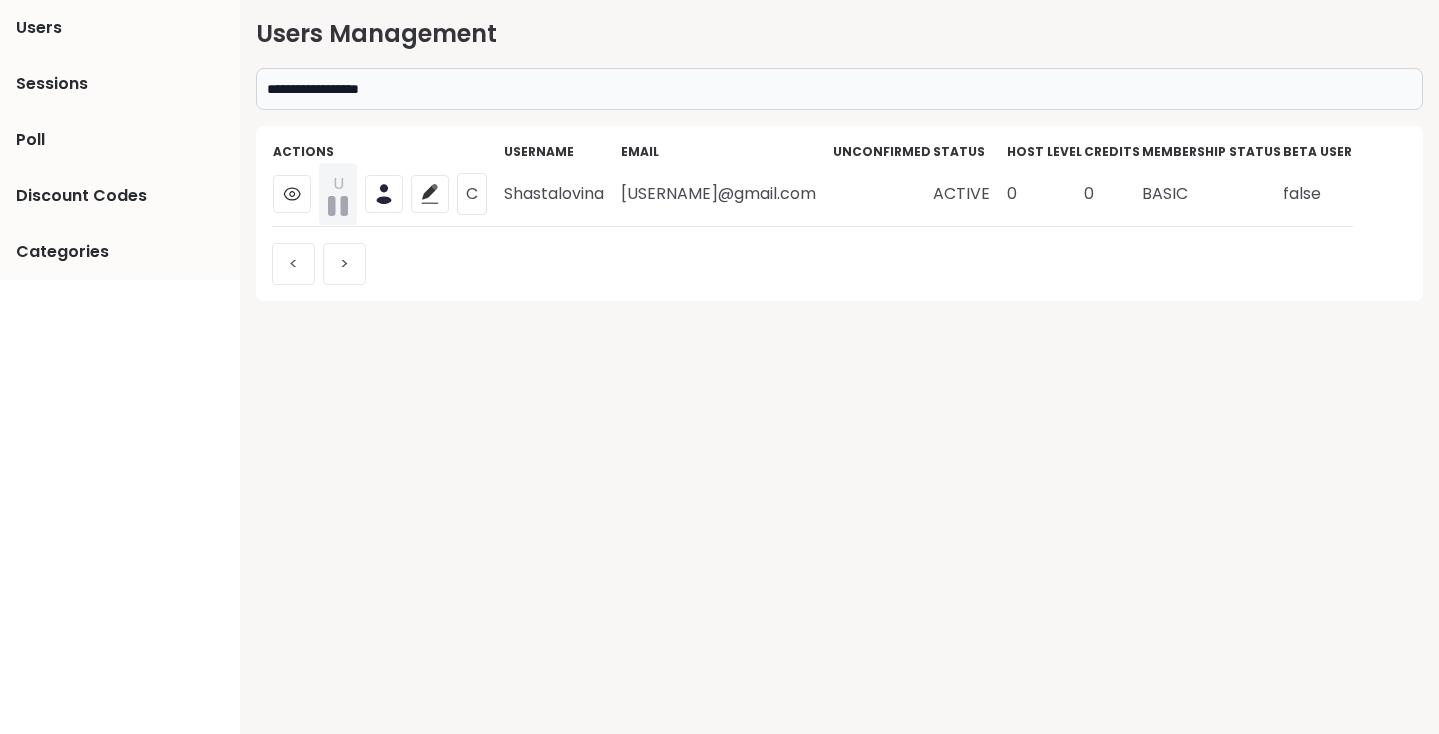 type on "**********" 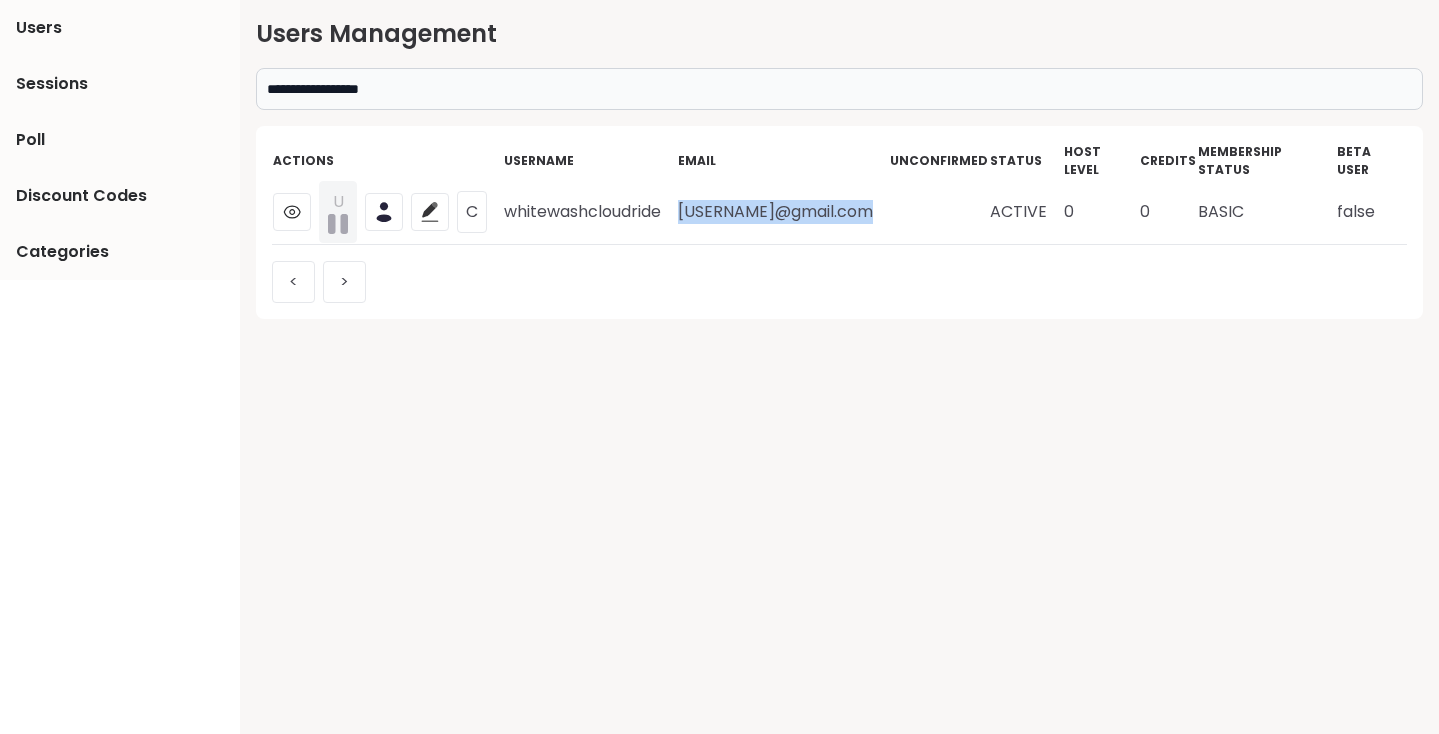 drag, startPoint x: 684, startPoint y: 193, endPoint x: 898, endPoint y: 194, distance: 214.00233 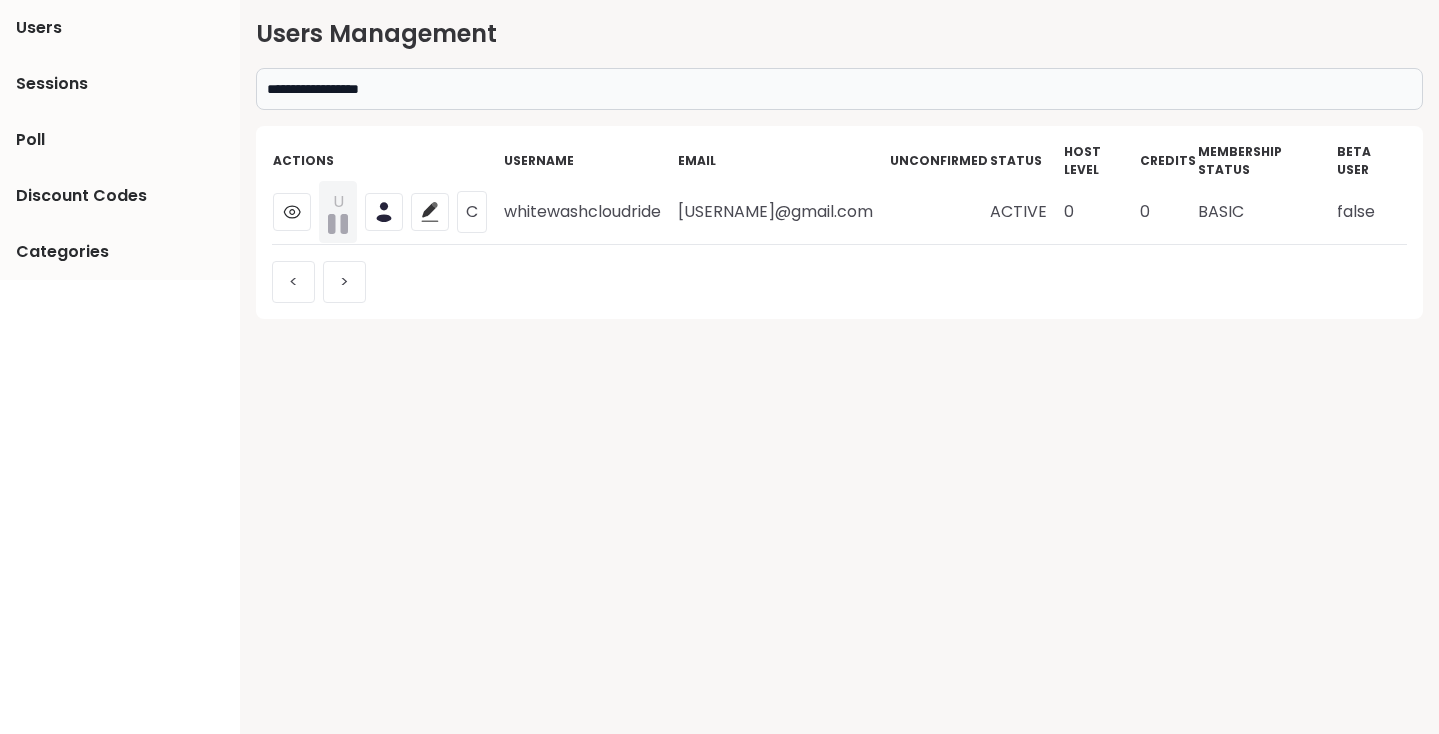 click on "**********" at bounding box center [839, 89] 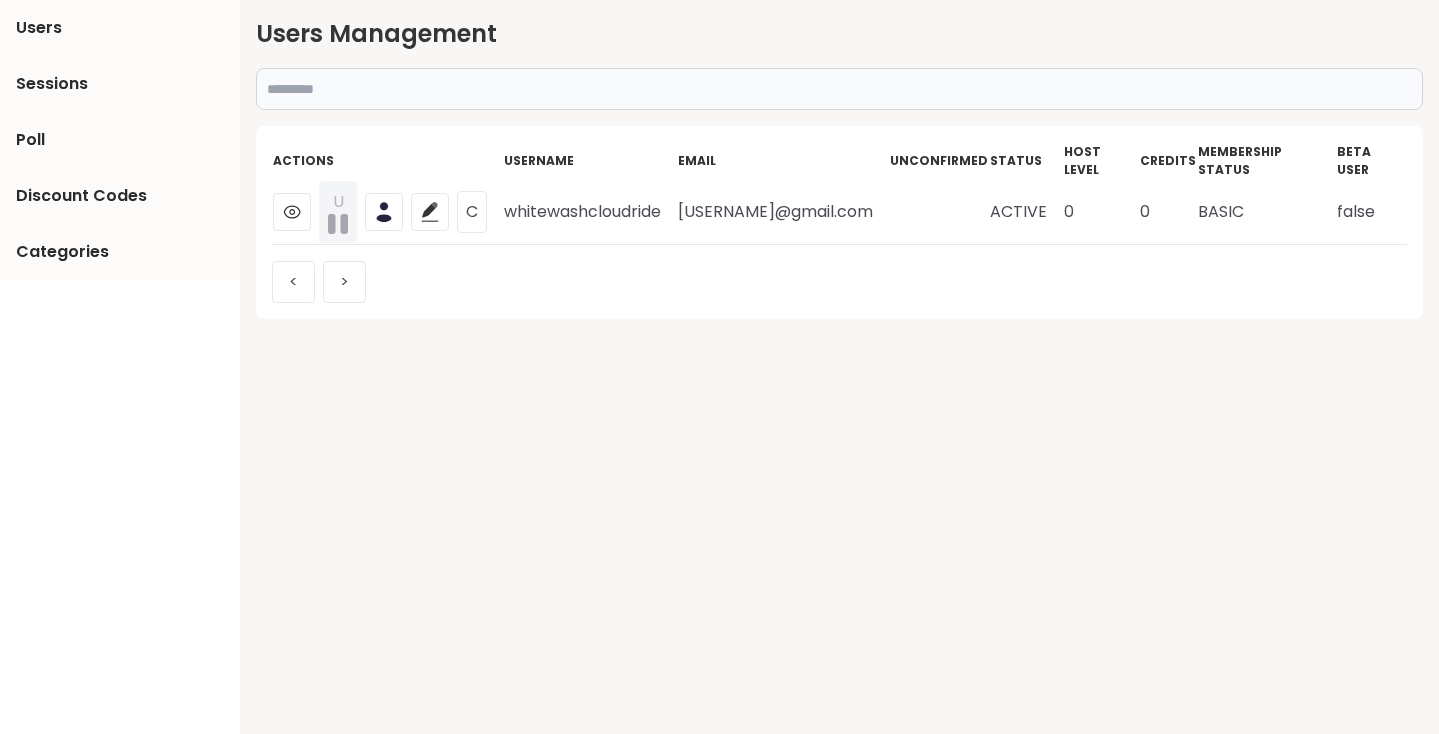 paste on "********" 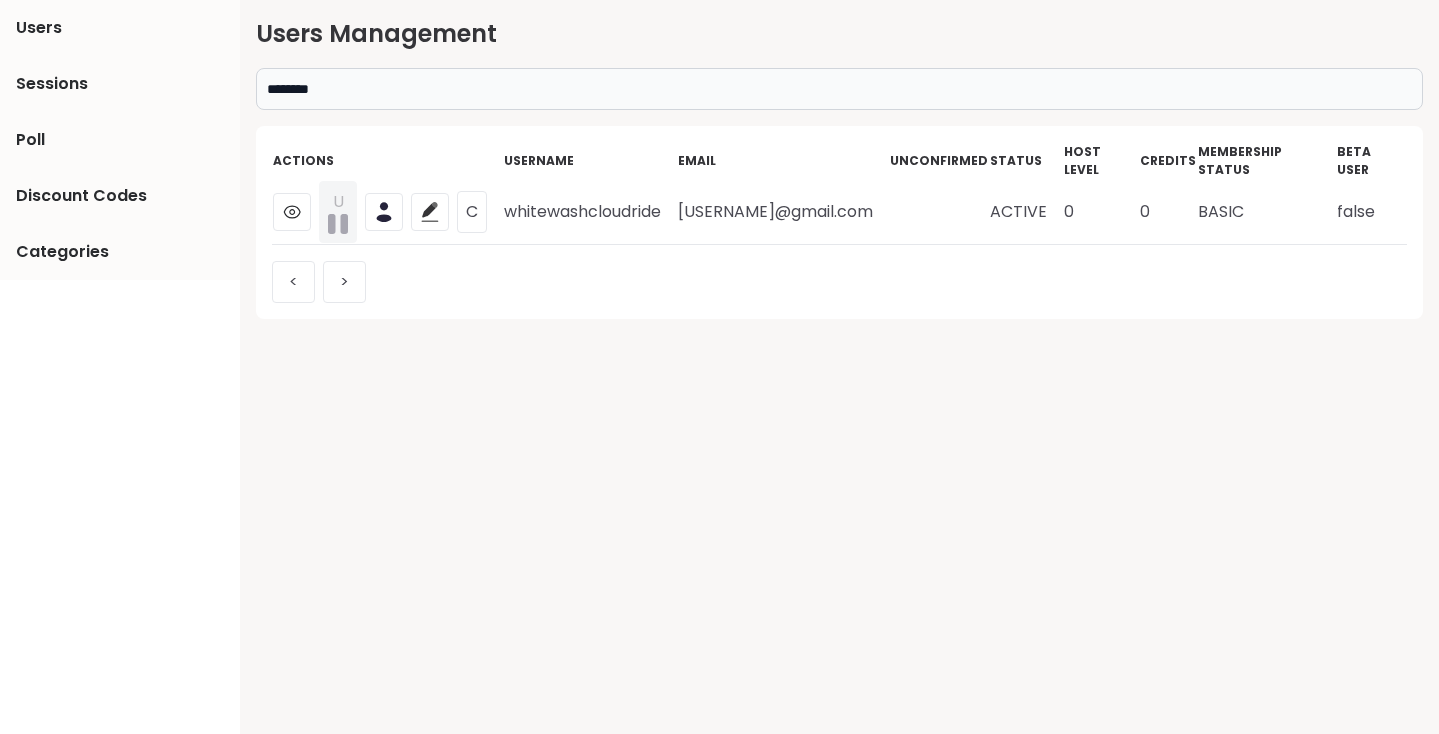 type on "********" 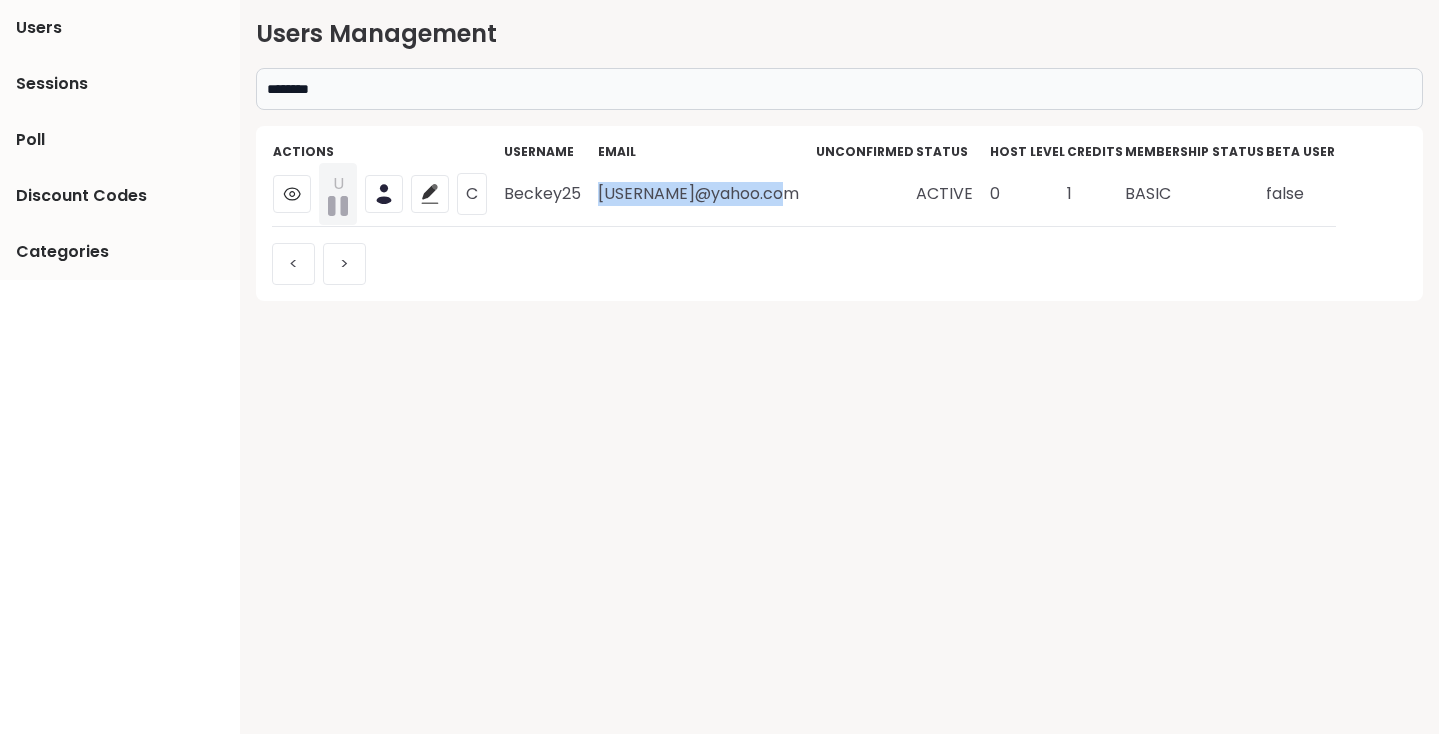 drag, startPoint x: 598, startPoint y: 192, endPoint x: 803, endPoint y: 193, distance: 205.00244 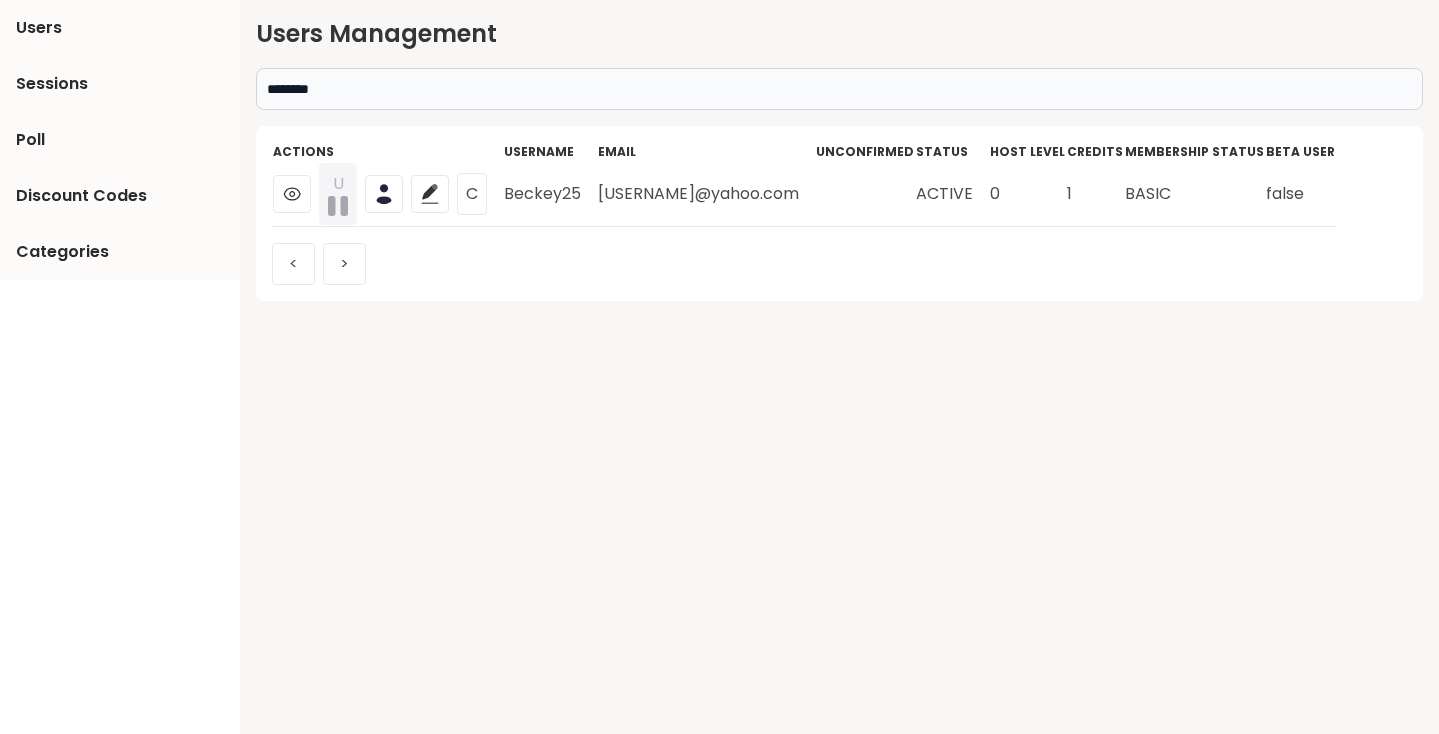 click on "********" at bounding box center [839, 89] 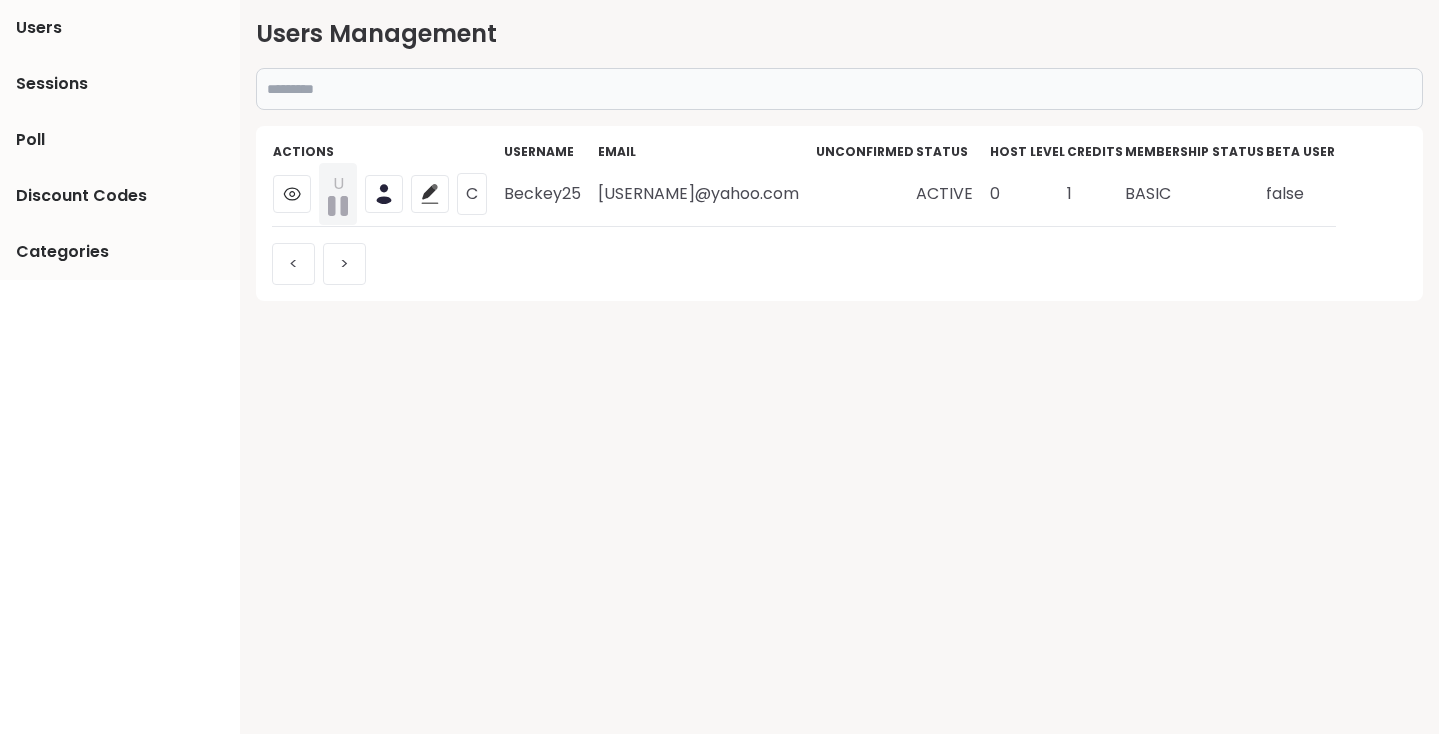 paste on "*********" 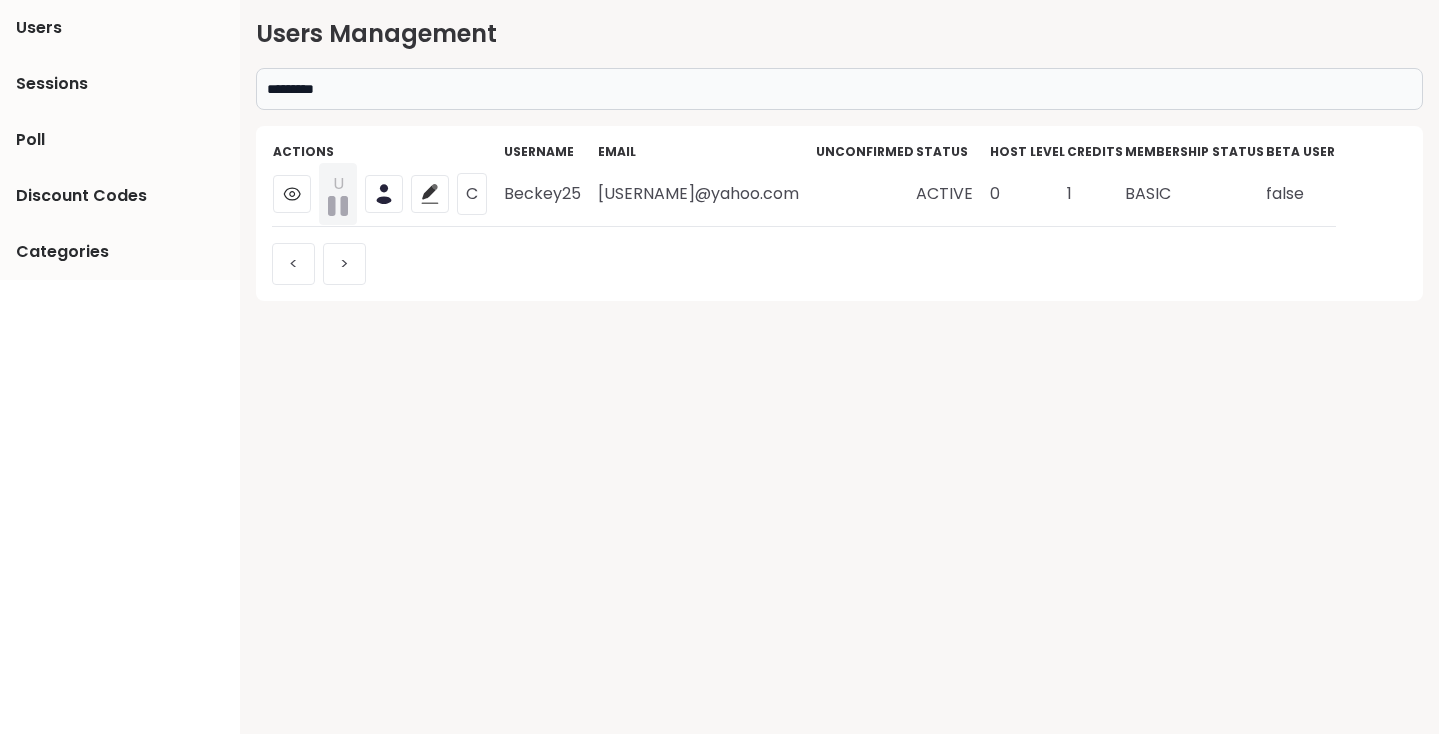 type on "*********" 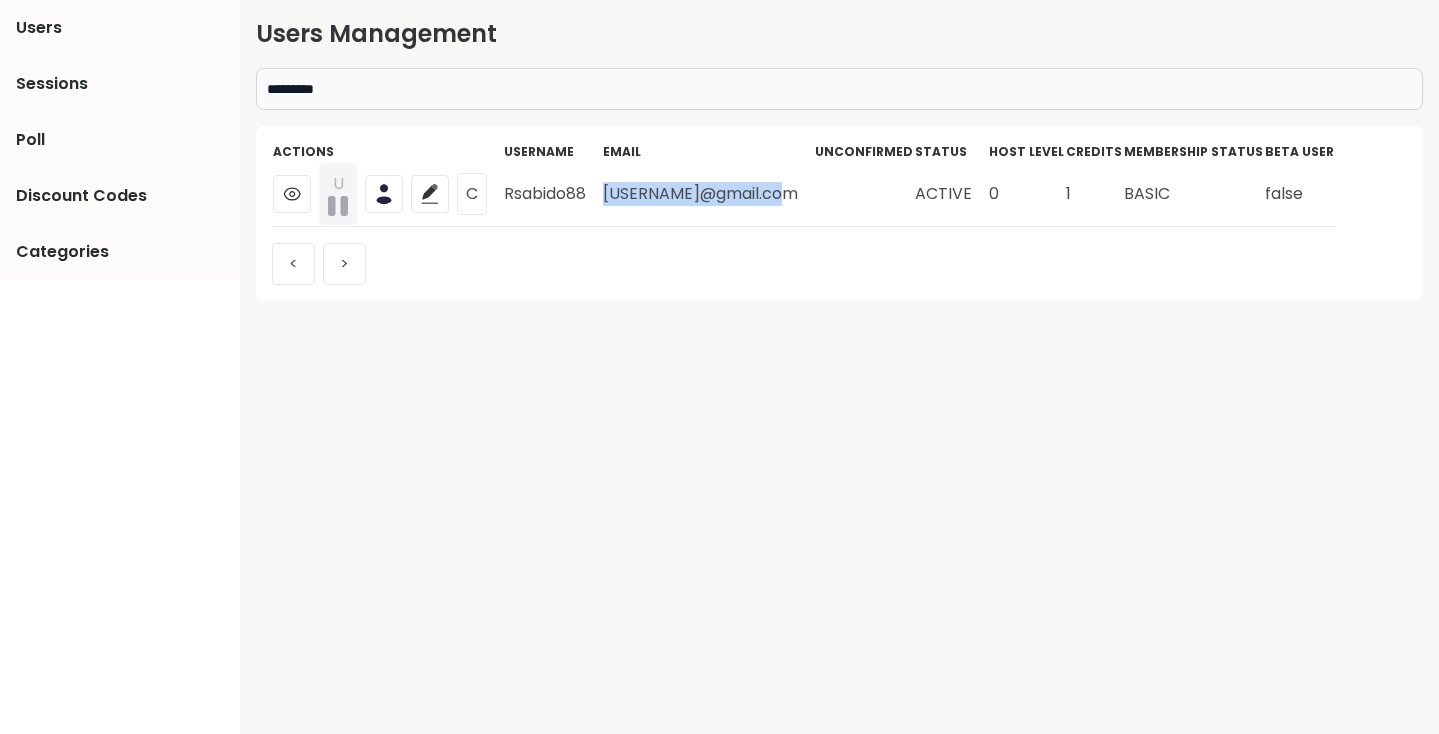 drag, startPoint x: 607, startPoint y: 194, endPoint x: 794, endPoint y: 194, distance: 187 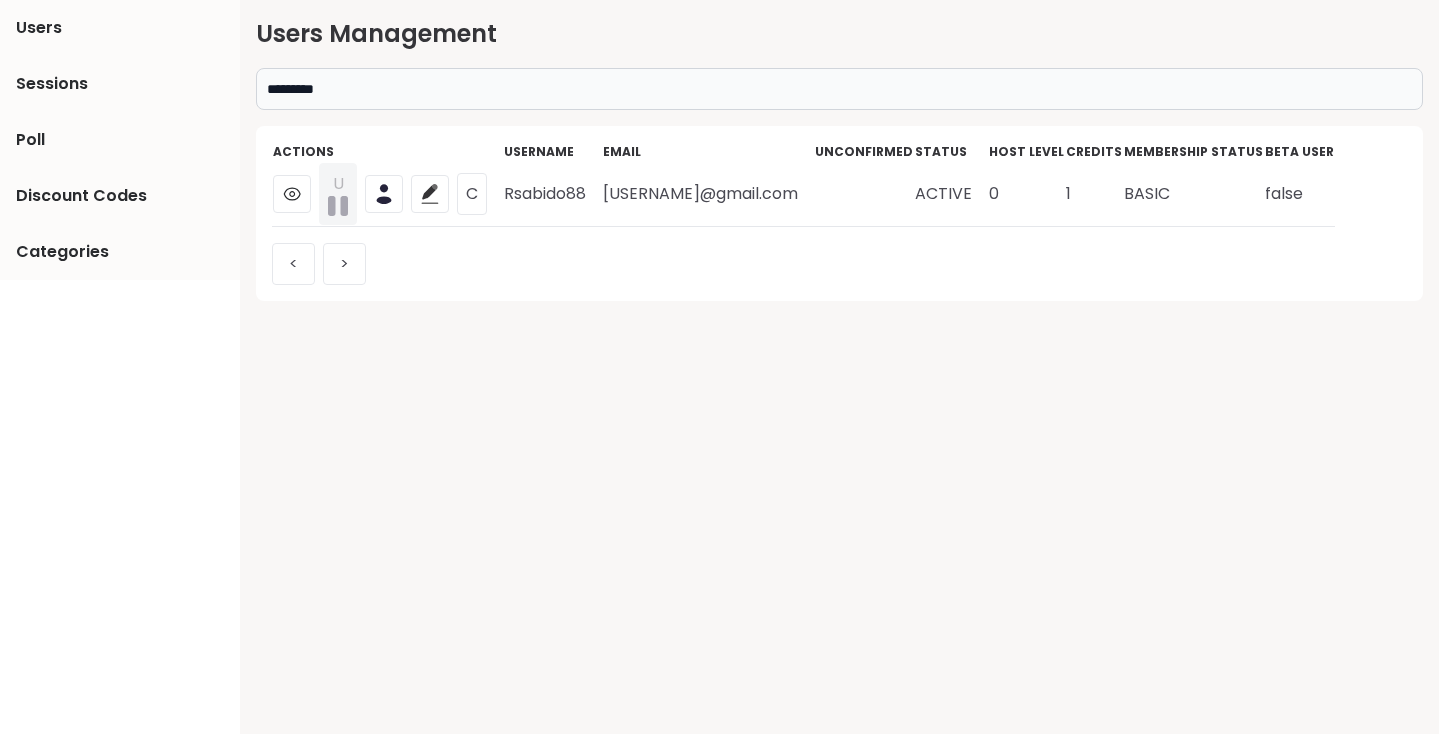 click on "*********" at bounding box center (839, 89) 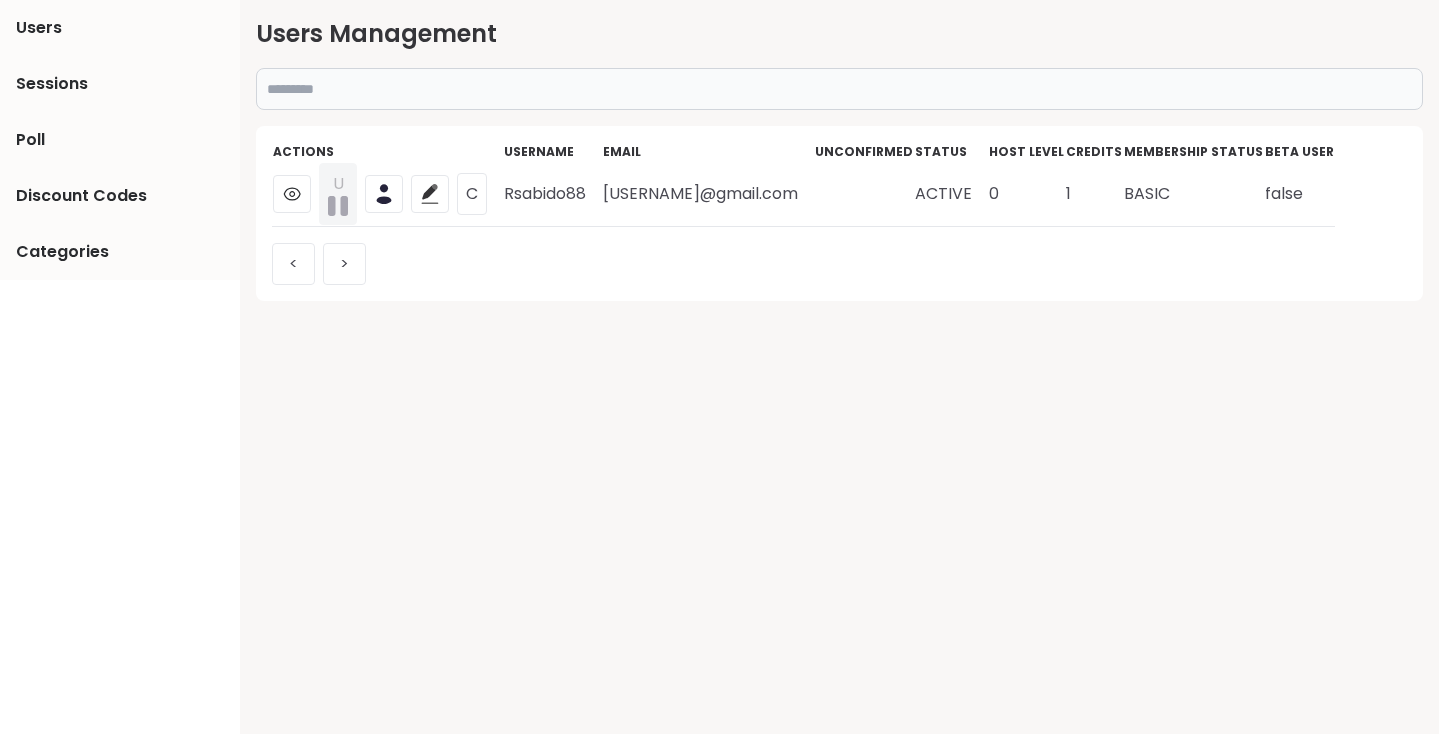 paste on "**********" 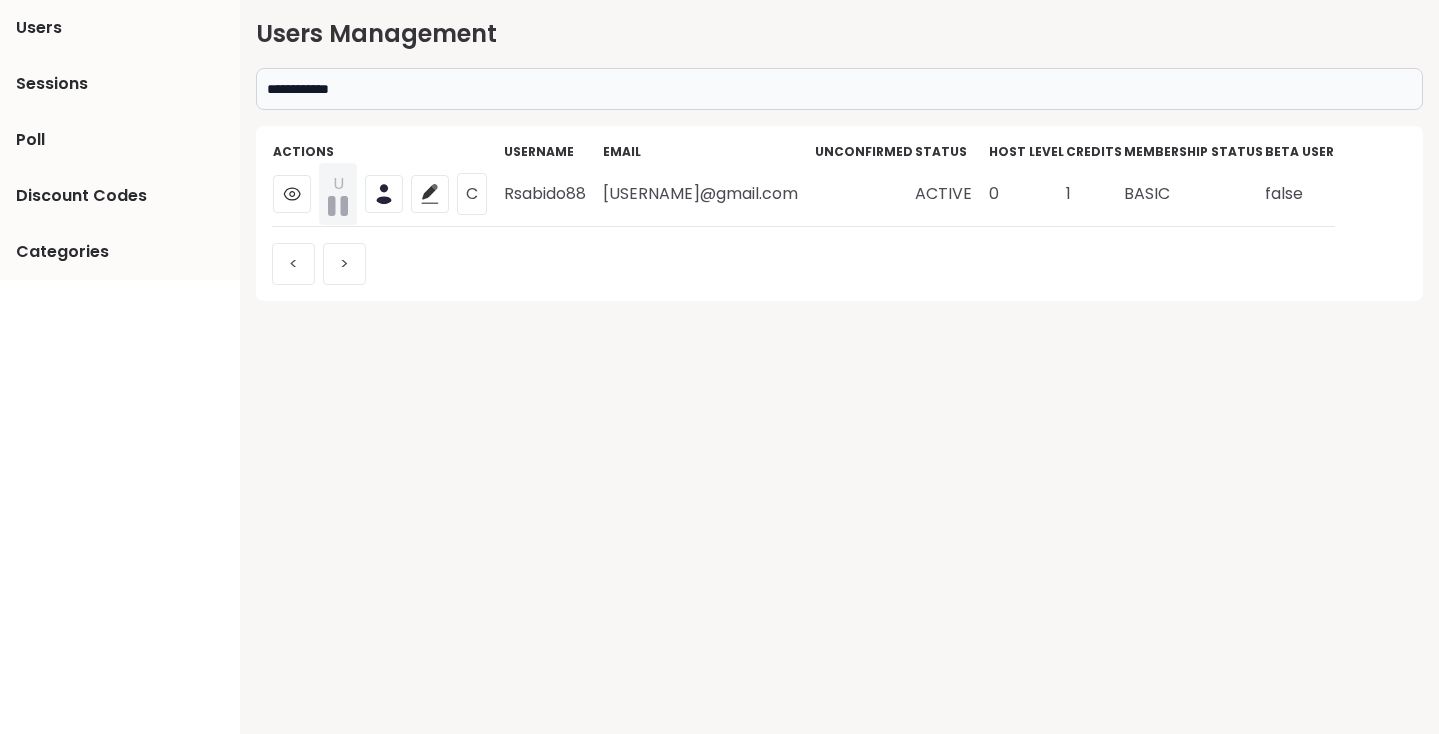 type on "**********" 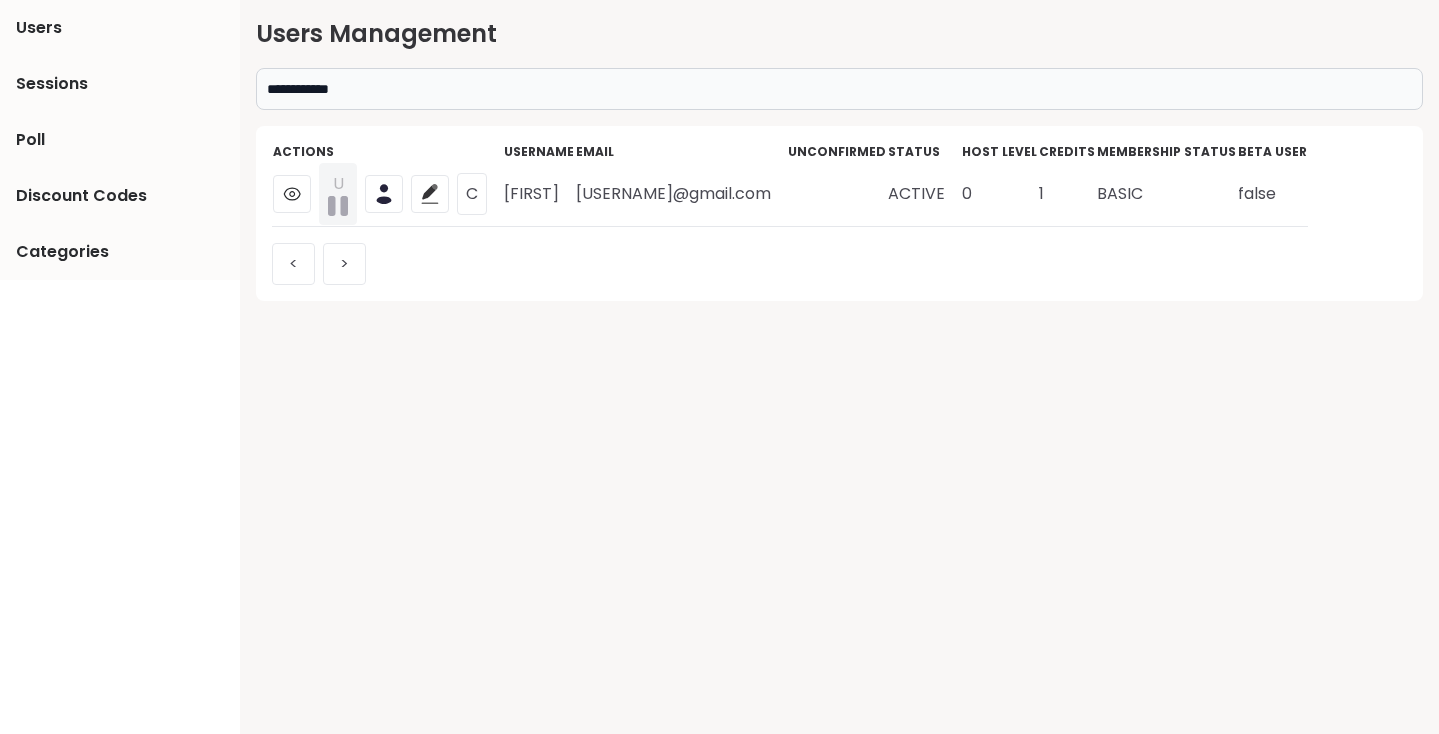 drag, startPoint x: 627, startPoint y: 195, endPoint x: 838, endPoint y: 200, distance: 211.05923 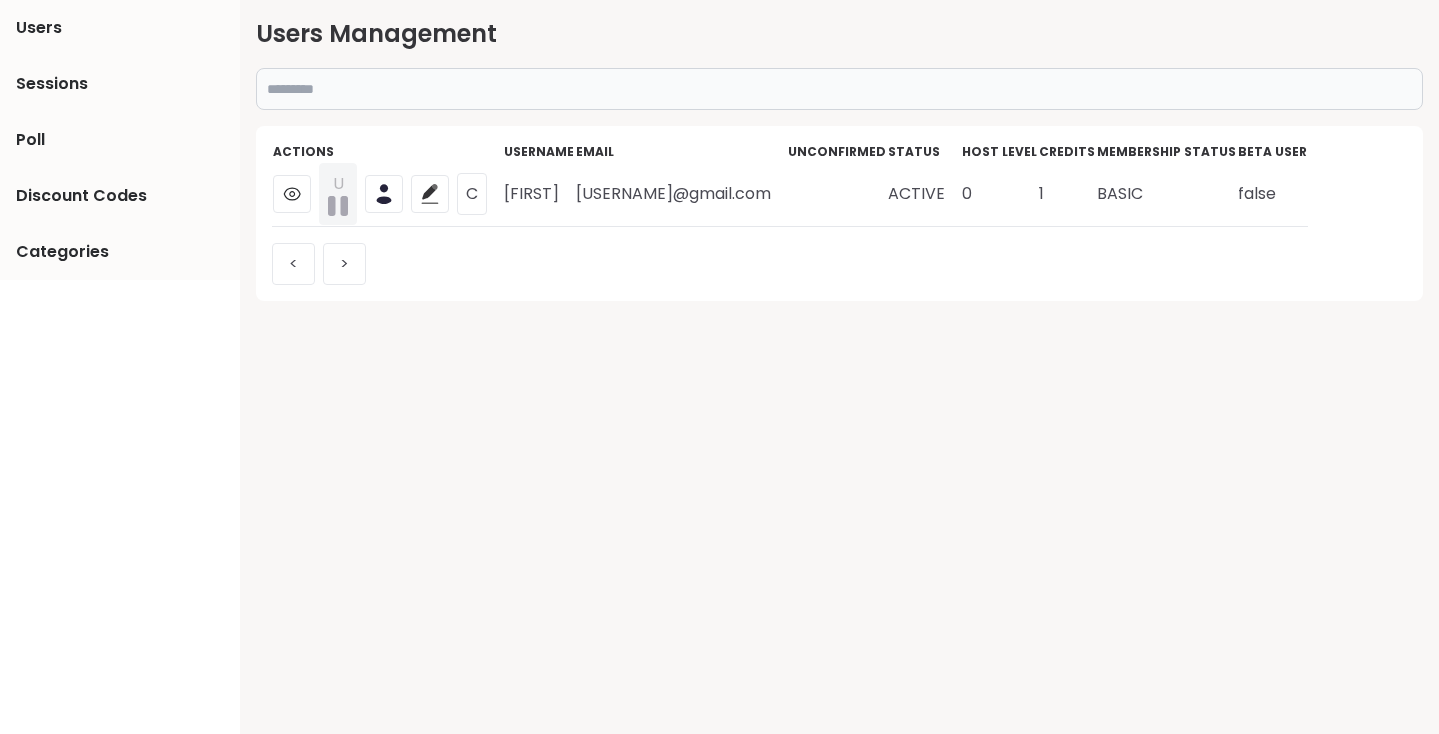 paste on "*********" 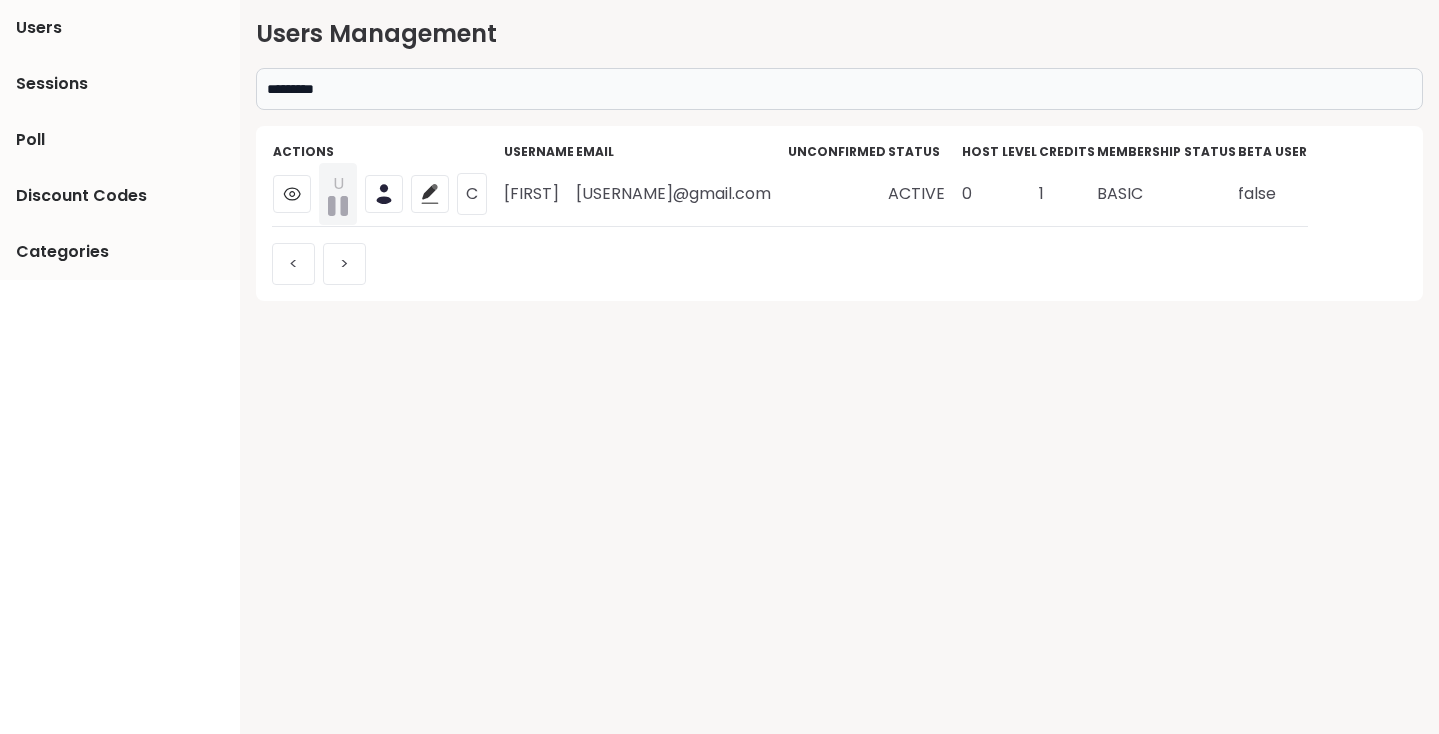 type on "*********" 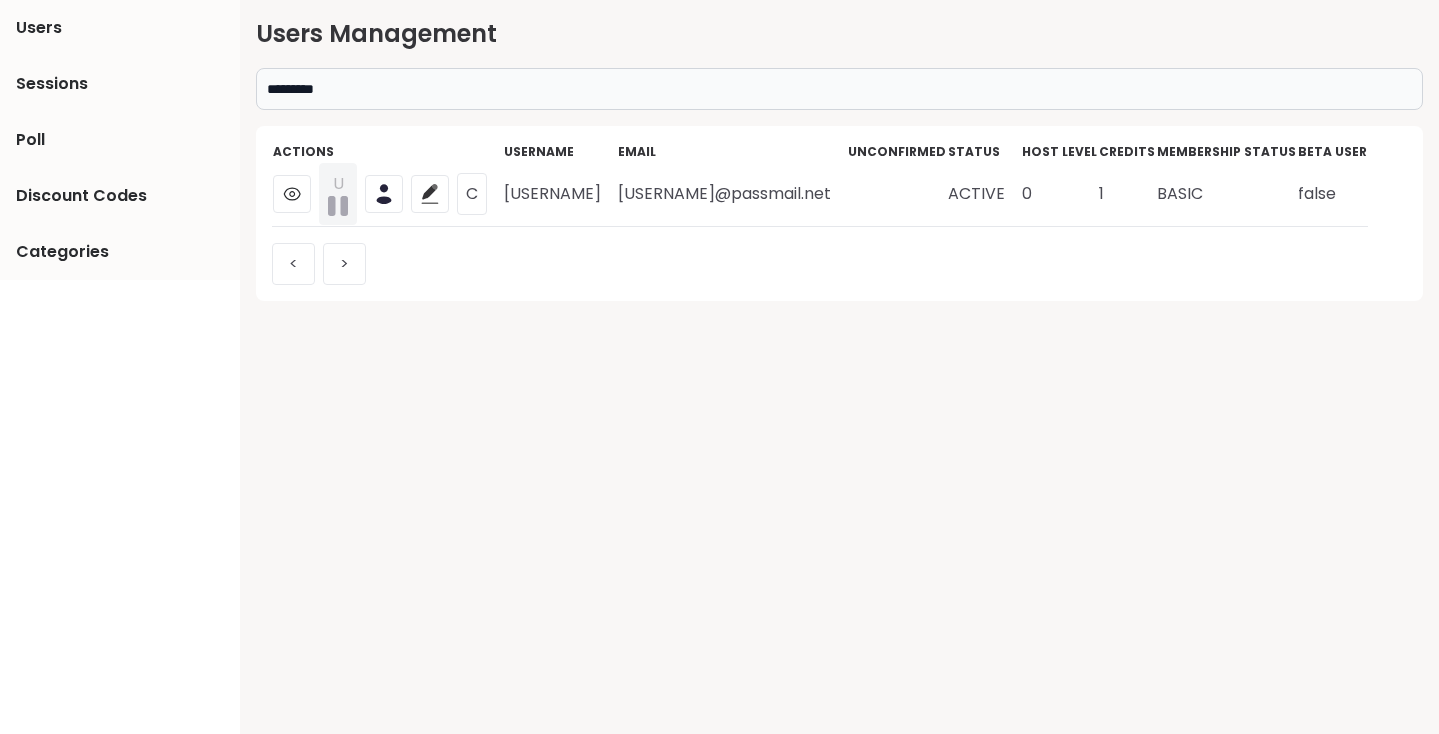 drag, startPoint x: 608, startPoint y: 195, endPoint x: 858, endPoint y: 206, distance: 250.24188 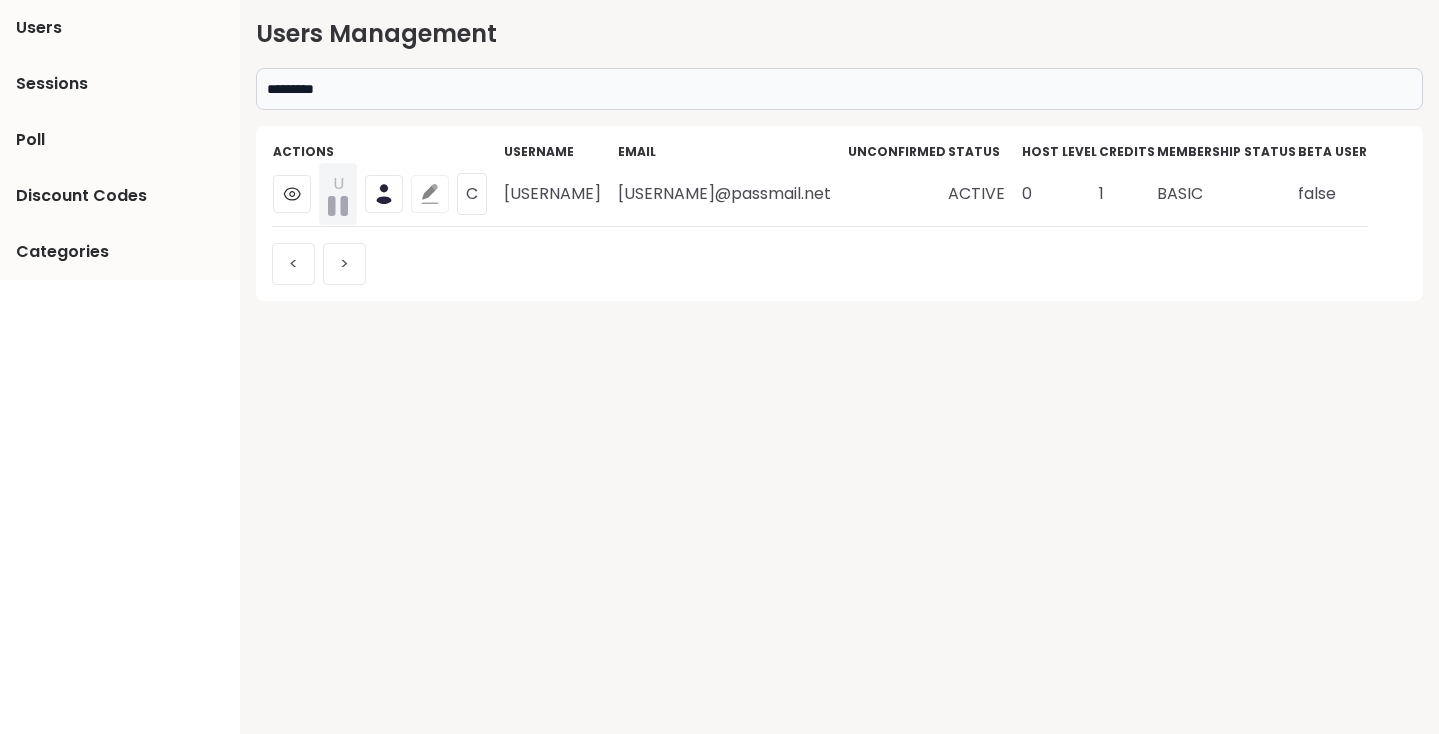 click 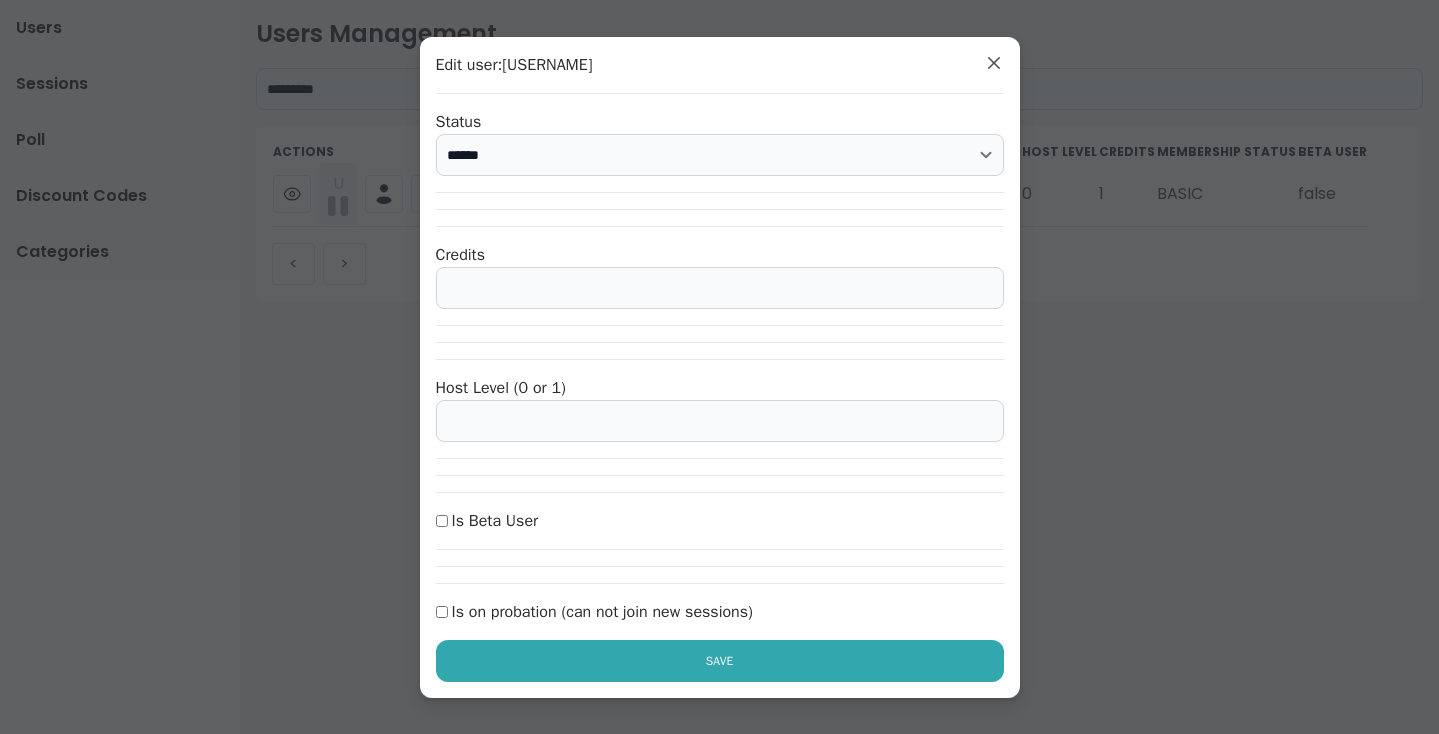 click on "*" at bounding box center (720, 288) 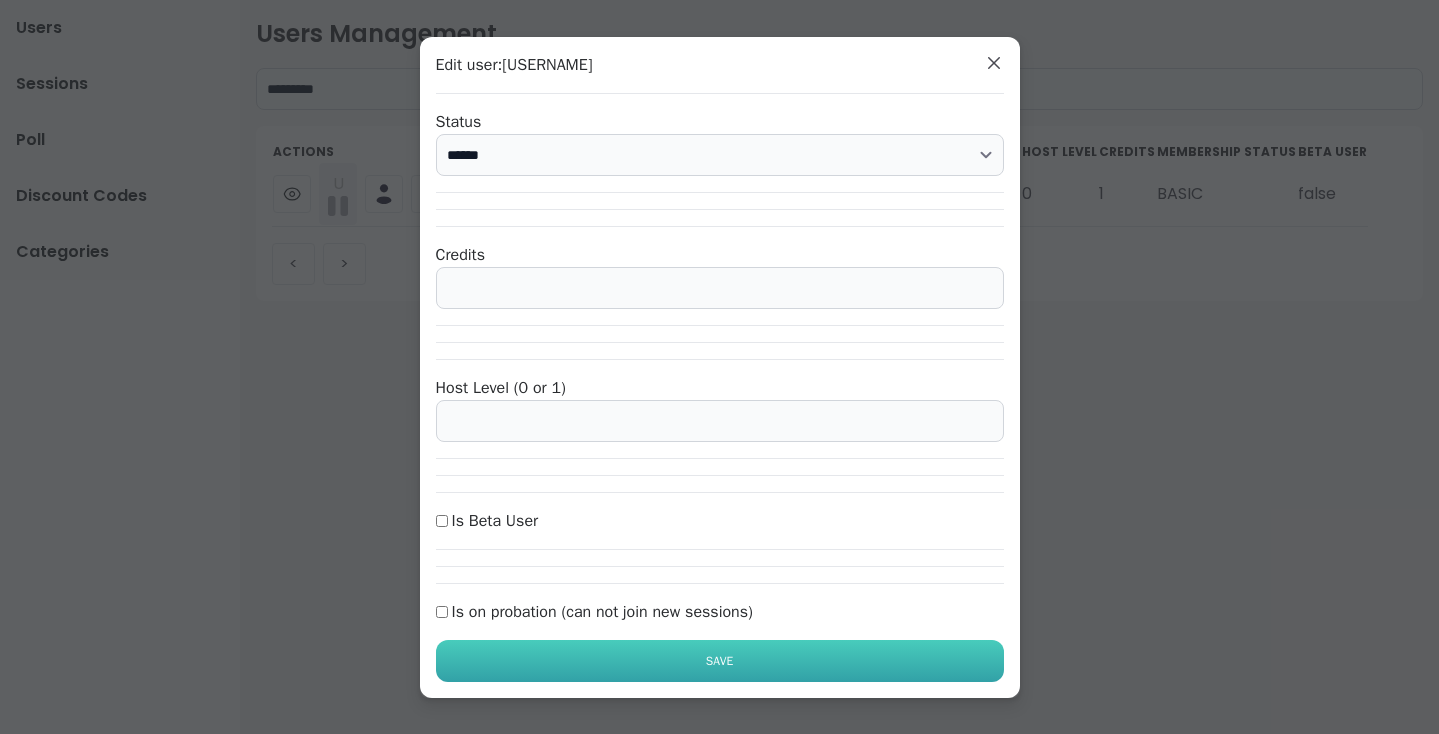 type on "*" 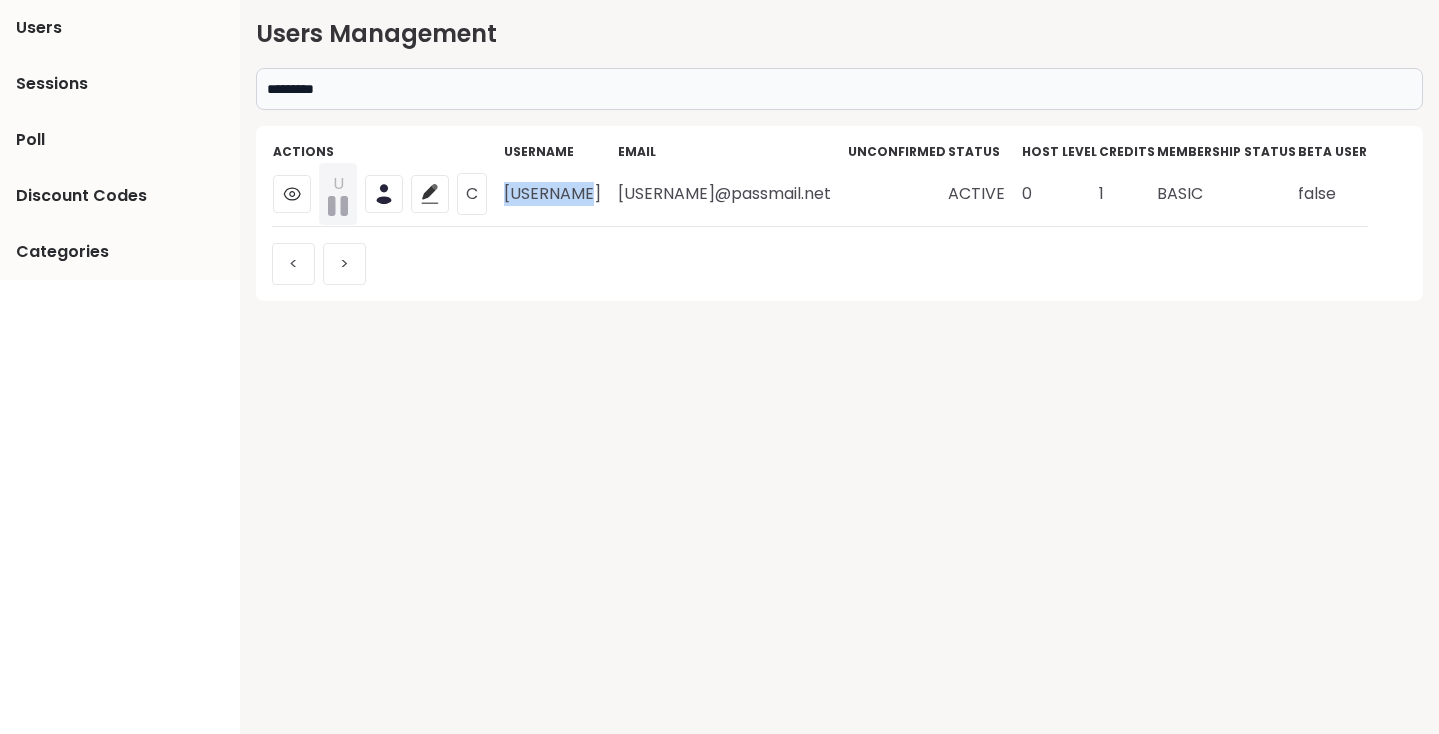 drag, startPoint x: 508, startPoint y: 194, endPoint x: 588, endPoint y: 195, distance: 80.00625 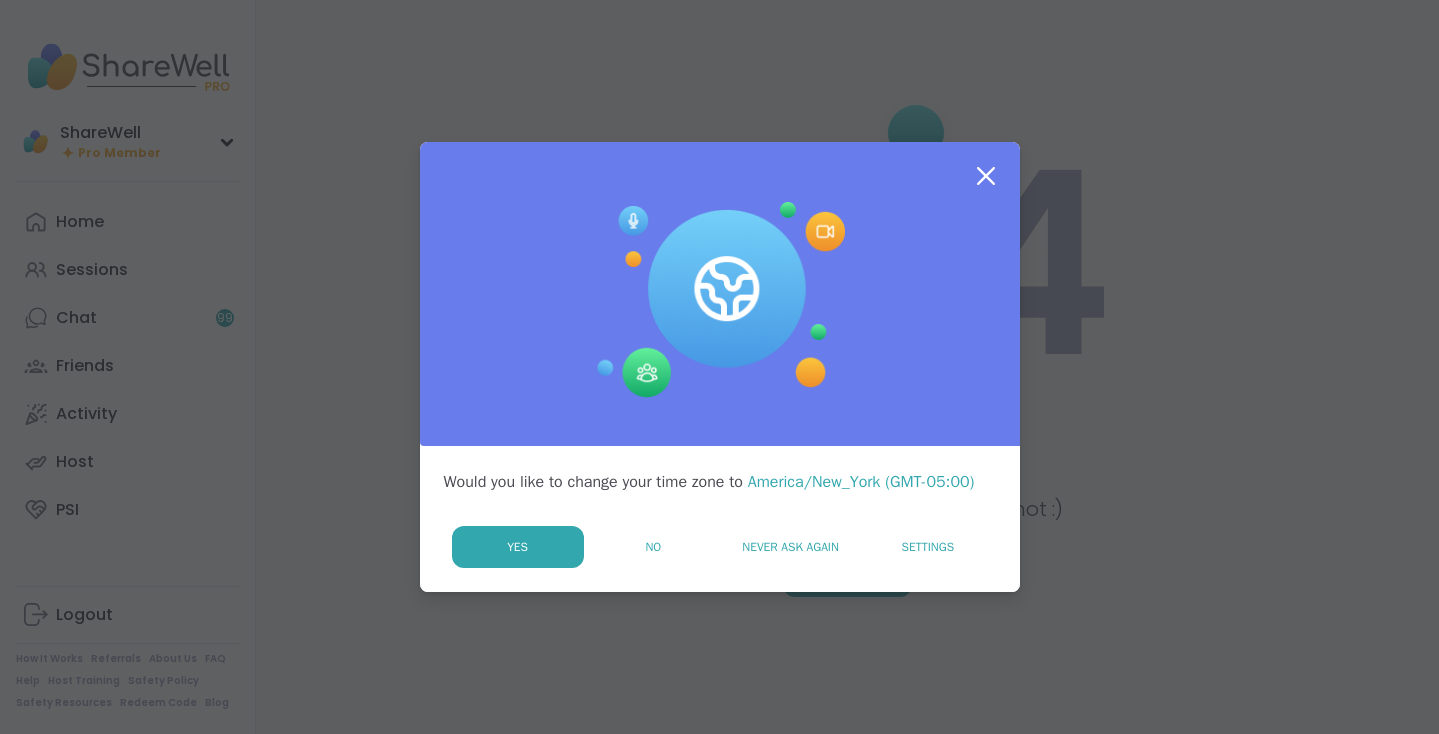 scroll, scrollTop: 0, scrollLeft: 0, axis: both 